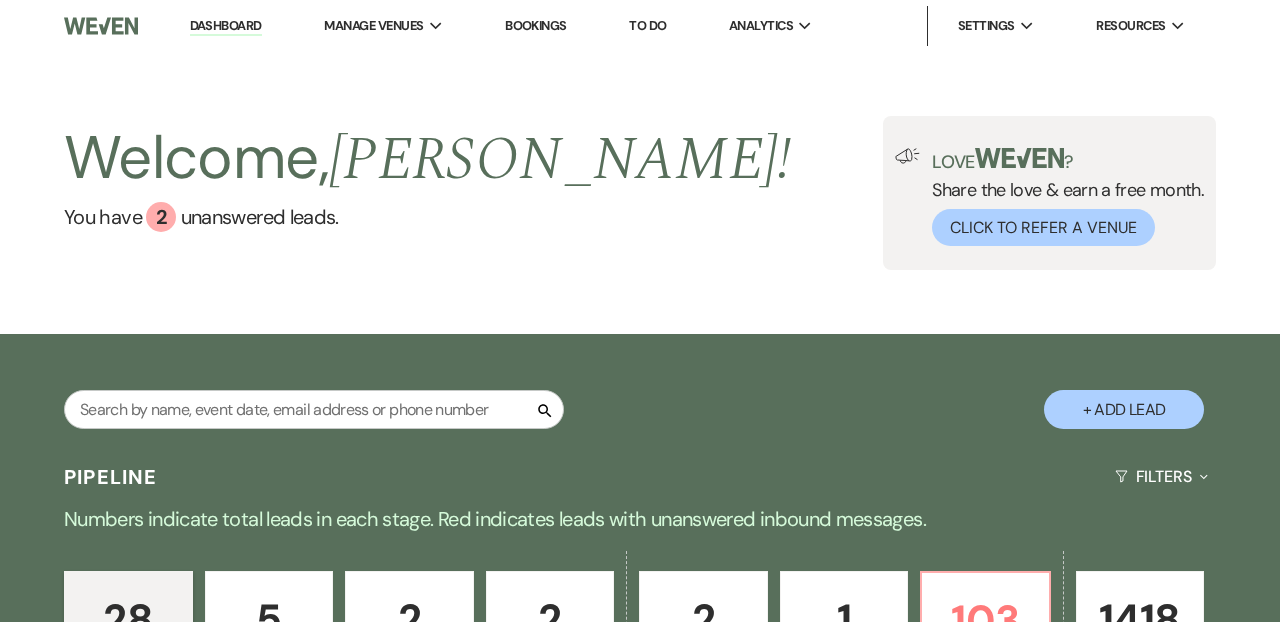 scroll, scrollTop: 203, scrollLeft: 0, axis: vertical 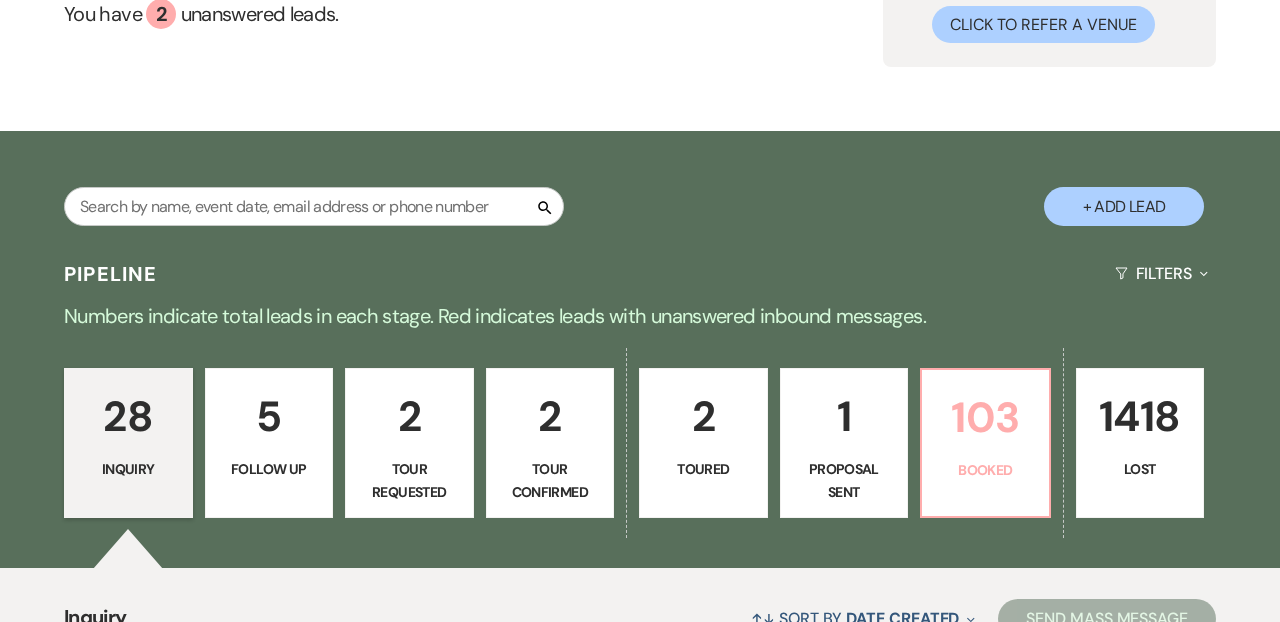 click on "103" at bounding box center [985, 417] 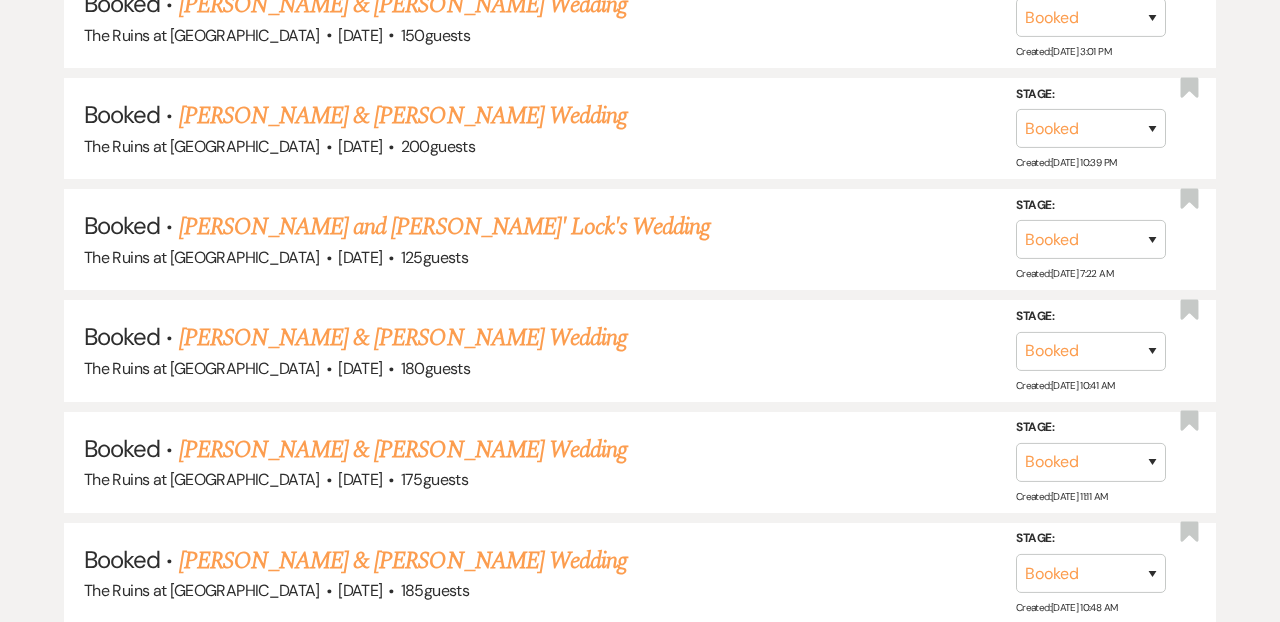scroll, scrollTop: 2680, scrollLeft: 0, axis: vertical 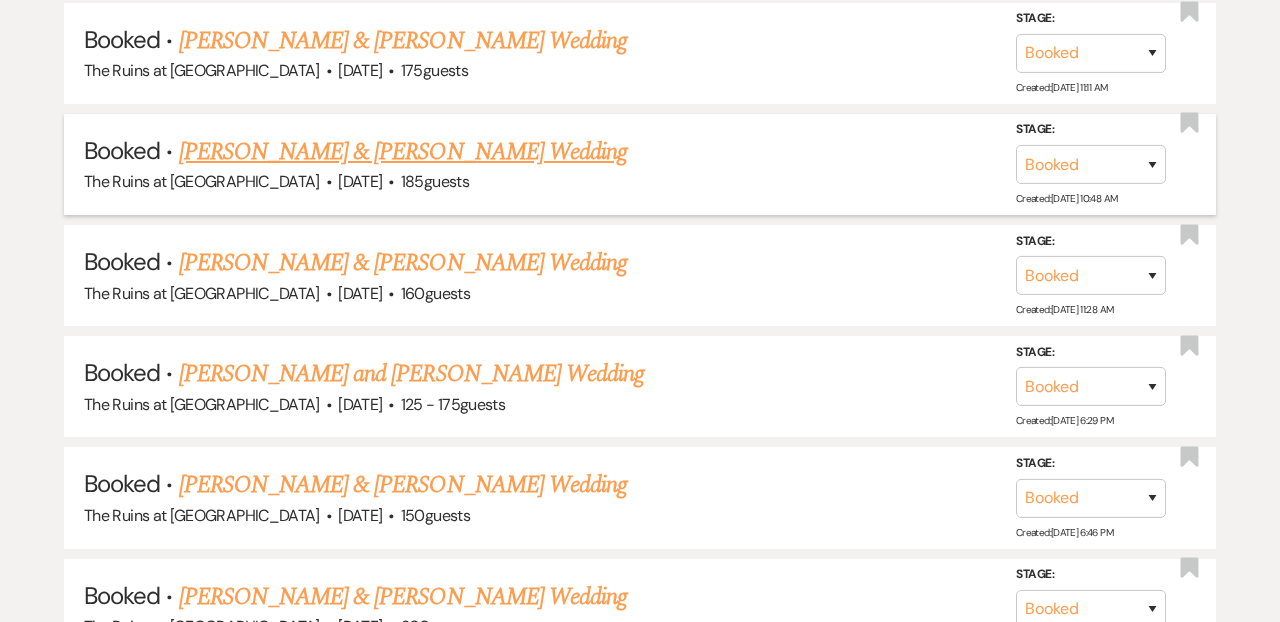 click on "[PERSON_NAME] & [PERSON_NAME] Wedding" at bounding box center (403, 152) 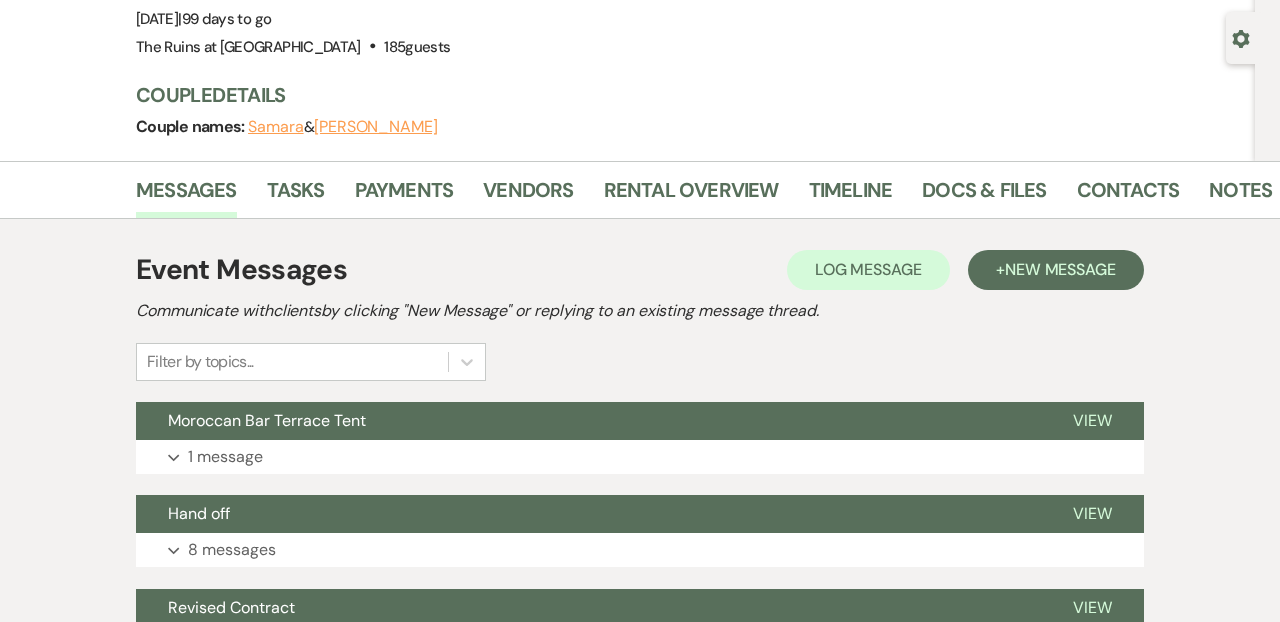 scroll, scrollTop: 169, scrollLeft: 0, axis: vertical 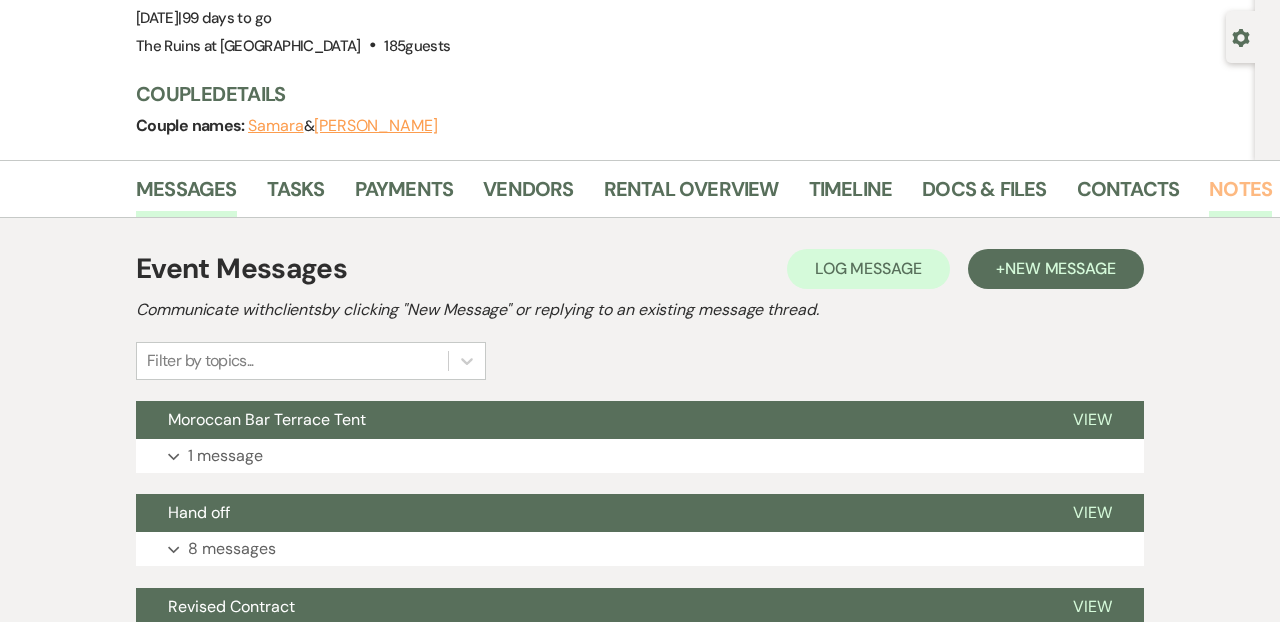 click on "Notes" at bounding box center [1240, 195] 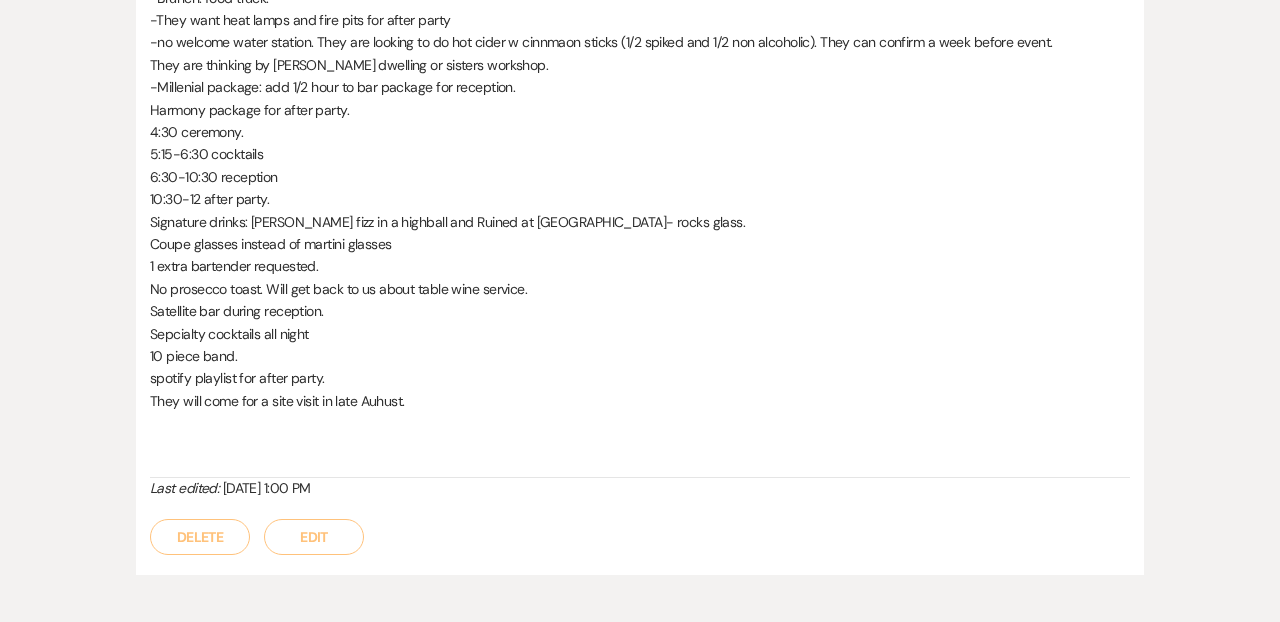 scroll, scrollTop: 2288, scrollLeft: 0, axis: vertical 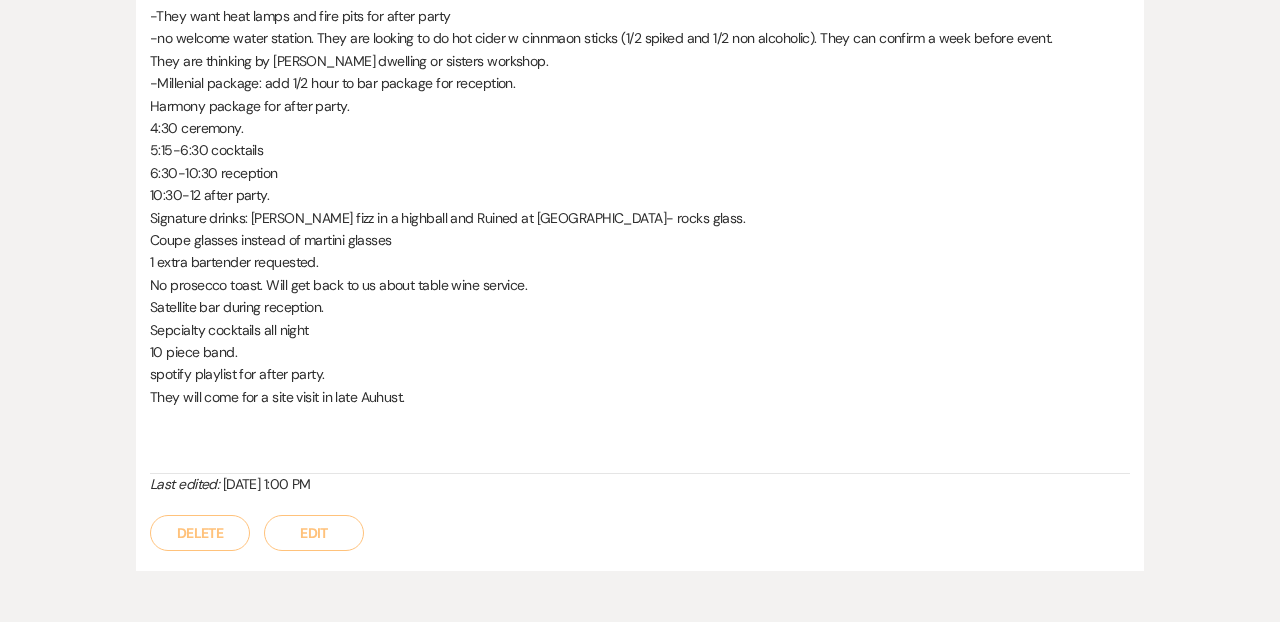click on "Edit" at bounding box center (314, 533) 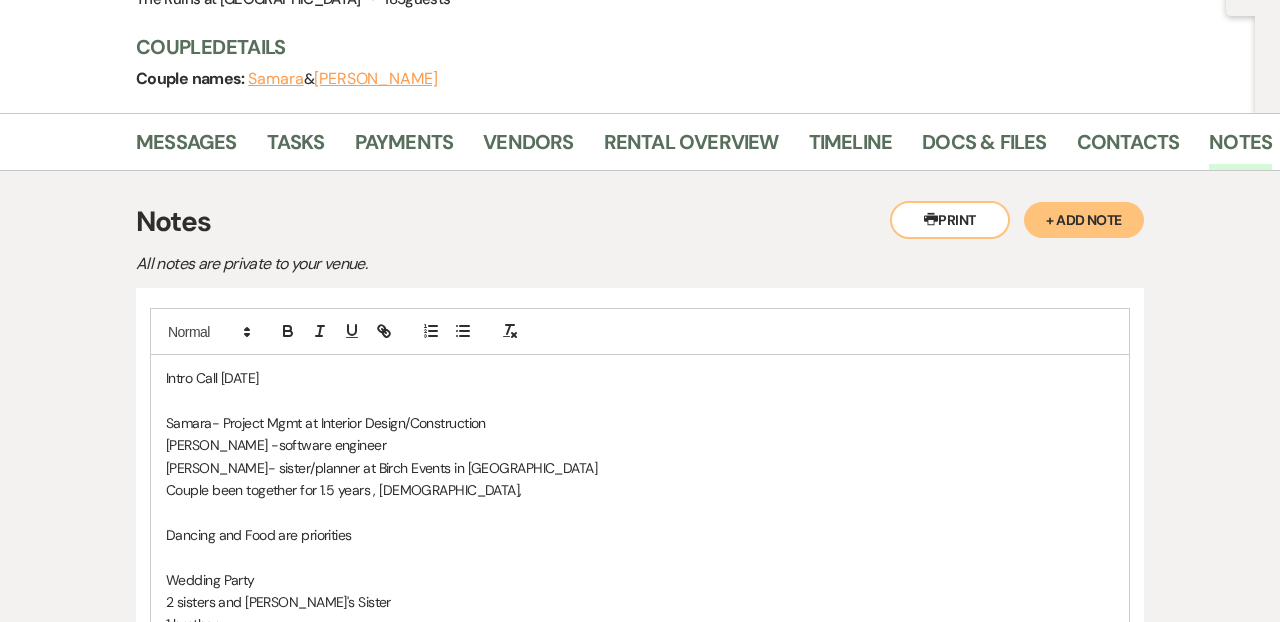 scroll, scrollTop: 2288, scrollLeft: 0, axis: vertical 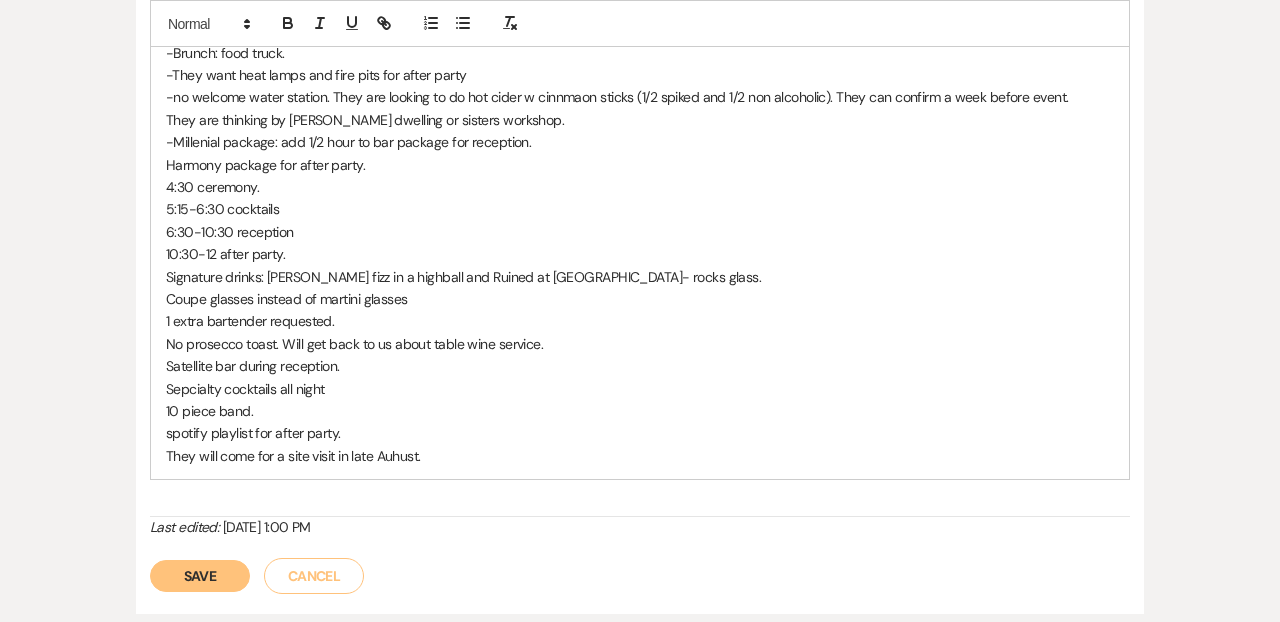 click on "They will come for a site visit in late Auhust." at bounding box center (640, 456) 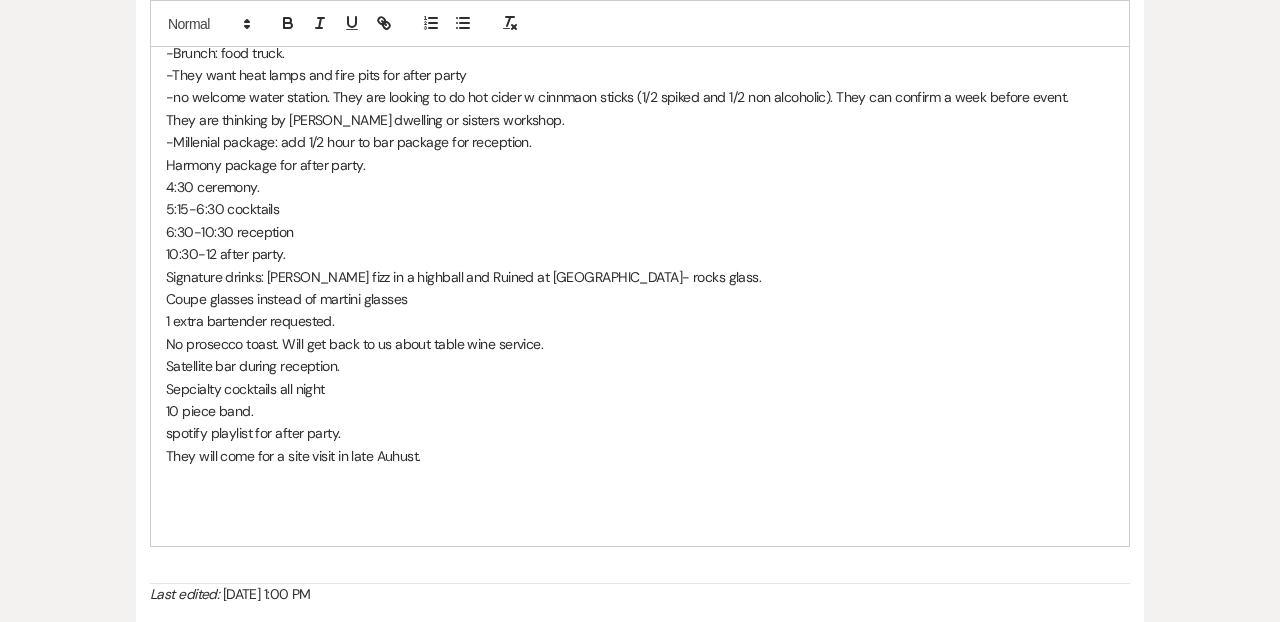 type 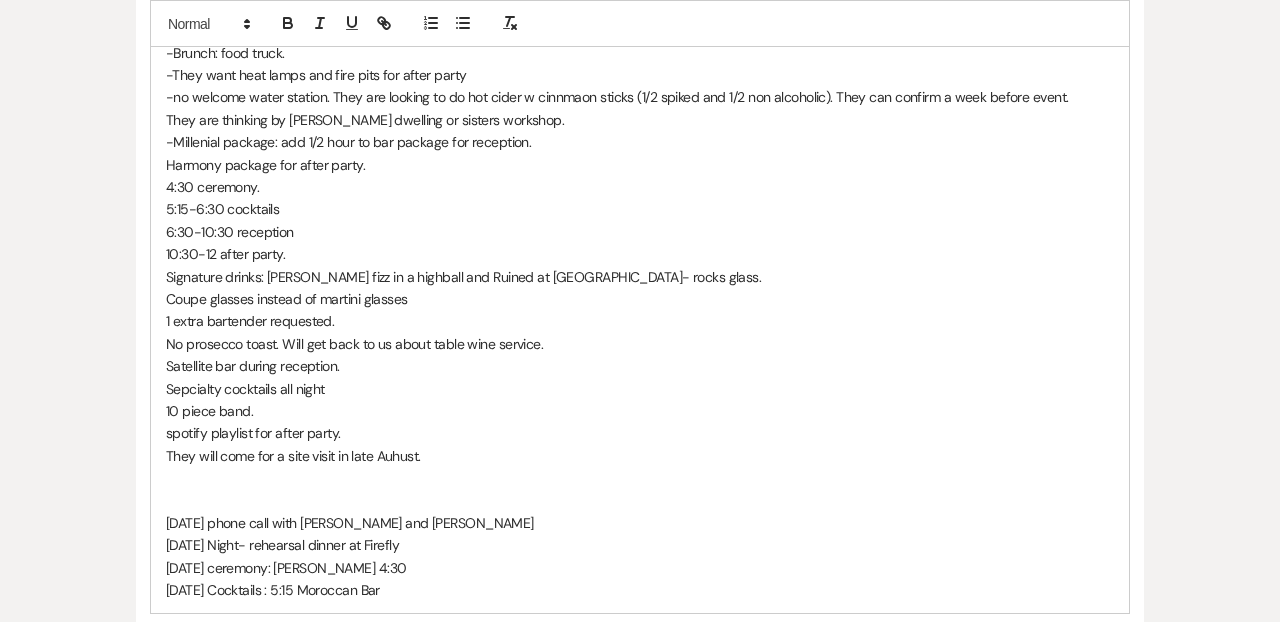 click on "Saturday Cocktails : 5:15 Moroccan Bar" at bounding box center [640, 590] 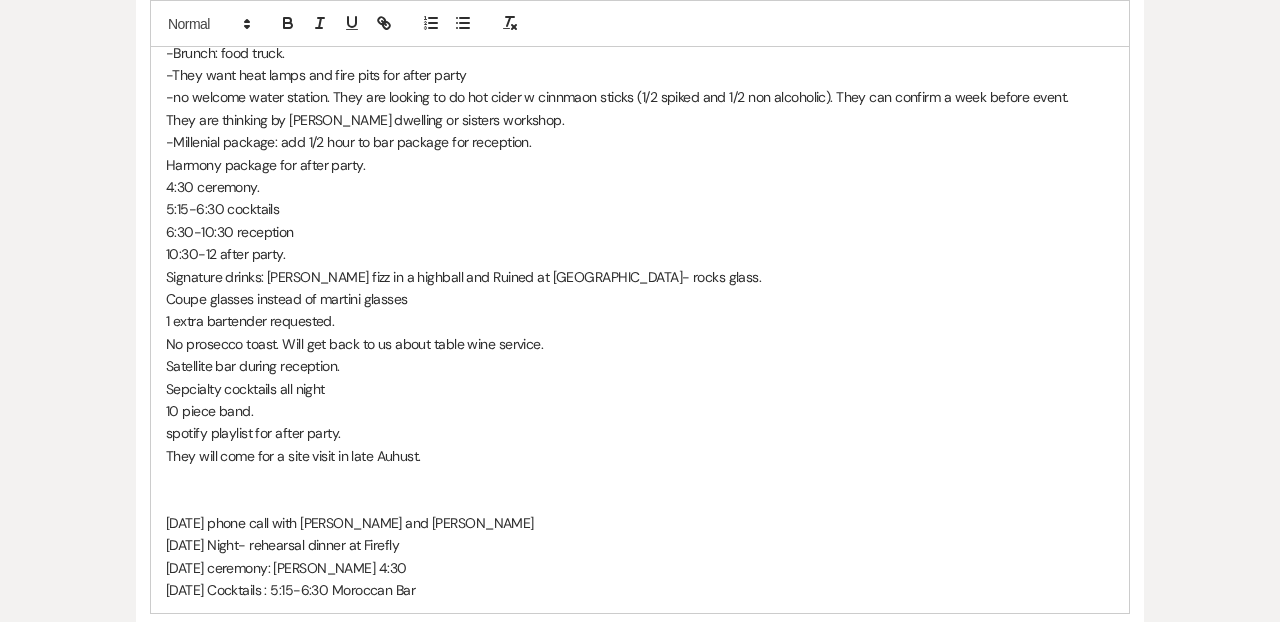 click on "Saturday Cocktails : 5:15-6:30 Moroccan Bar" at bounding box center (640, 590) 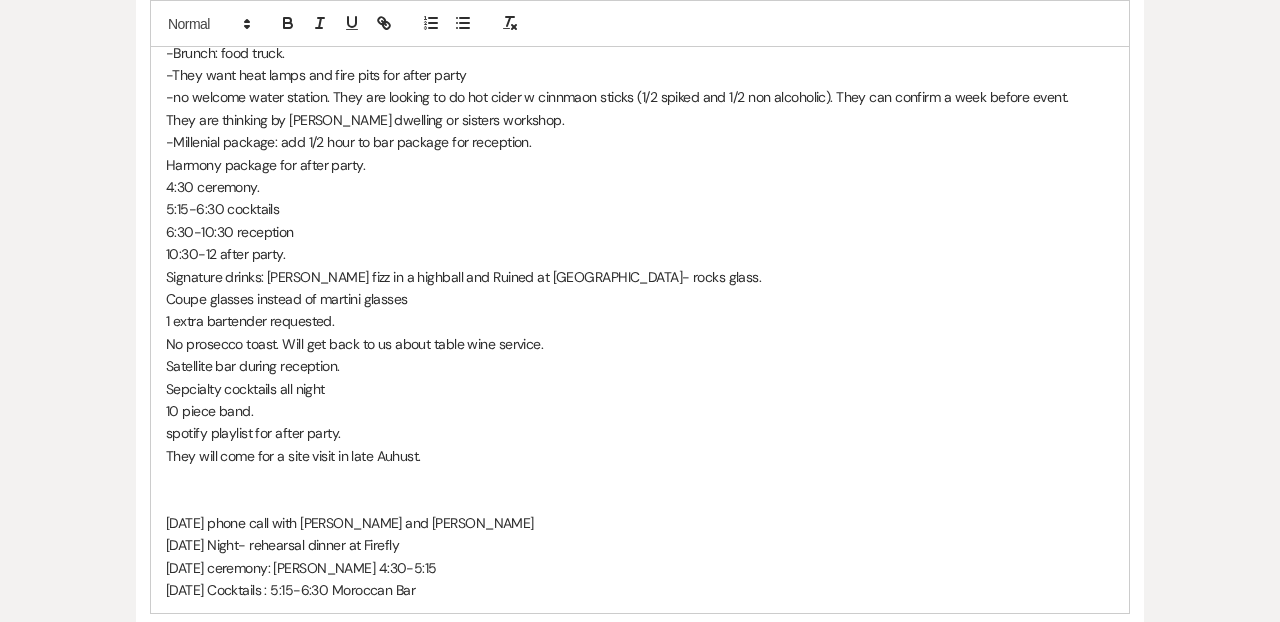 click on "Saturday Cocktails : 5:15-6:30 Moroccan Bar" at bounding box center [640, 590] 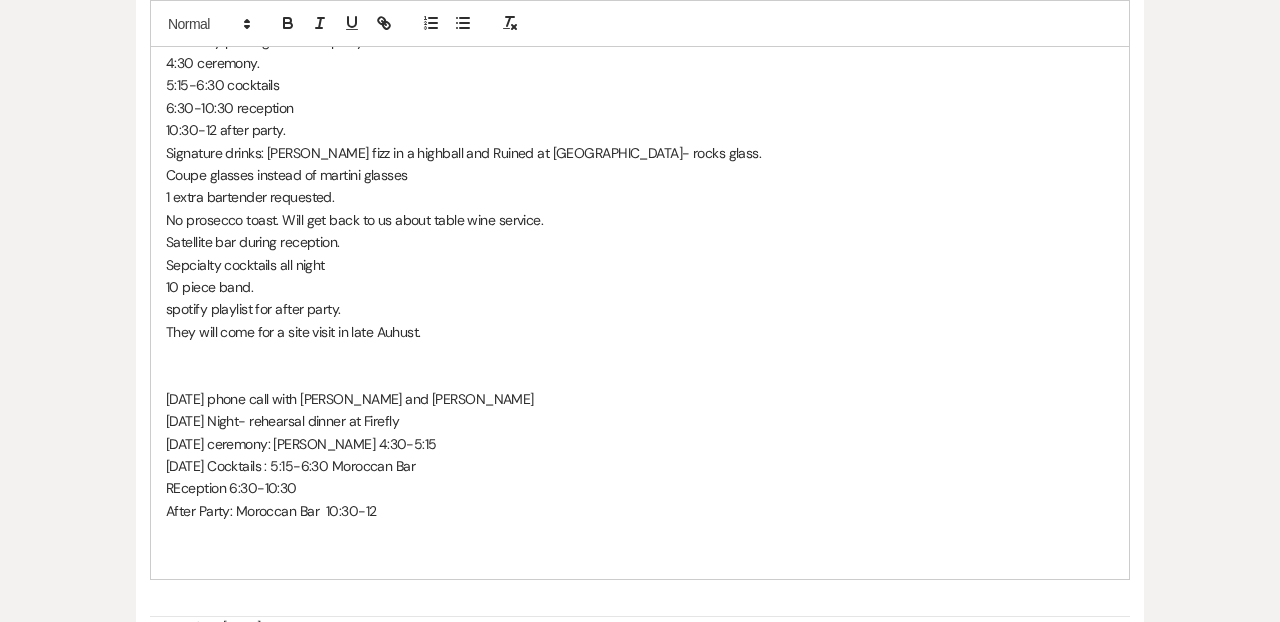 scroll, scrollTop: 2420, scrollLeft: 0, axis: vertical 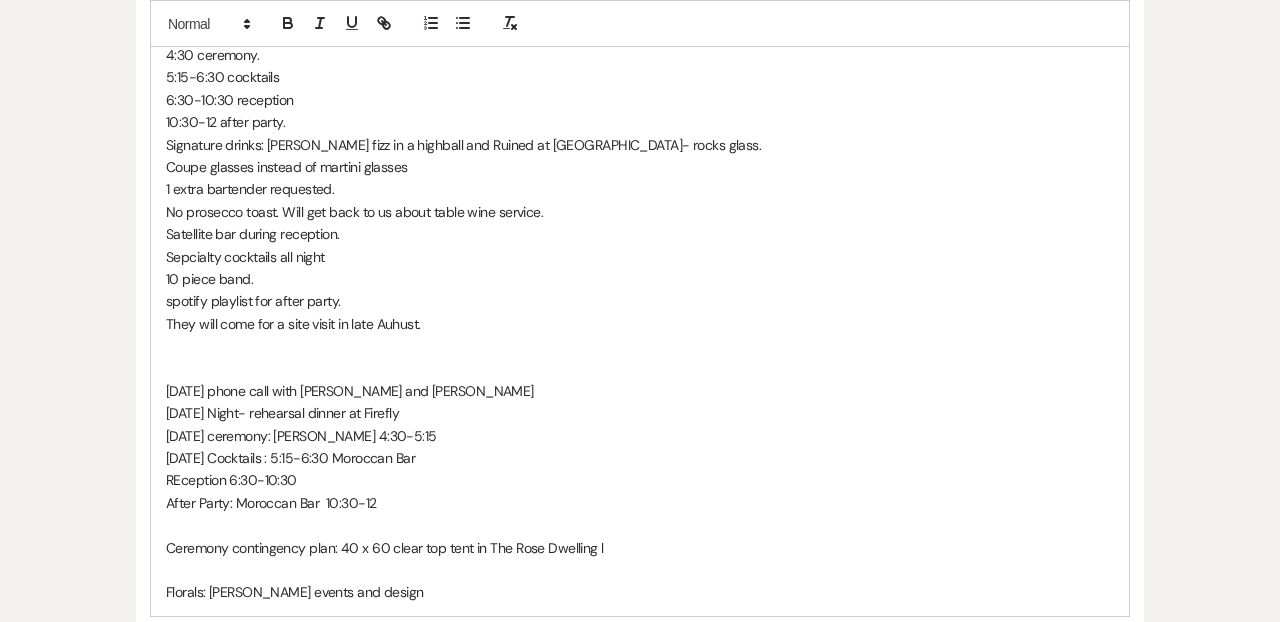 click at bounding box center (640, 525) 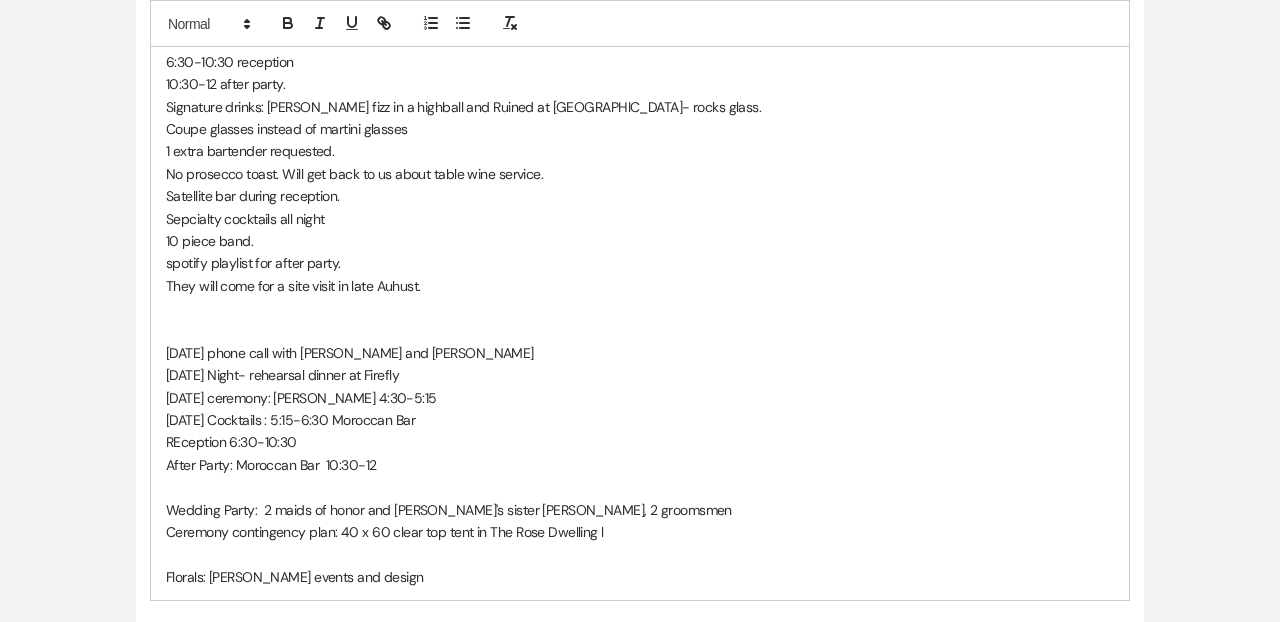 scroll, scrollTop: 2471, scrollLeft: 0, axis: vertical 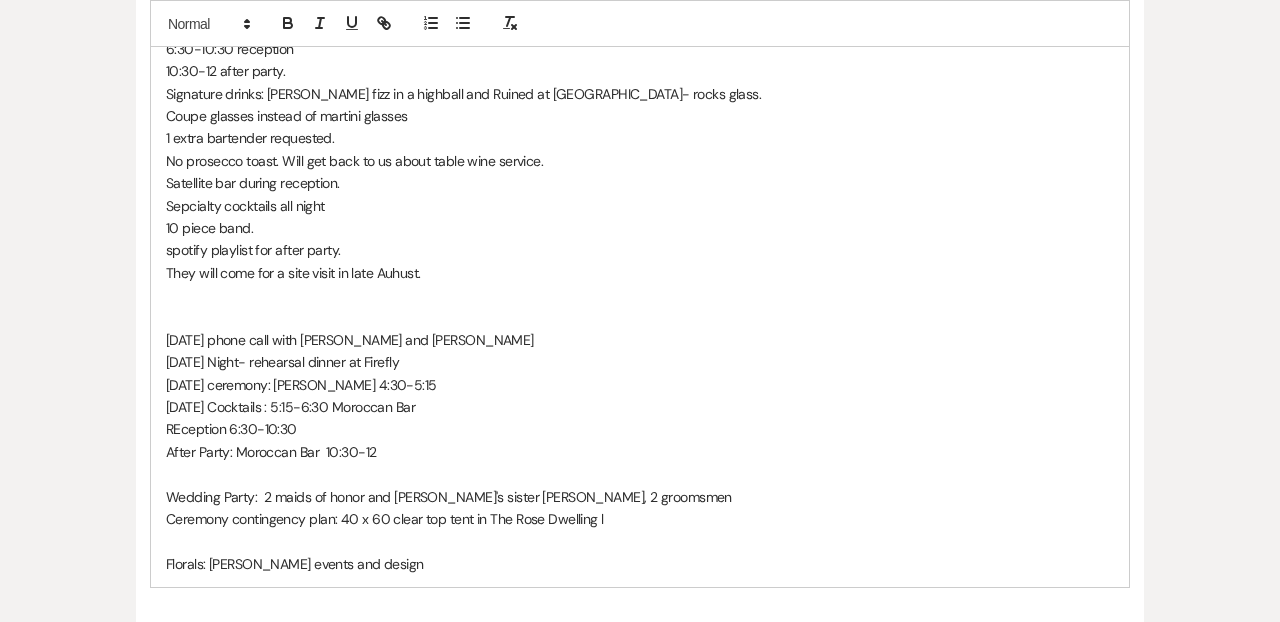 click on "Florals: Amelia events and design" at bounding box center [640, 564] 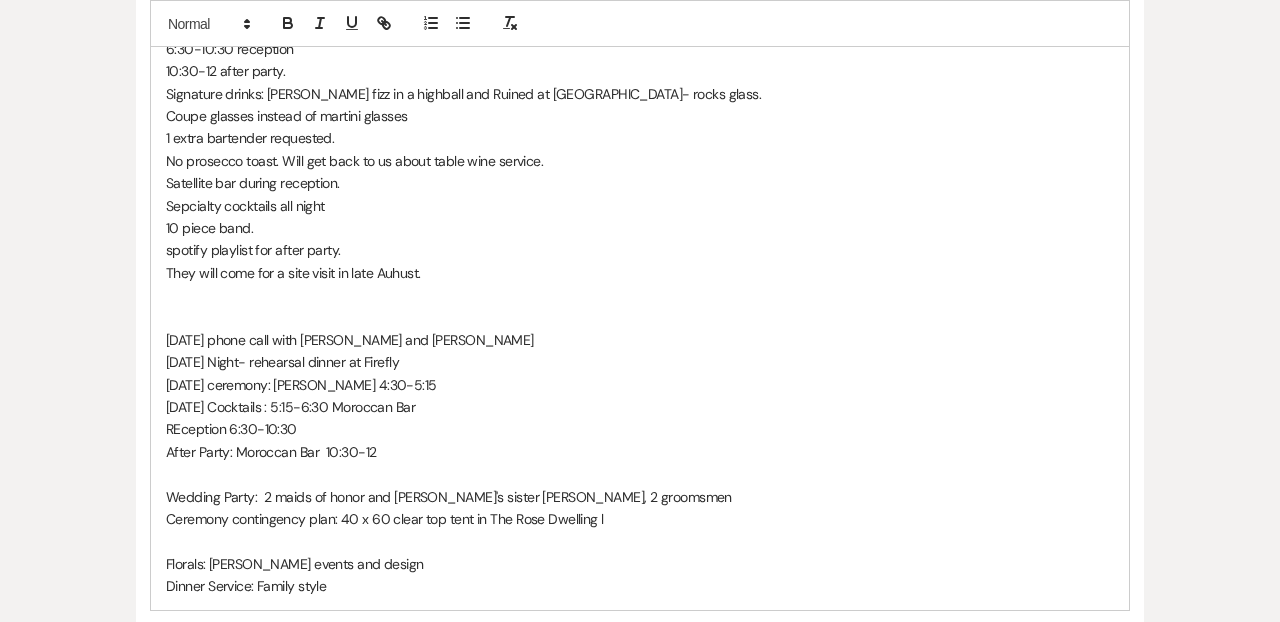 click on "After Party: Moroccan Bar  10:30-12" at bounding box center [640, 452] 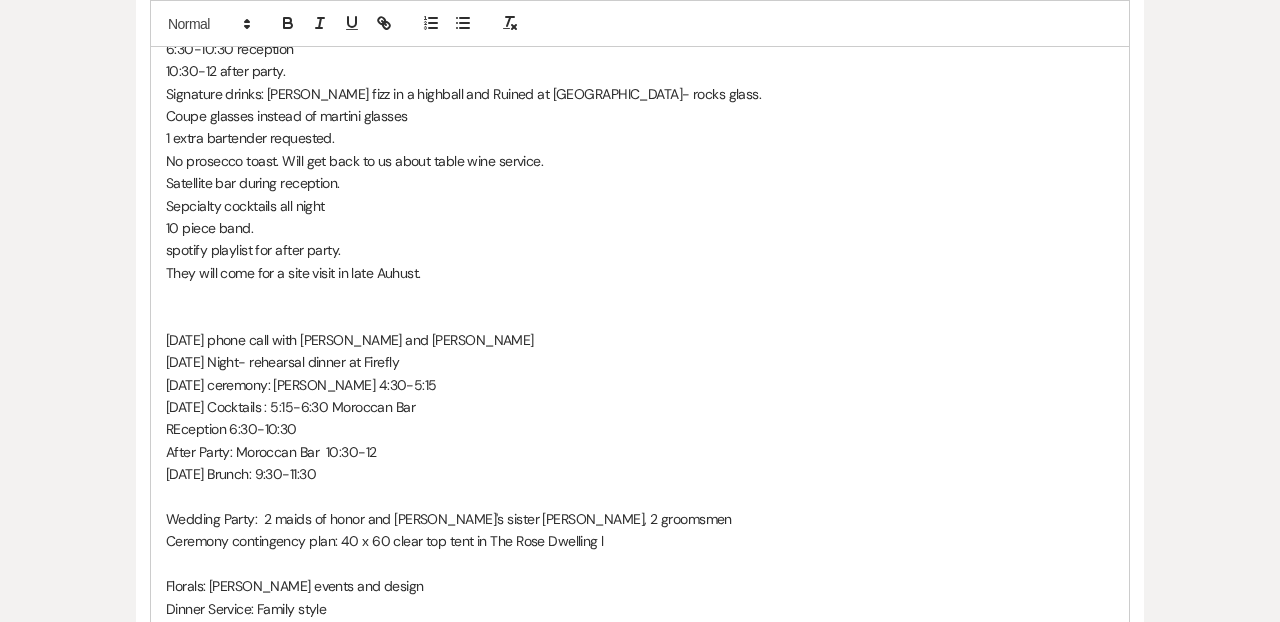 click at bounding box center [640, 564] 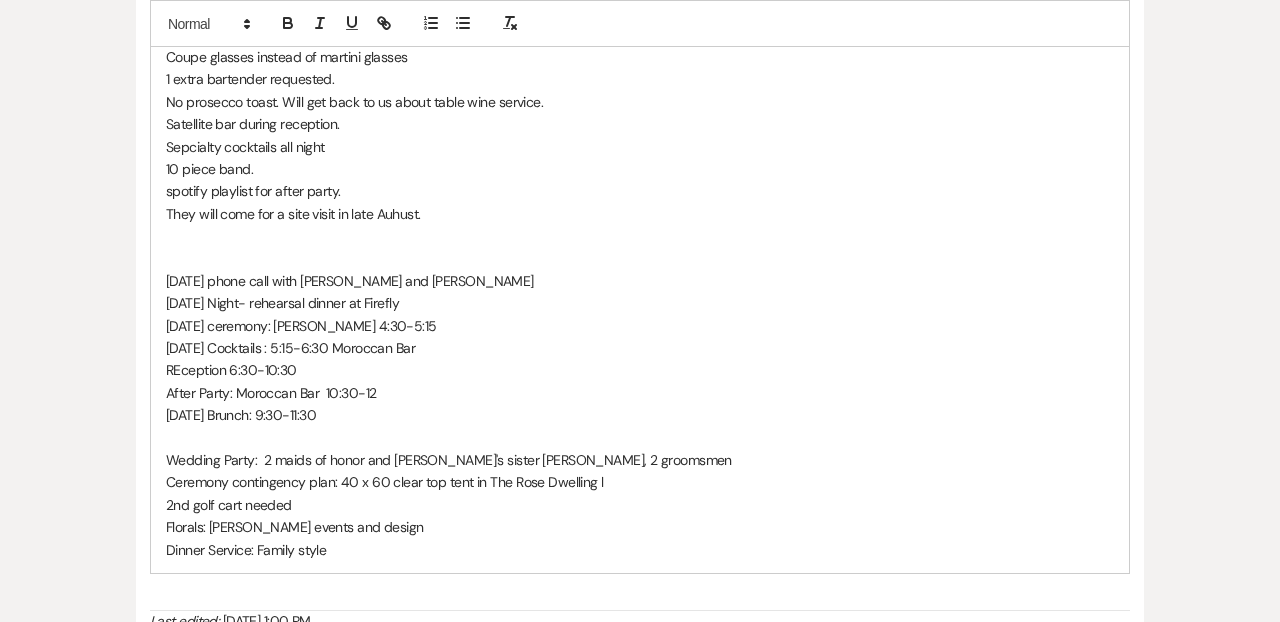scroll, scrollTop: 2553, scrollLeft: 0, axis: vertical 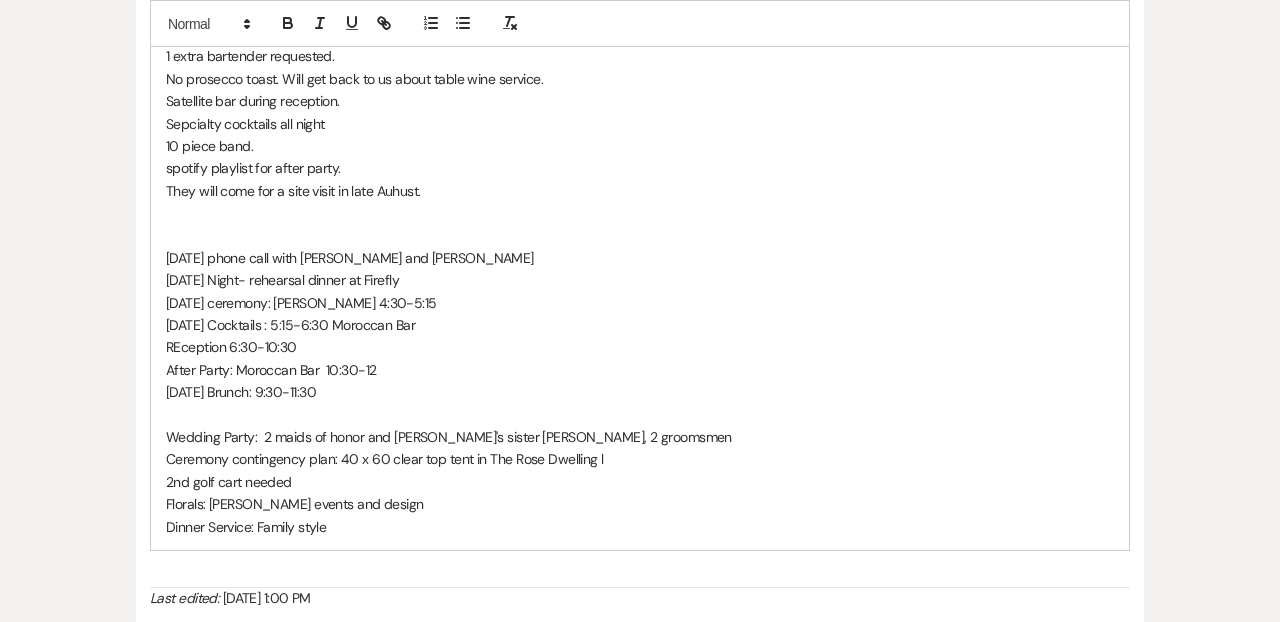 click on "Dinner Service: Family style" at bounding box center (640, 527) 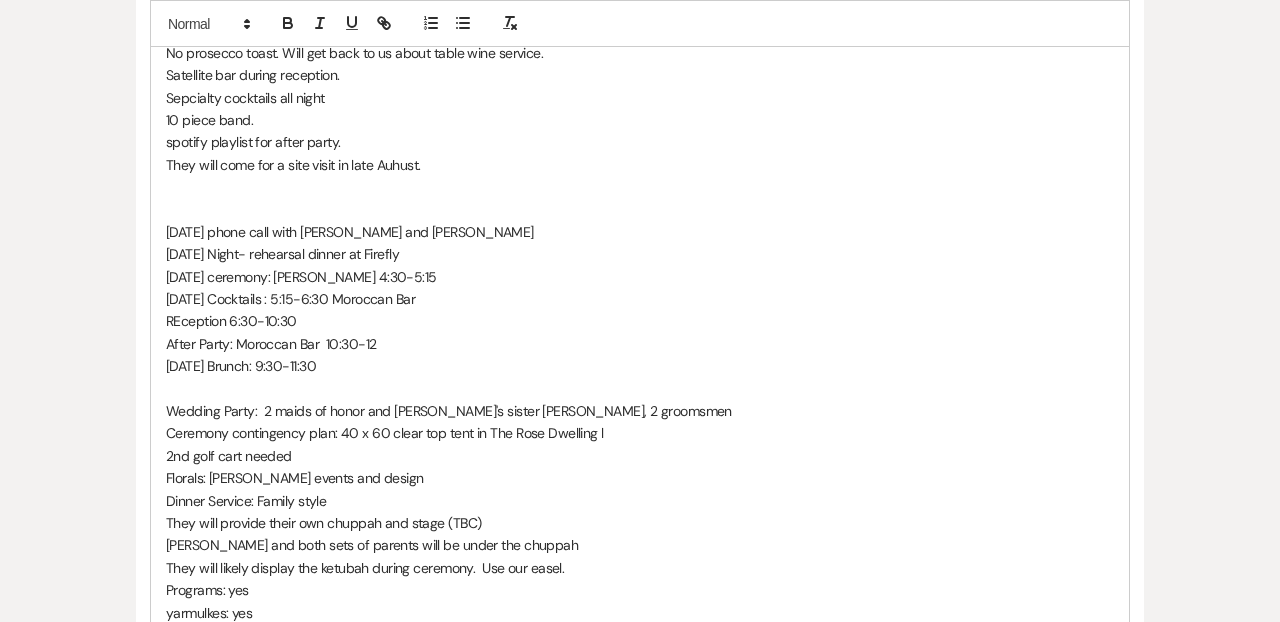scroll, scrollTop: 2601, scrollLeft: 0, axis: vertical 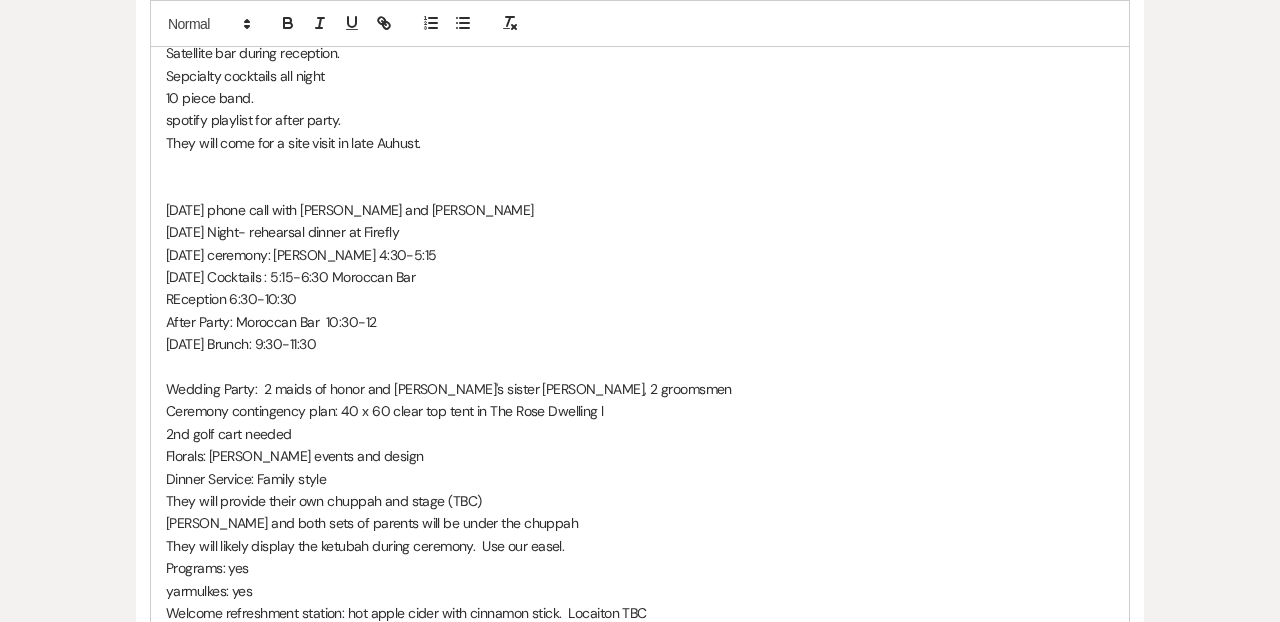 click on "Florals: Amelia events and design" at bounding box center (640, 456) 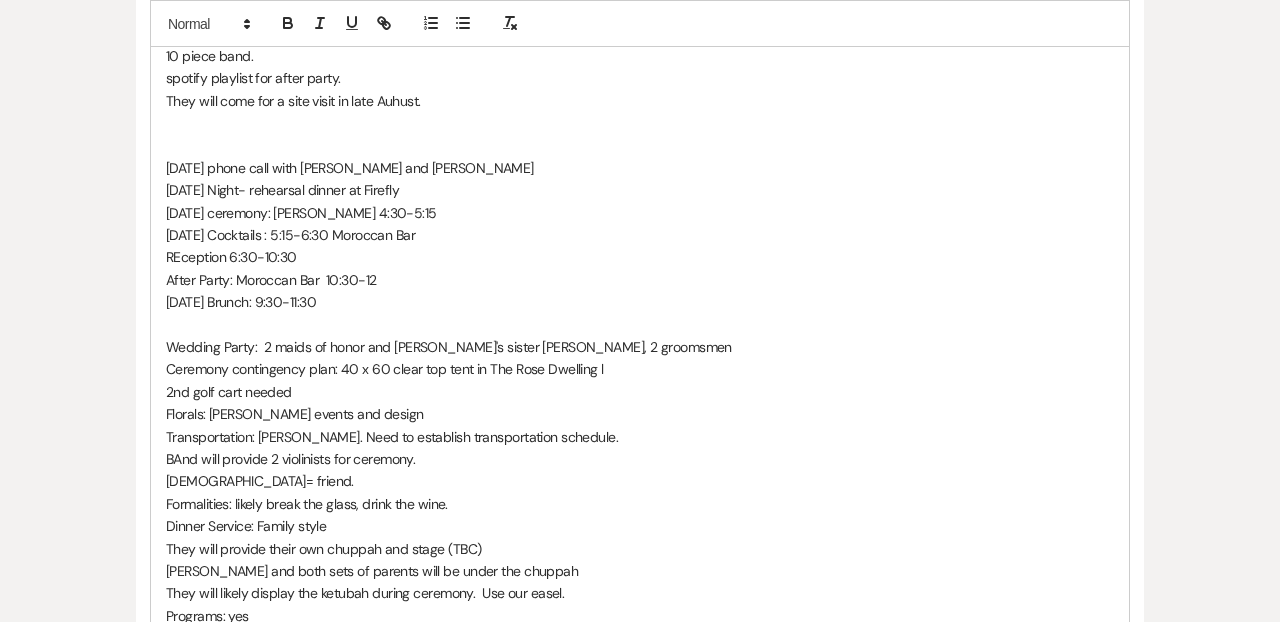 scroll, scrollTop: 2651, scrollLeft: 0, axis: vertical 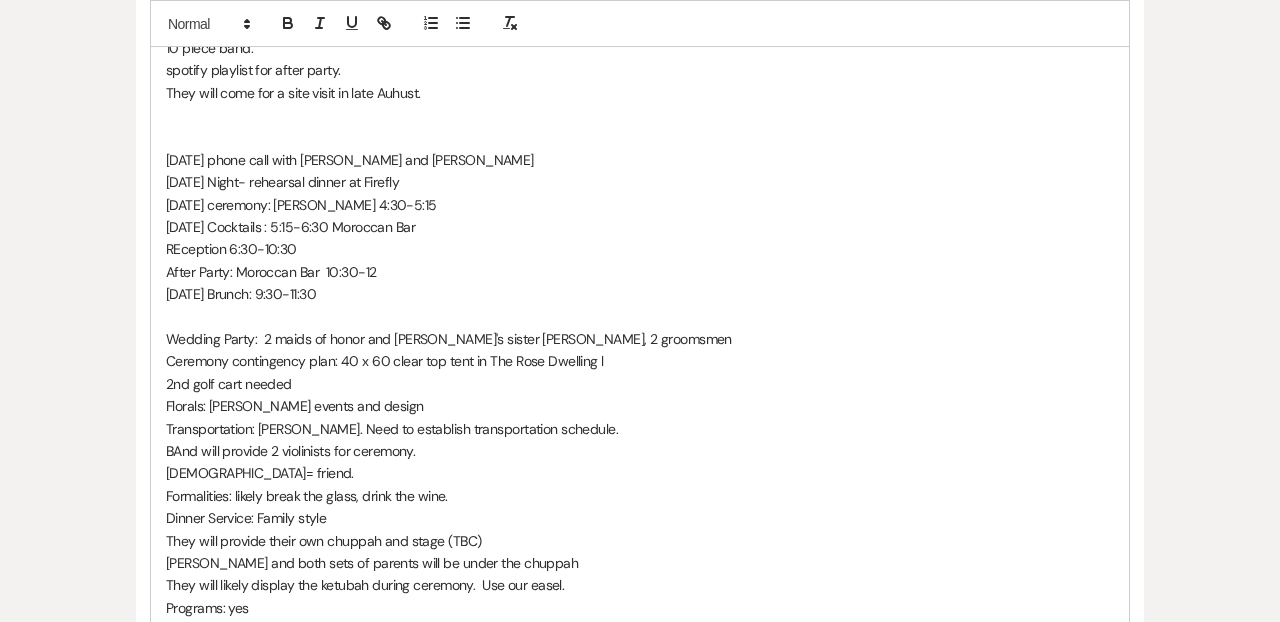click on "Dinner Service: Family style" at bounding box center [640, 518] 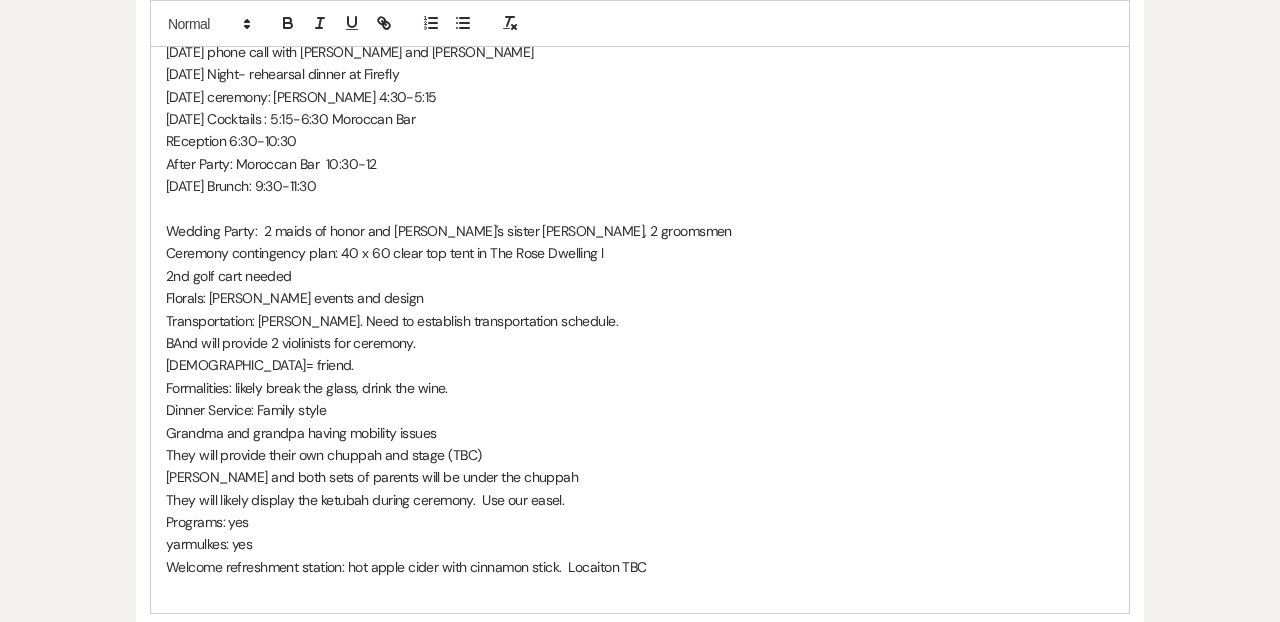 scroll, scrollTop: 2765, scrollLeft: 0, axis: vertical 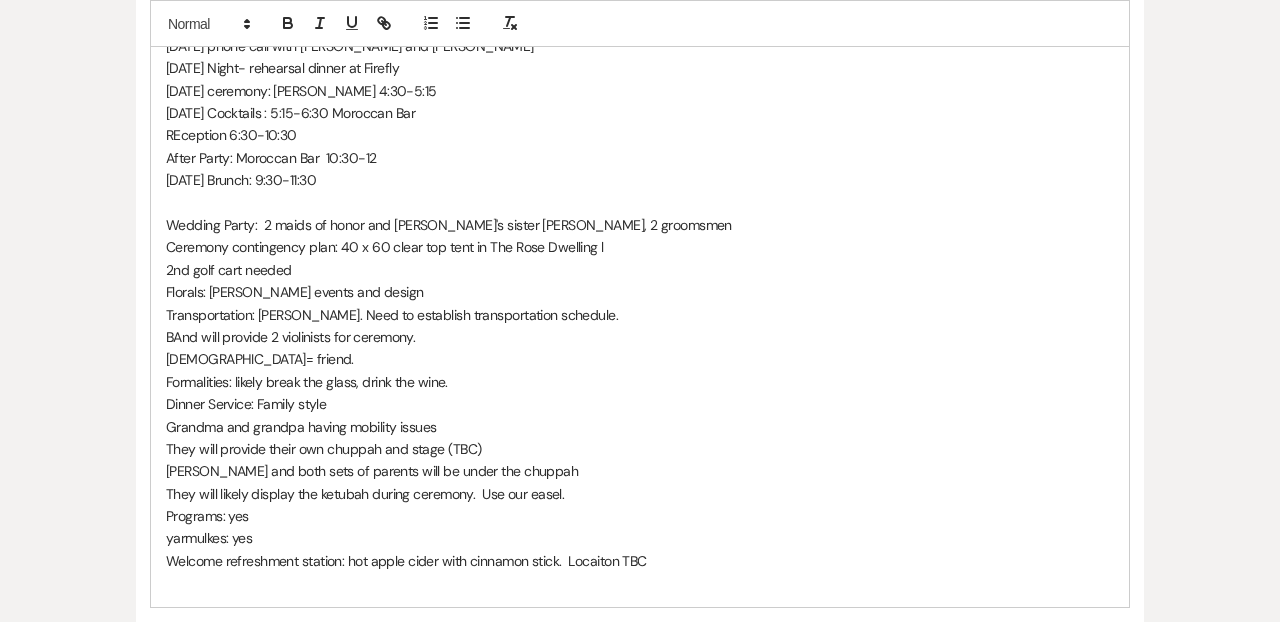 click on "They will provide their own chuppah and stage (TBC)" at bounding box center (640, 449) 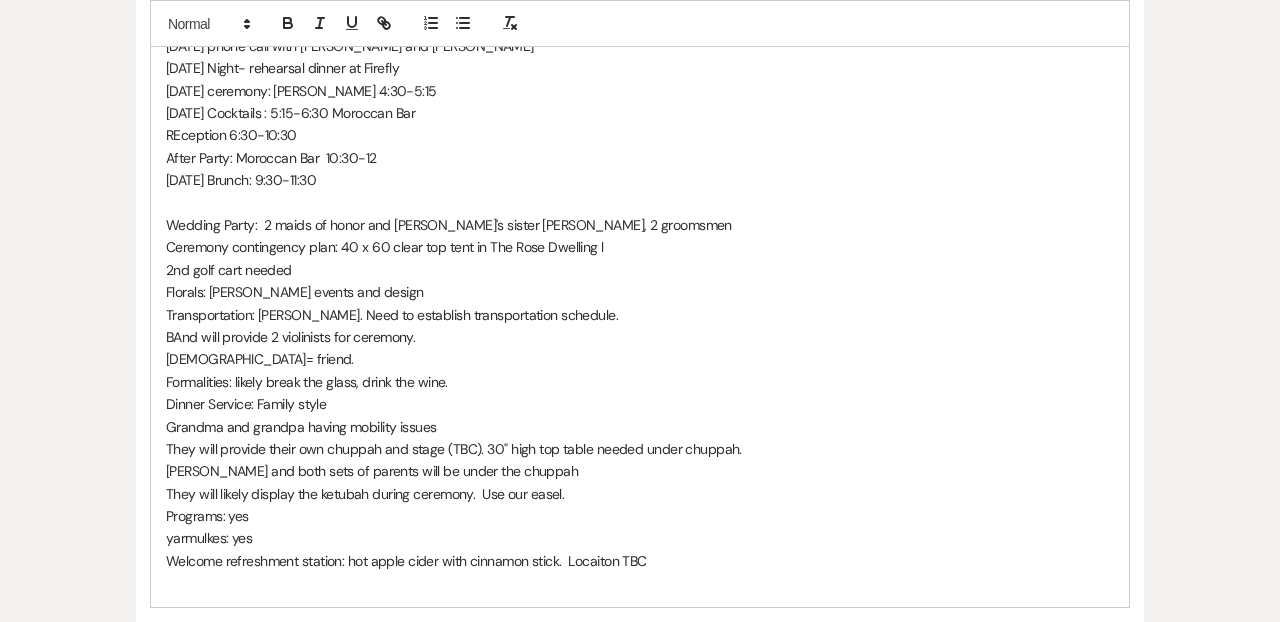 click at bounding box center (640, 583) 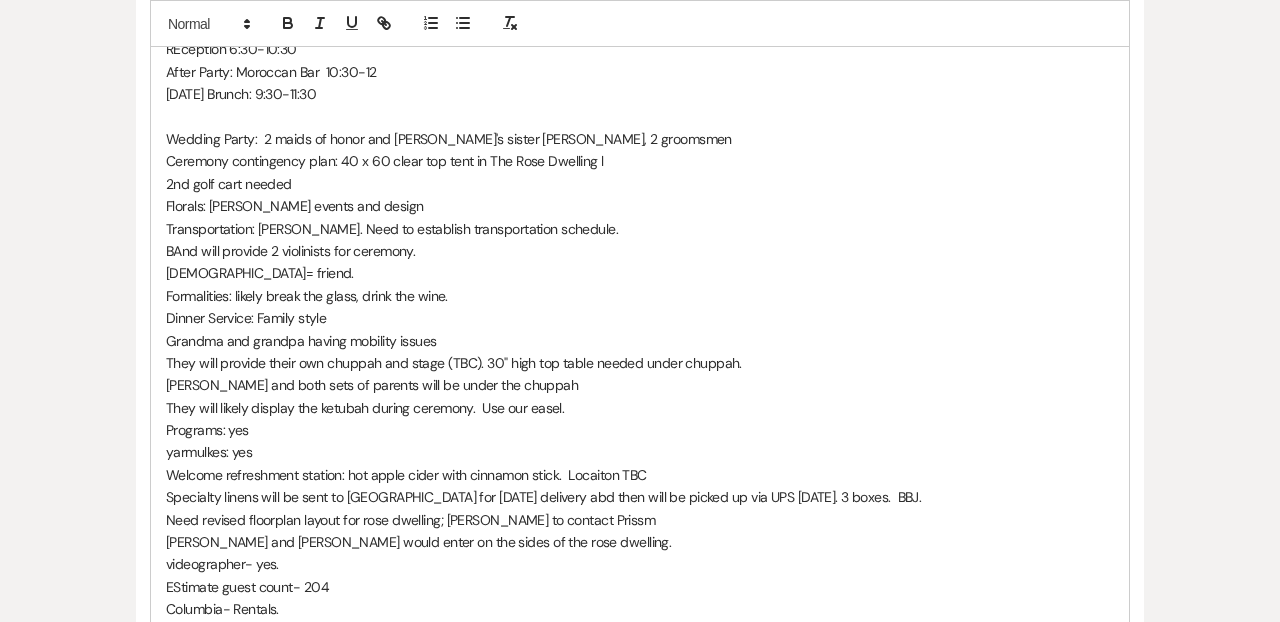 scroll, scrollTop: 2870, scrollLeft: 0, axis: vertical 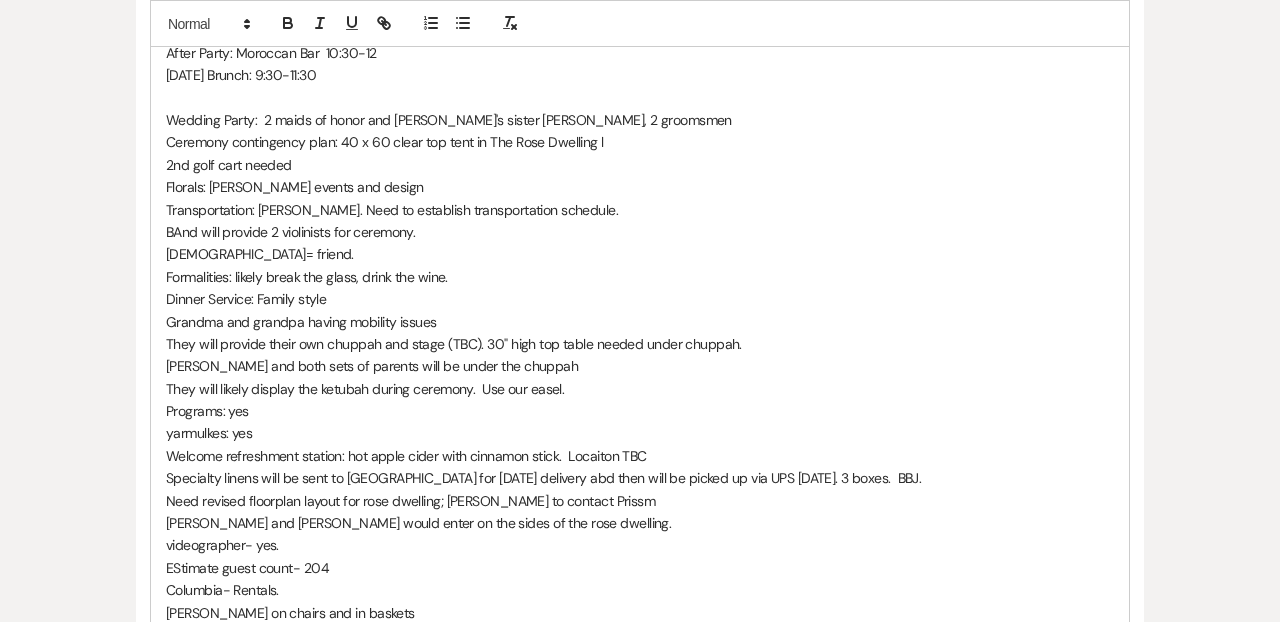 click on "Programs: yes" at bounding box center (640, 411) 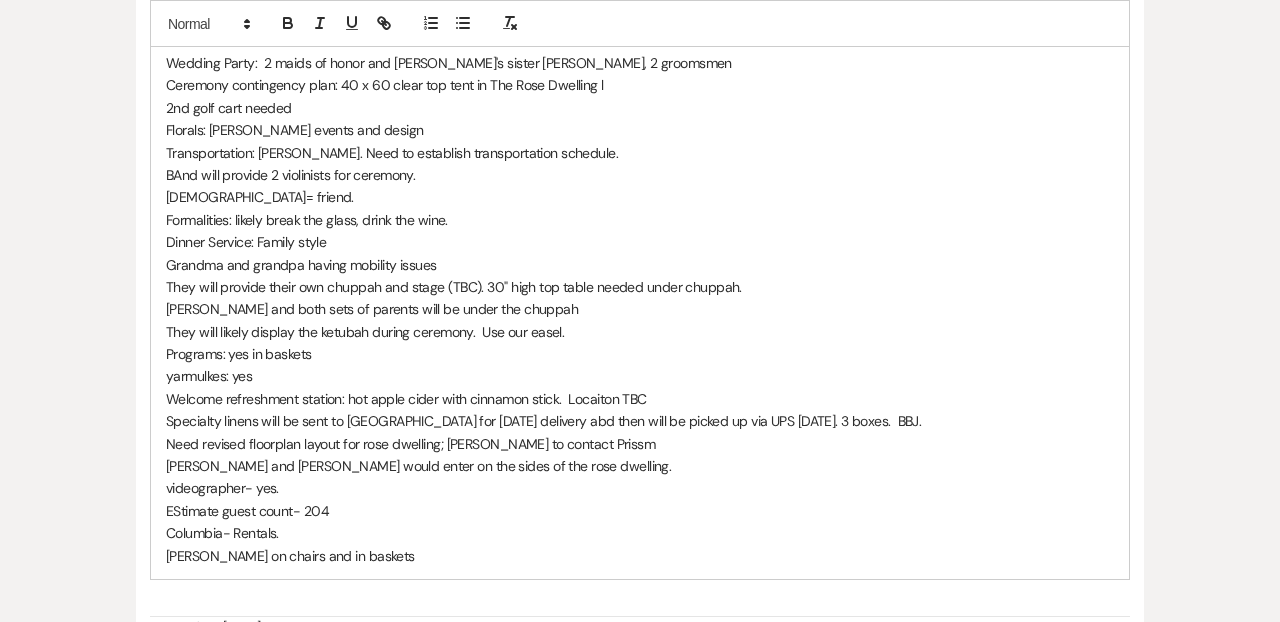 scroll, scrollTop: 2925, scrollLeft: 0, axis: vertical 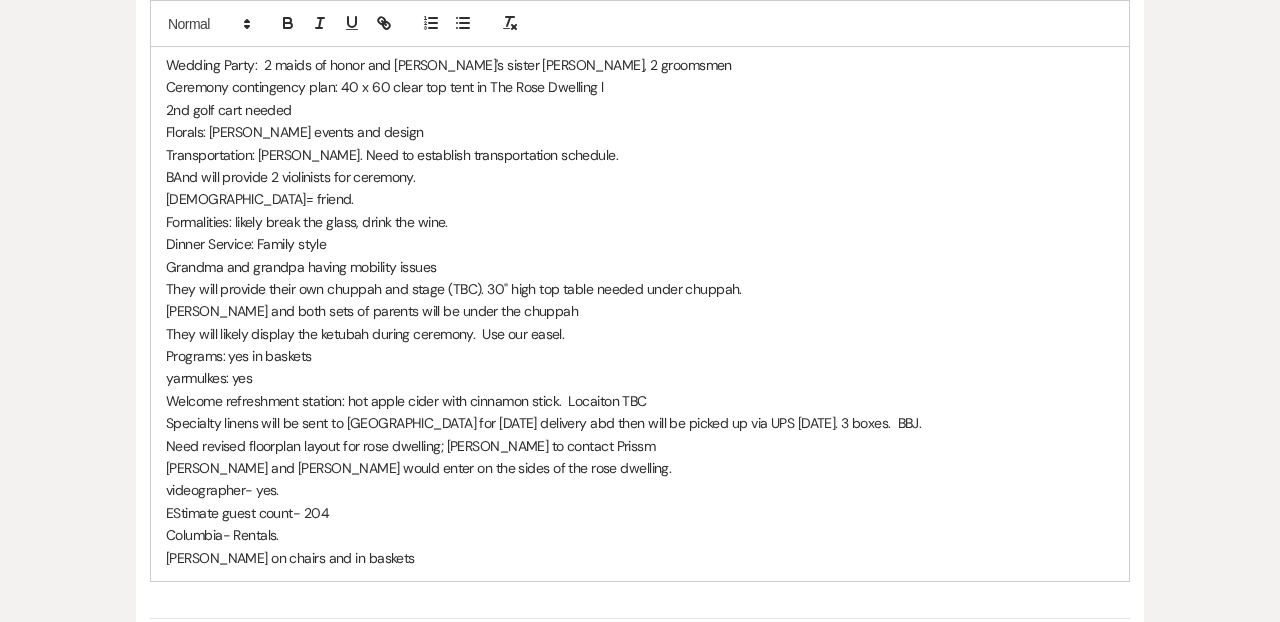 click on "Pashiminas on chairs and in baskets" at bounding box center [640, 558] 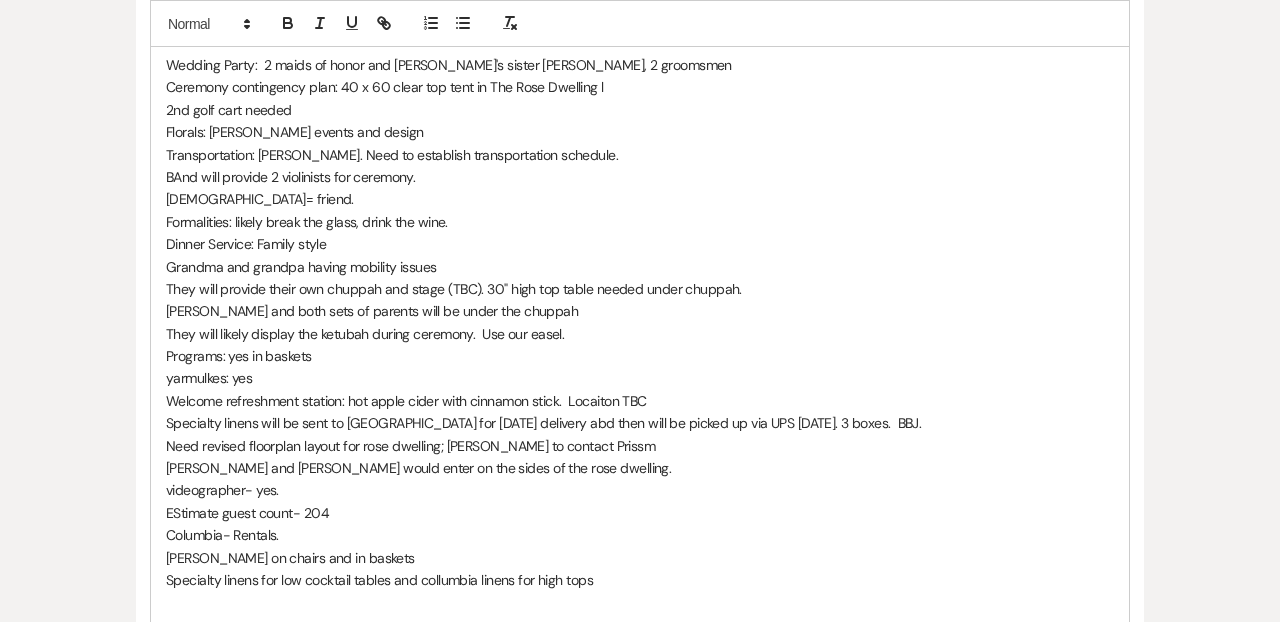 click on "2nd golf cart needed" at bounding box center (640, 110) 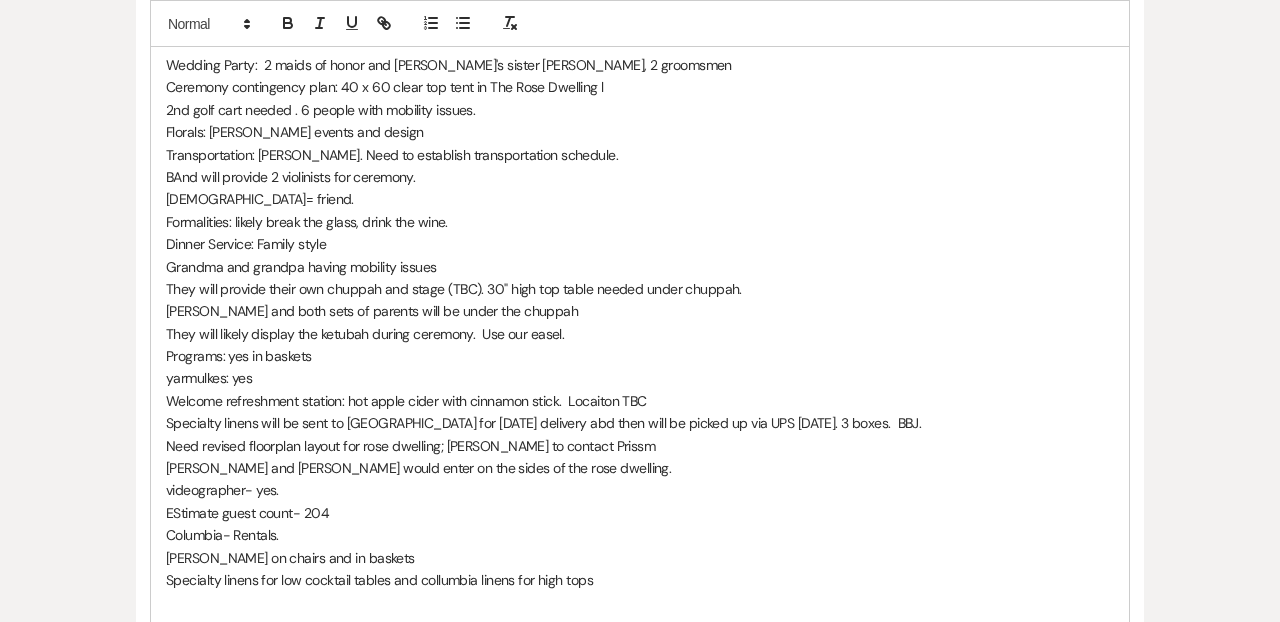 click on "Specialty linens for low cocktail tables and collumbia linens for high tops" at bounding box center [640, 580] 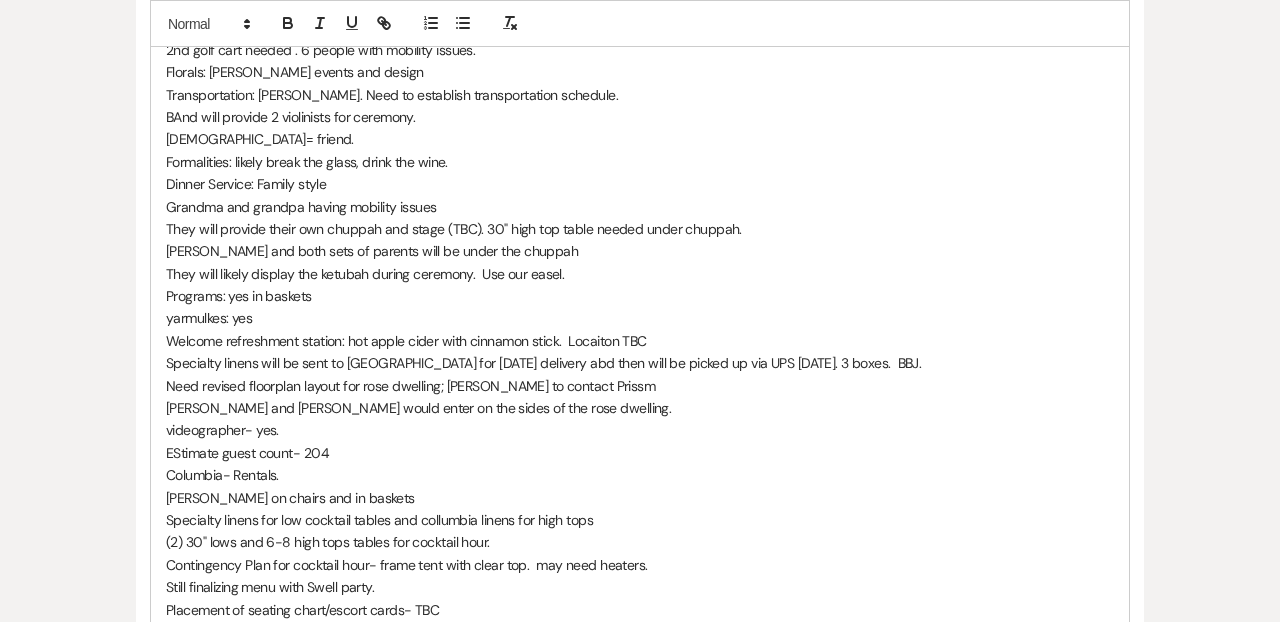 scroll, scrollTop: 2975, scrollLeft: 0, axis: vertical 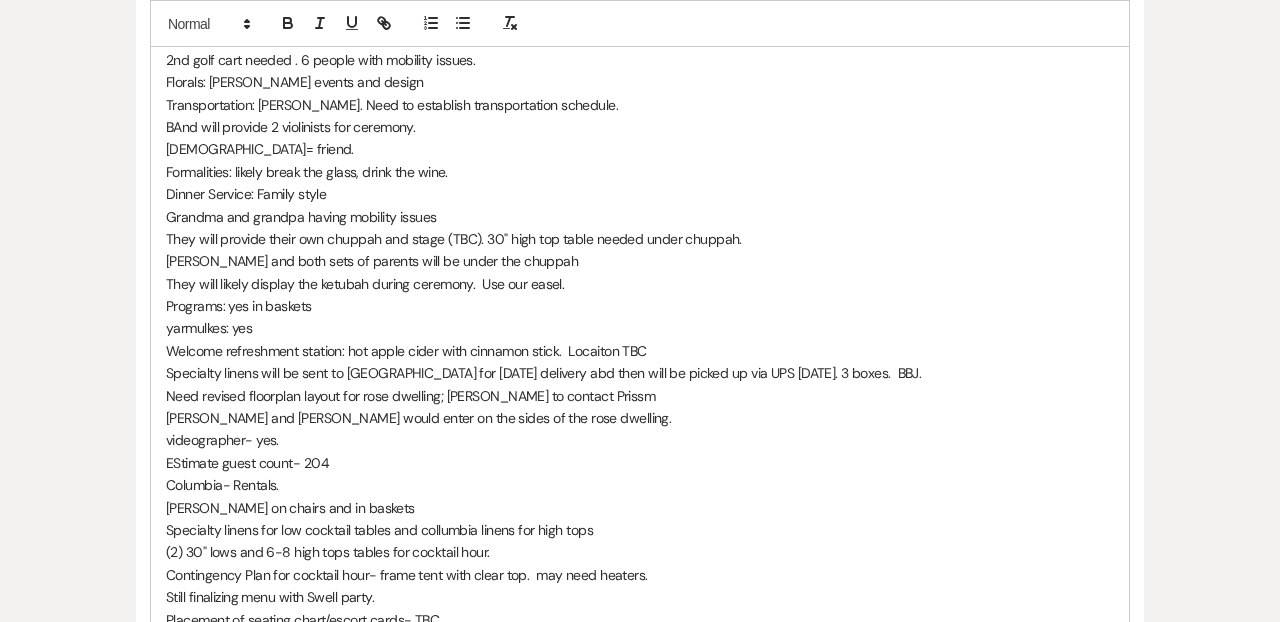 click on "videographer- yes." at bounding box center (640, 440) 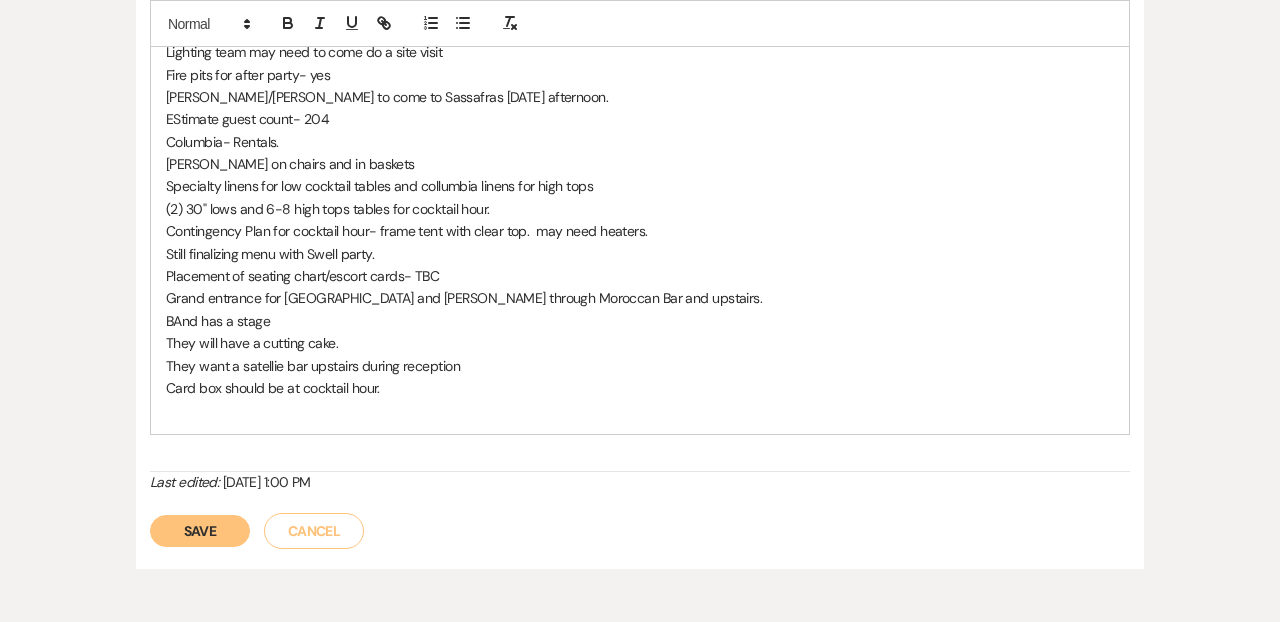 scroll, scrollTop: 3626, scrollLeft: 0, axis: vertical 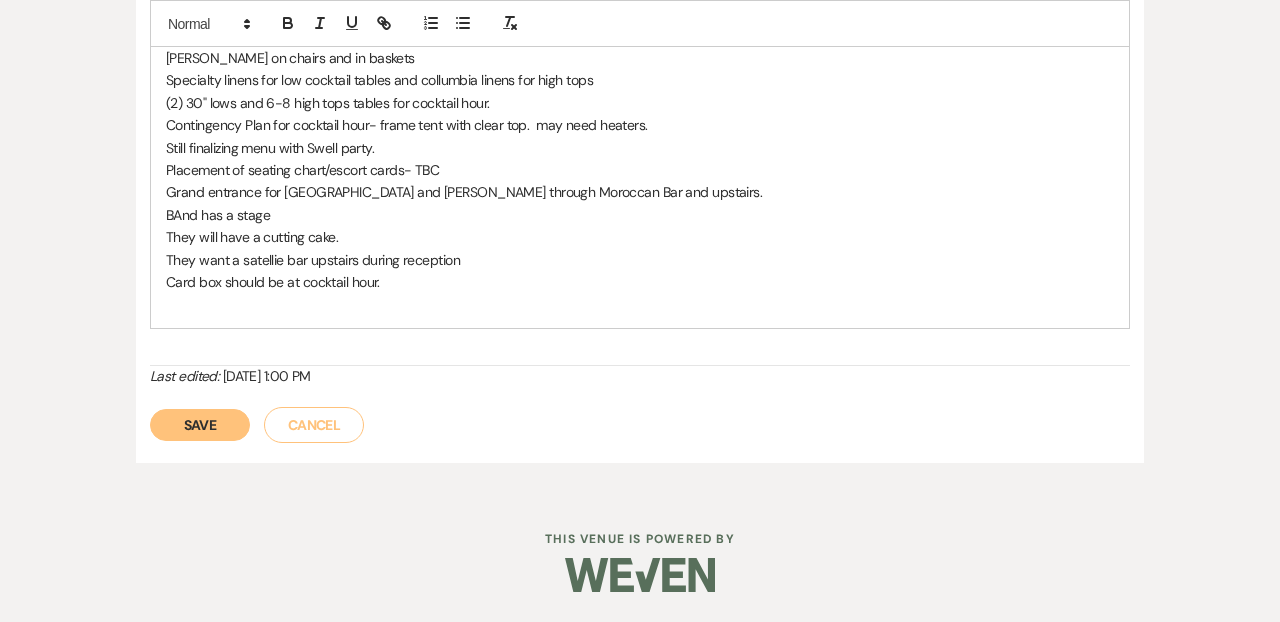 click on "Save" at bounding box center (200, 425) 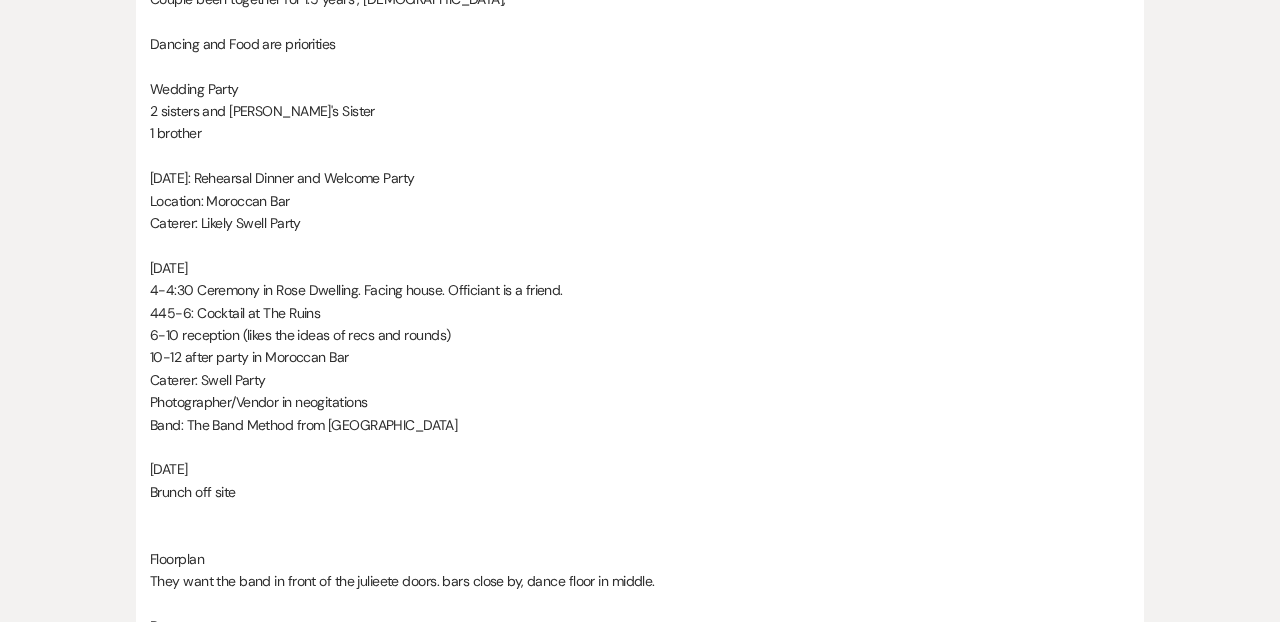 scroll, scrollTop: 0, scrollLeft: 0, axis: both 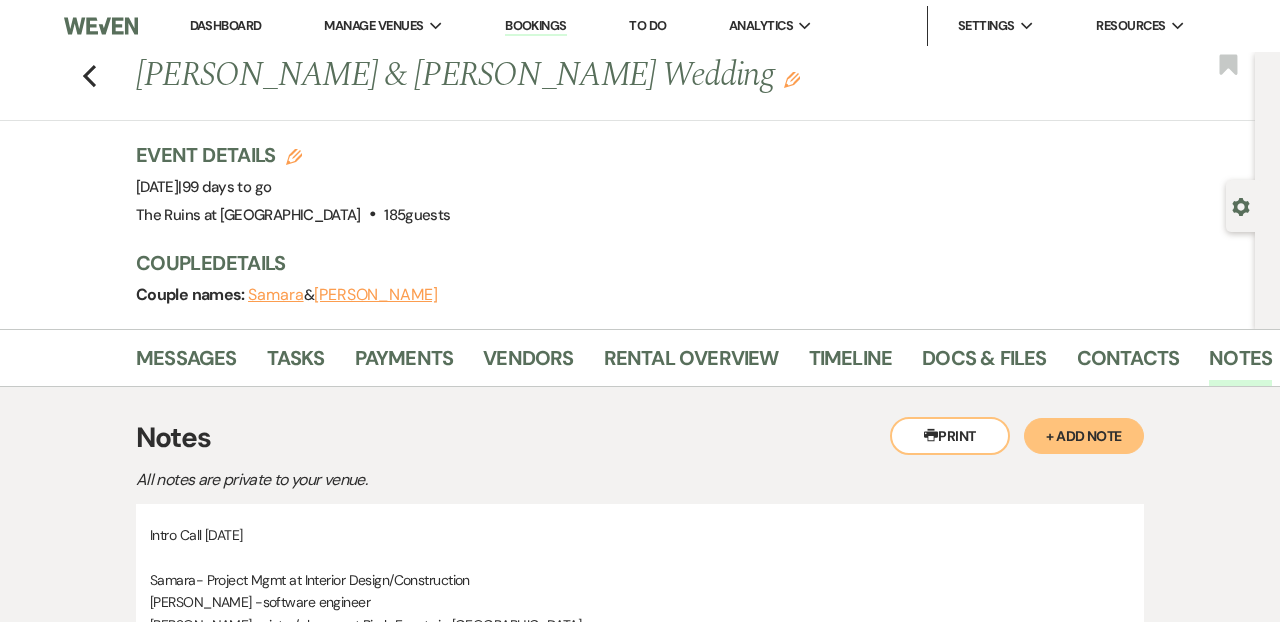 click on "Dashboard" at bounding box center (226, 25) 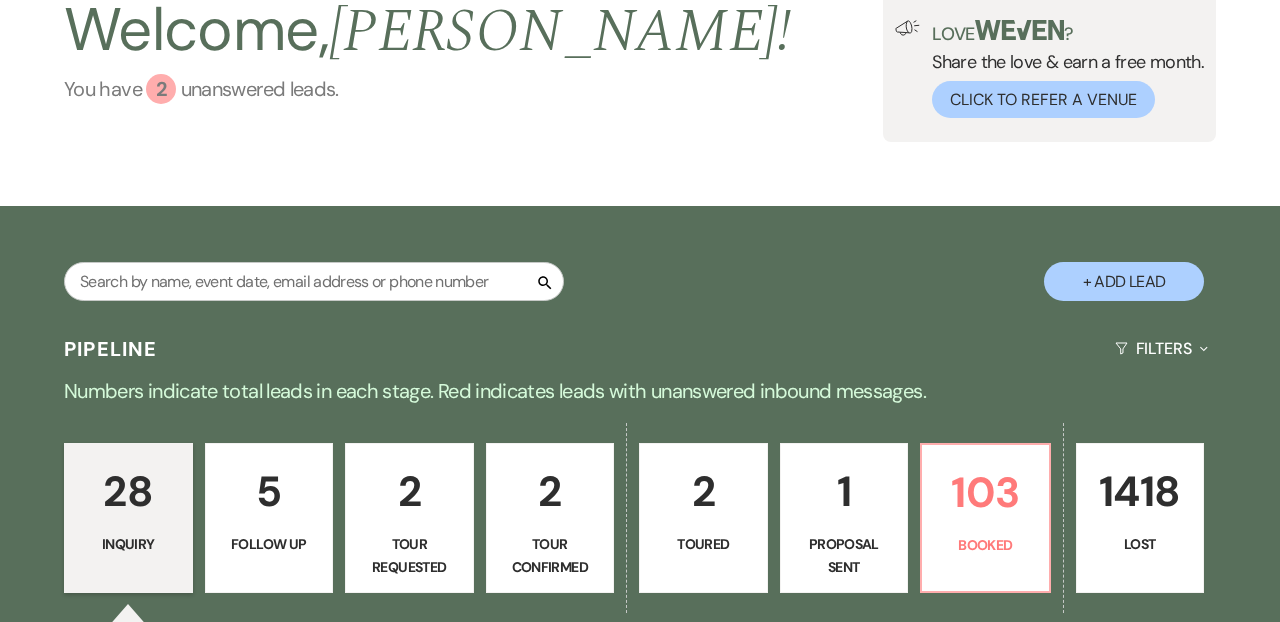 scroll, scrollTop: 146, scrollLeft: 0, axis: vertical 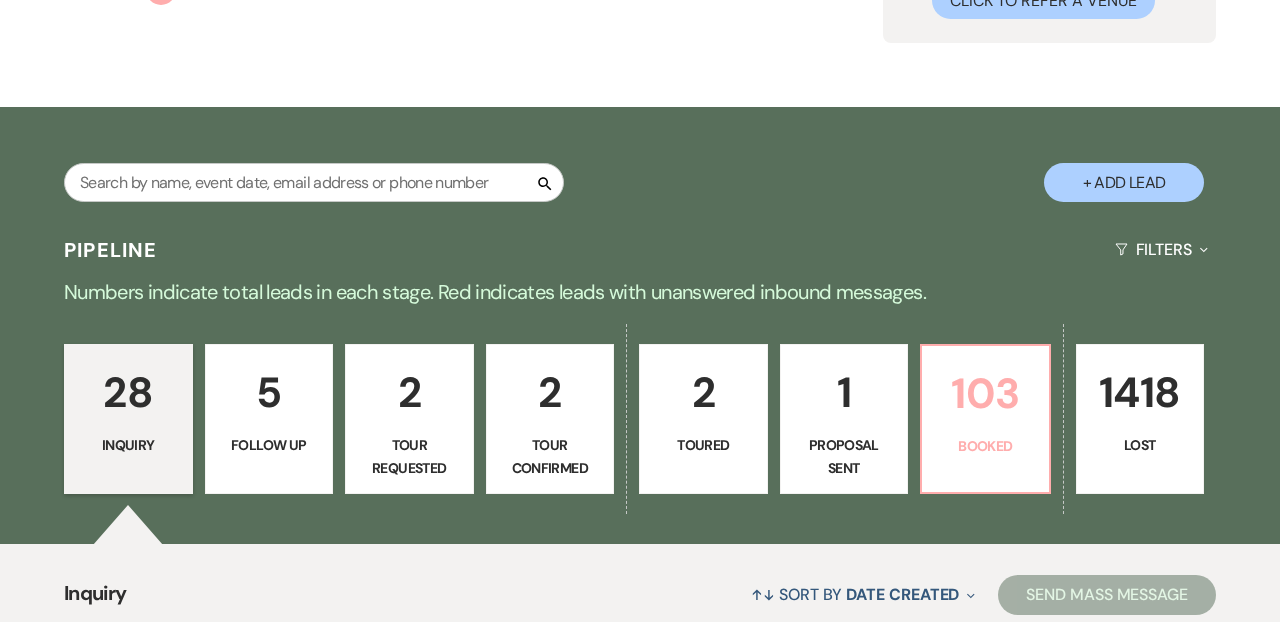 click on "103" at bounding box center (985, 393) 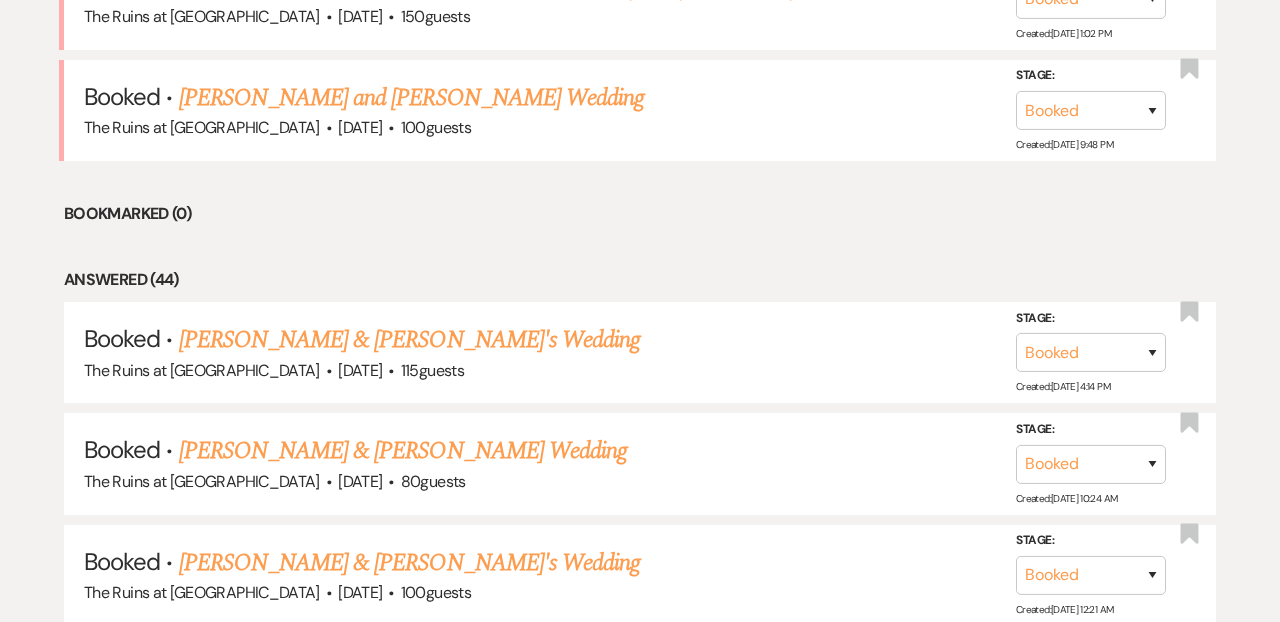scroll, scrollTop: 968, scrollLeft: 0, axis: vertical 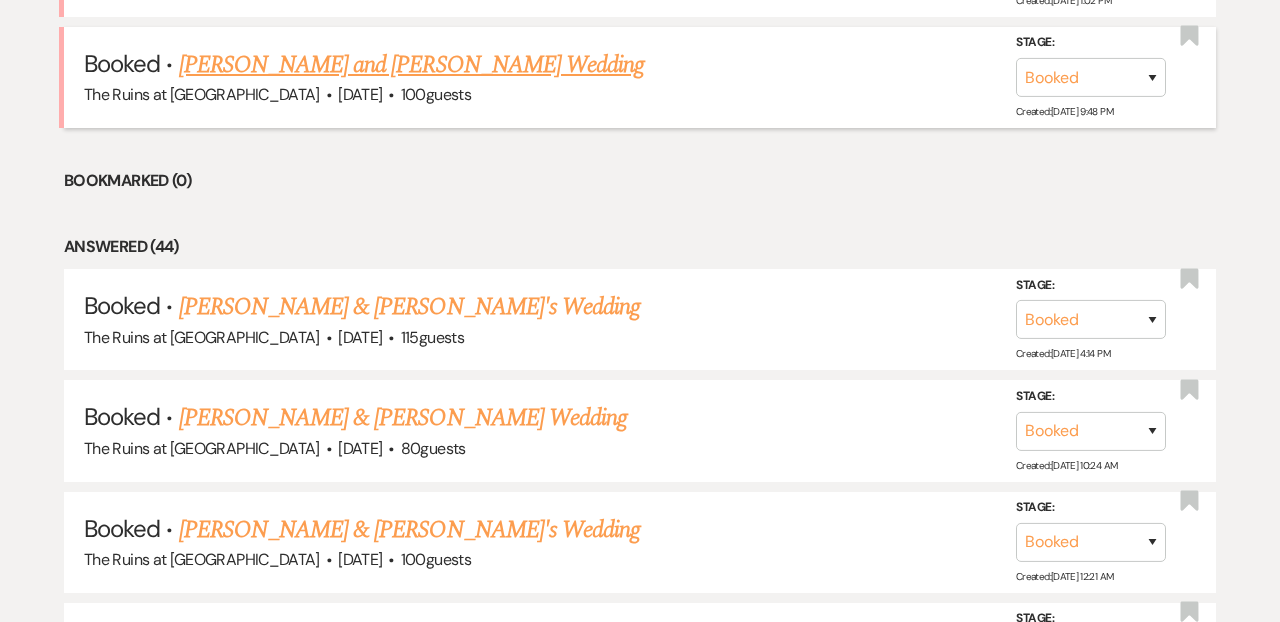 click on "[PERSON_NAME] and [PERSON_NAME] Wedding" at bounding box center (412, 65) 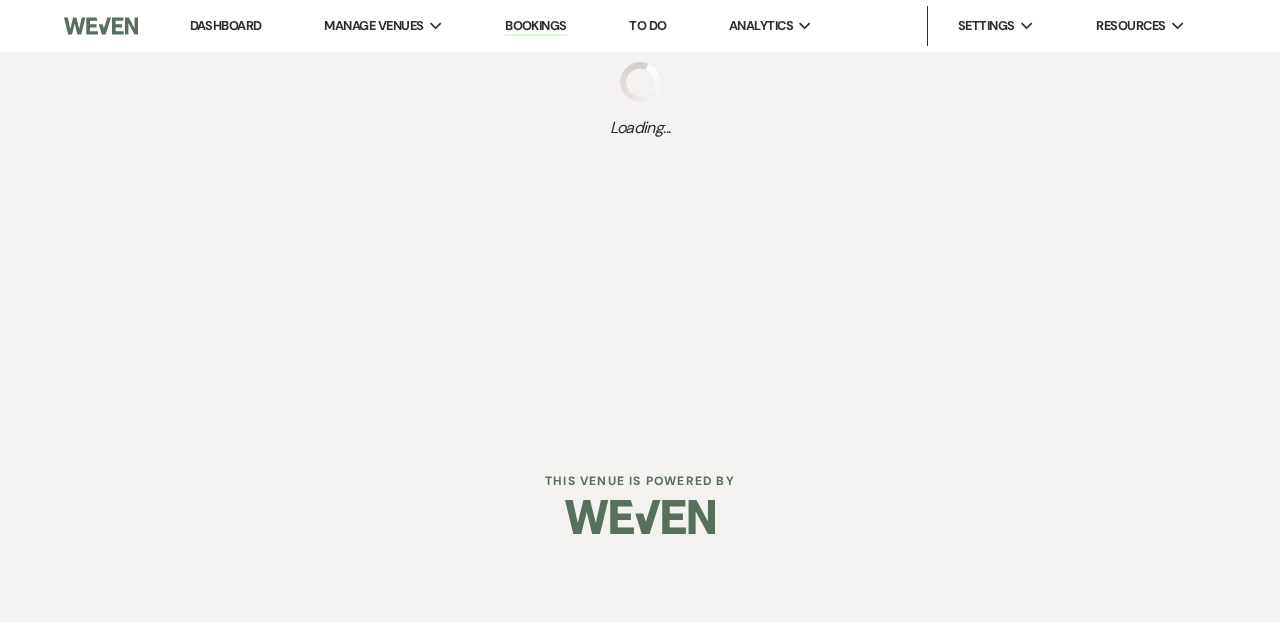 scroll, scrollTop: 0, scrollLeft: 0, axis: both 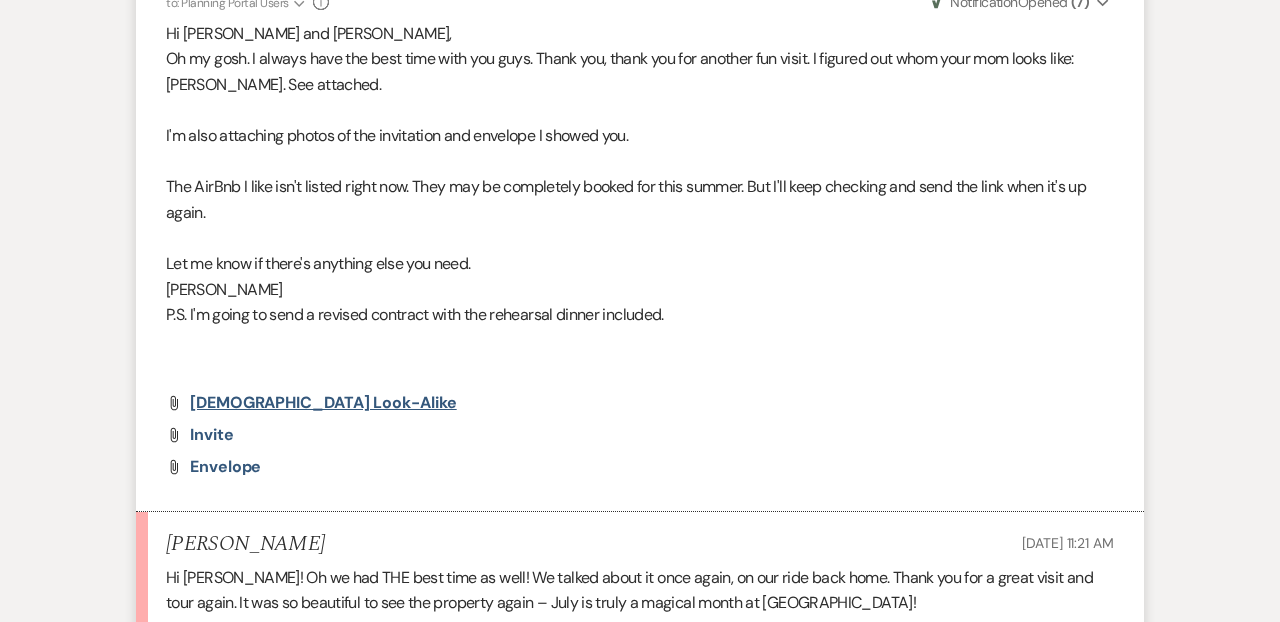 click on "[DEMOGRAPHIC_DATA] look-alike" at bounding box center [323, 402] 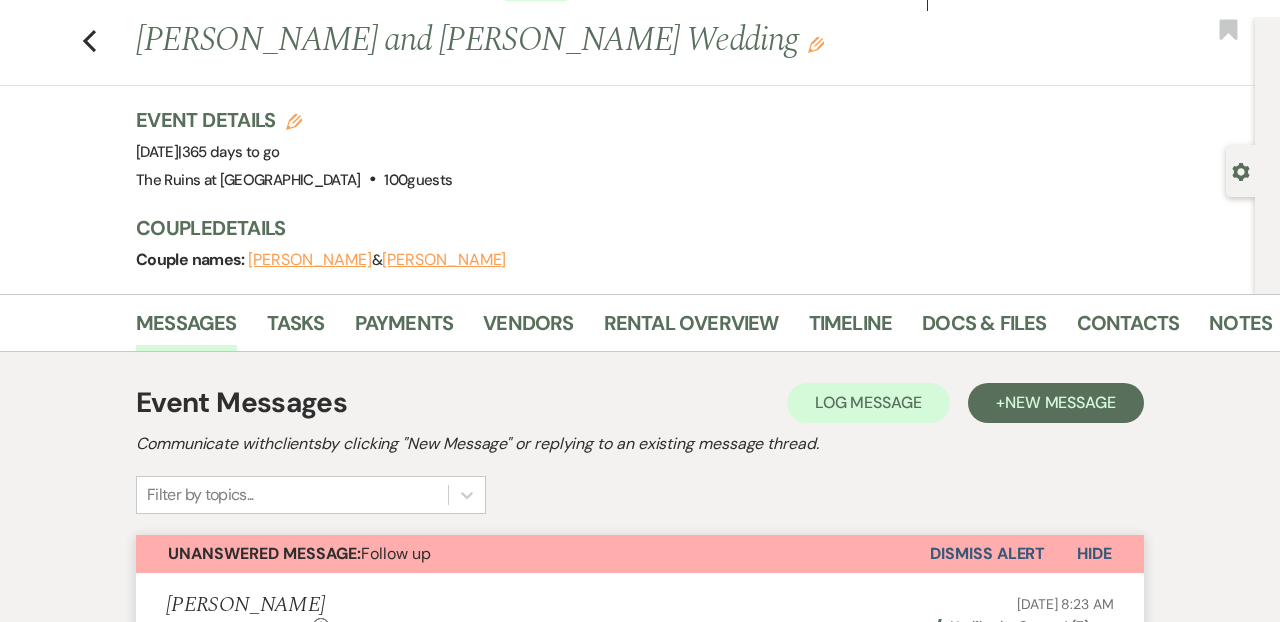 scroll, scrollTop: 0, scrollLeft: 0, axis: both 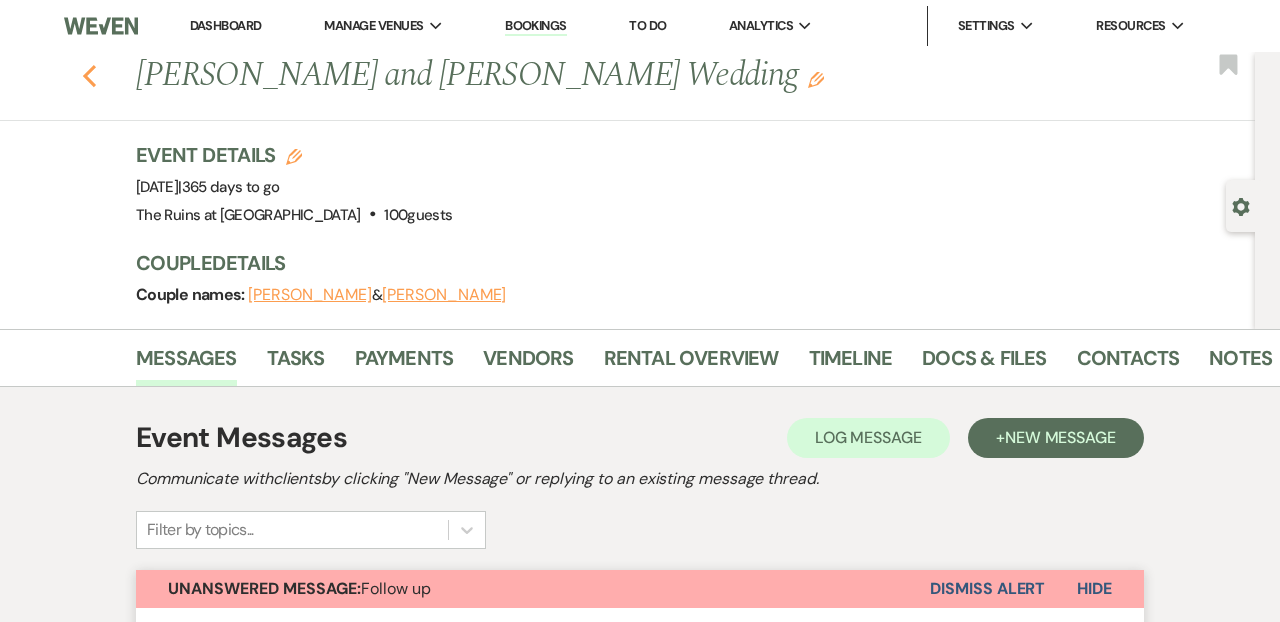 click on "Previous" 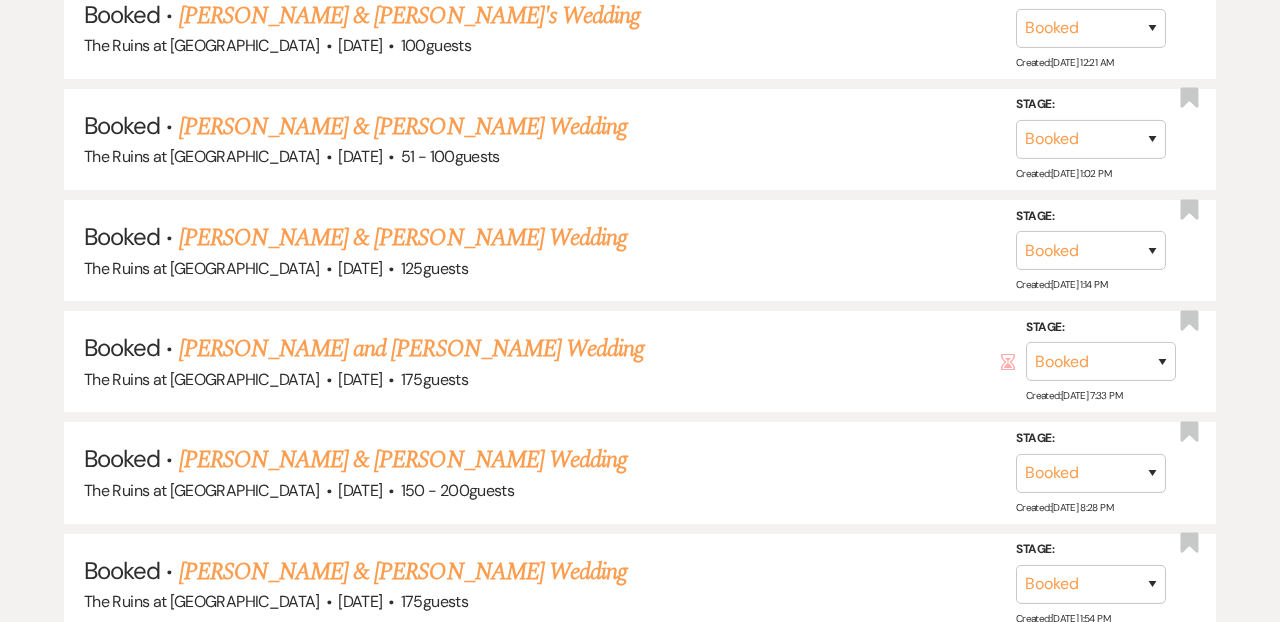 scroll, scrollTop: 1727, scrollLeft: 0, axis: vertical 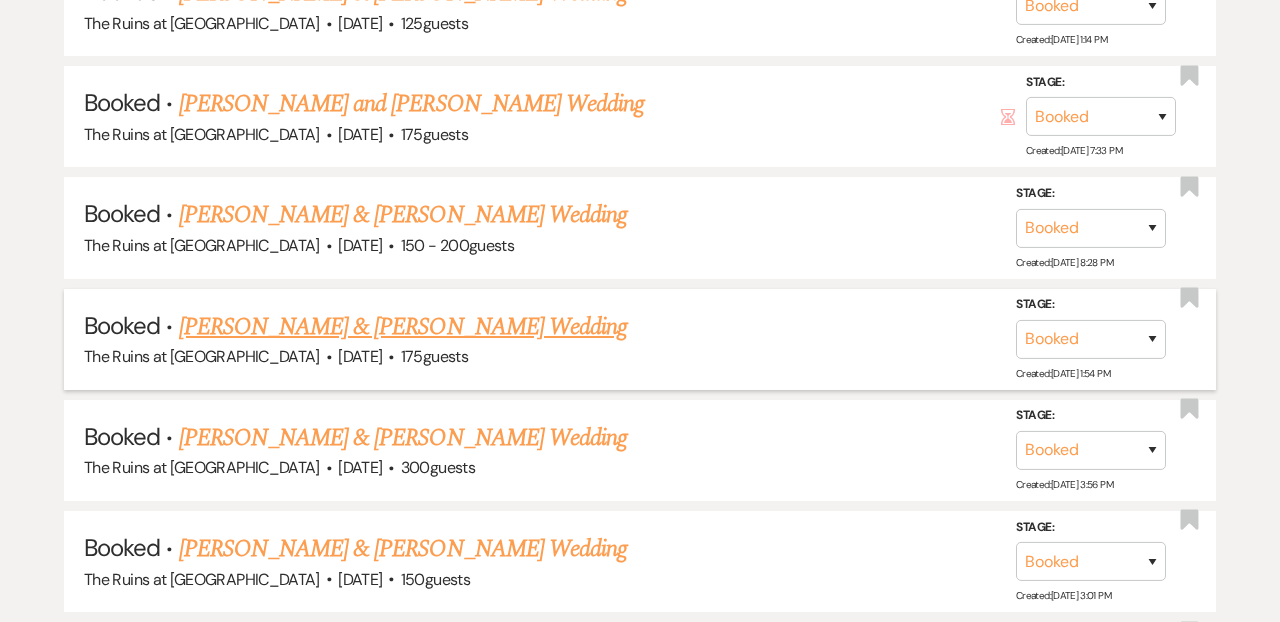 click on "[PERSON_NAME] & [PERSON_NAME] Wedding" at bounding box center (403, 327) 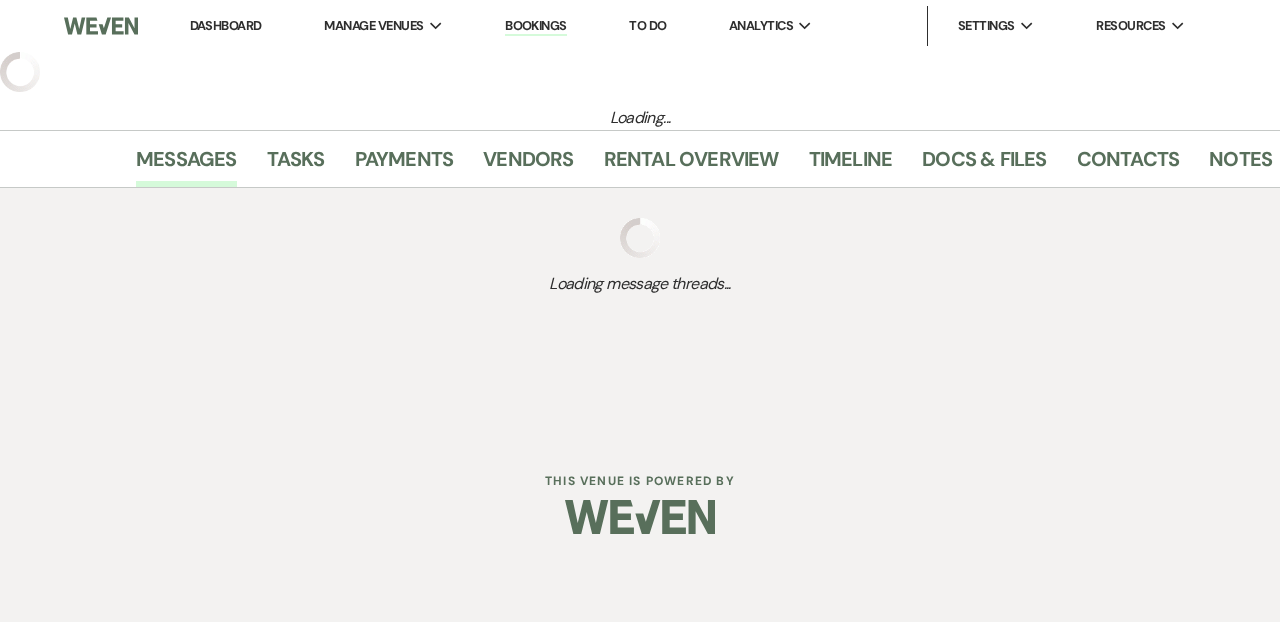 scroll, scrollTop: 0, scrollLeft: 0, axis: both 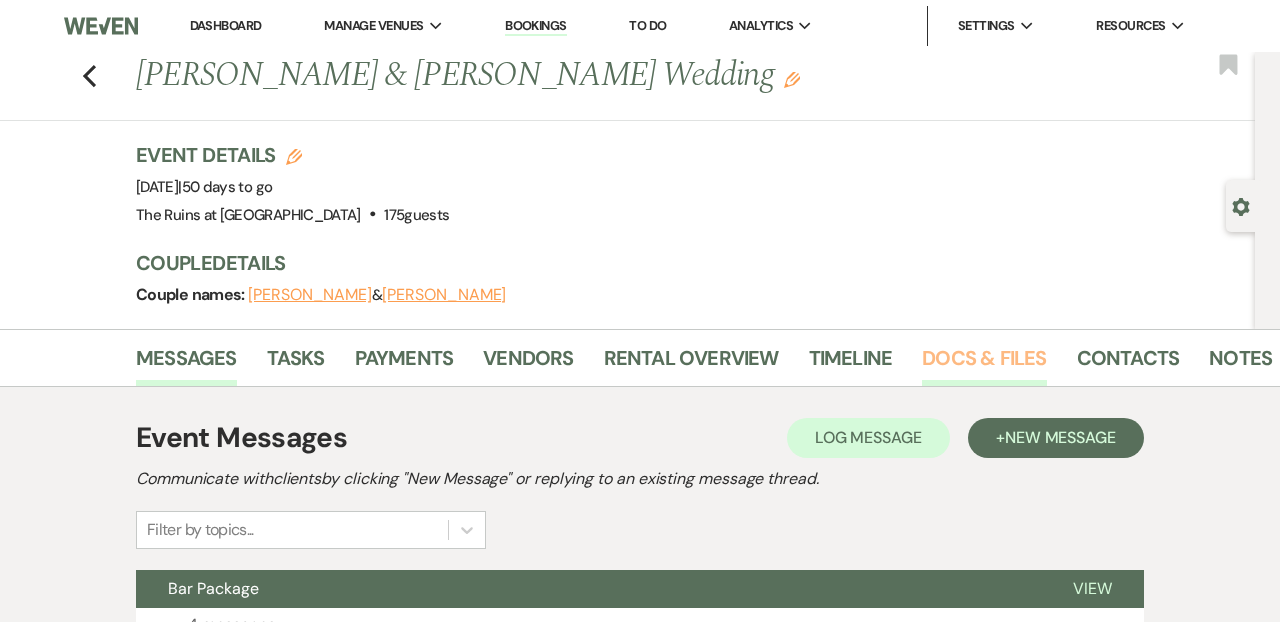 click on "Docs & Files" at bounding box center (984, 364) 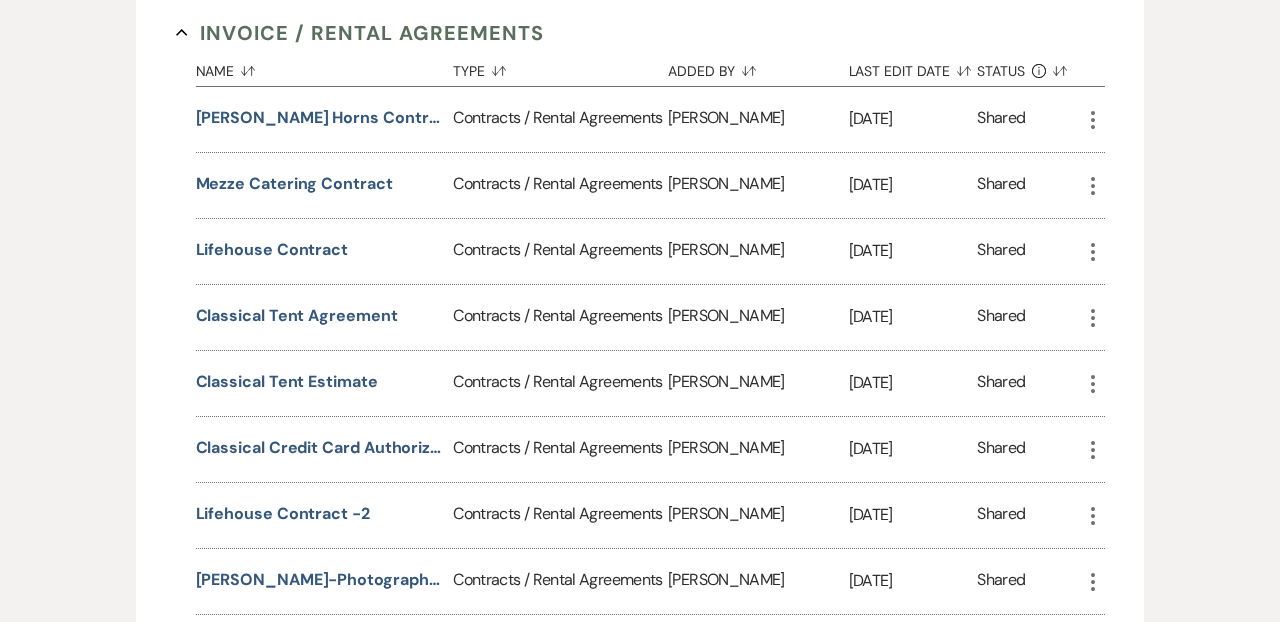scroll, scrollTop: 587, scrollLeft: 0, axis: vertical 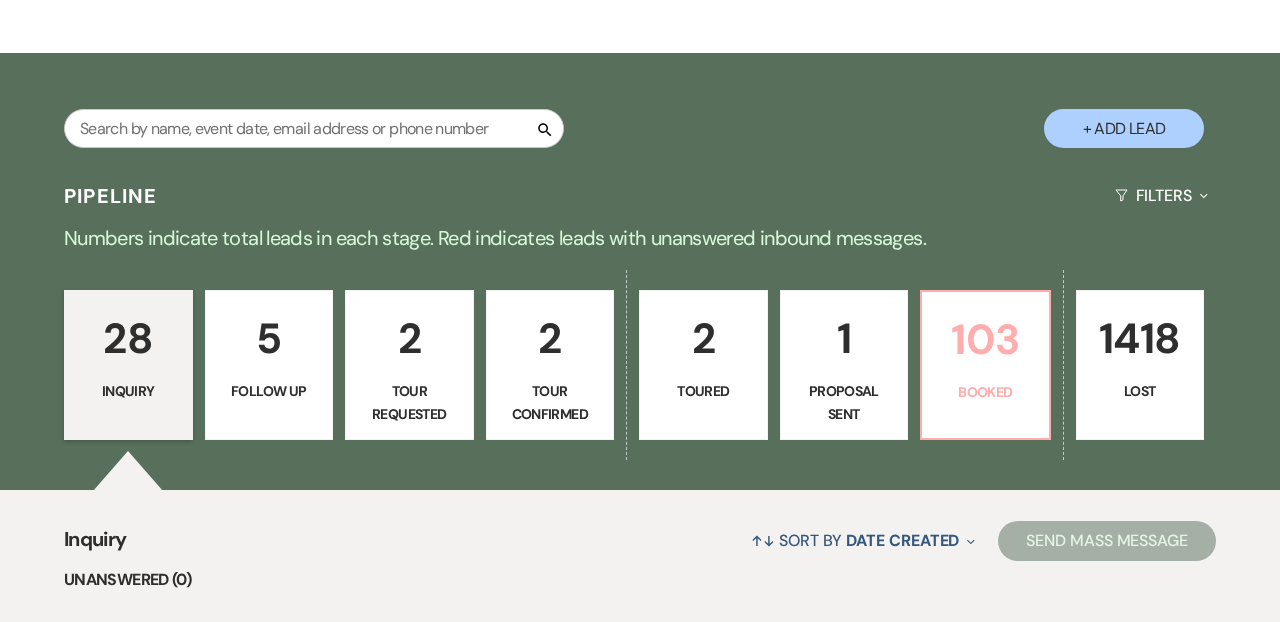 click on "103" at bounding box center (985, 339) 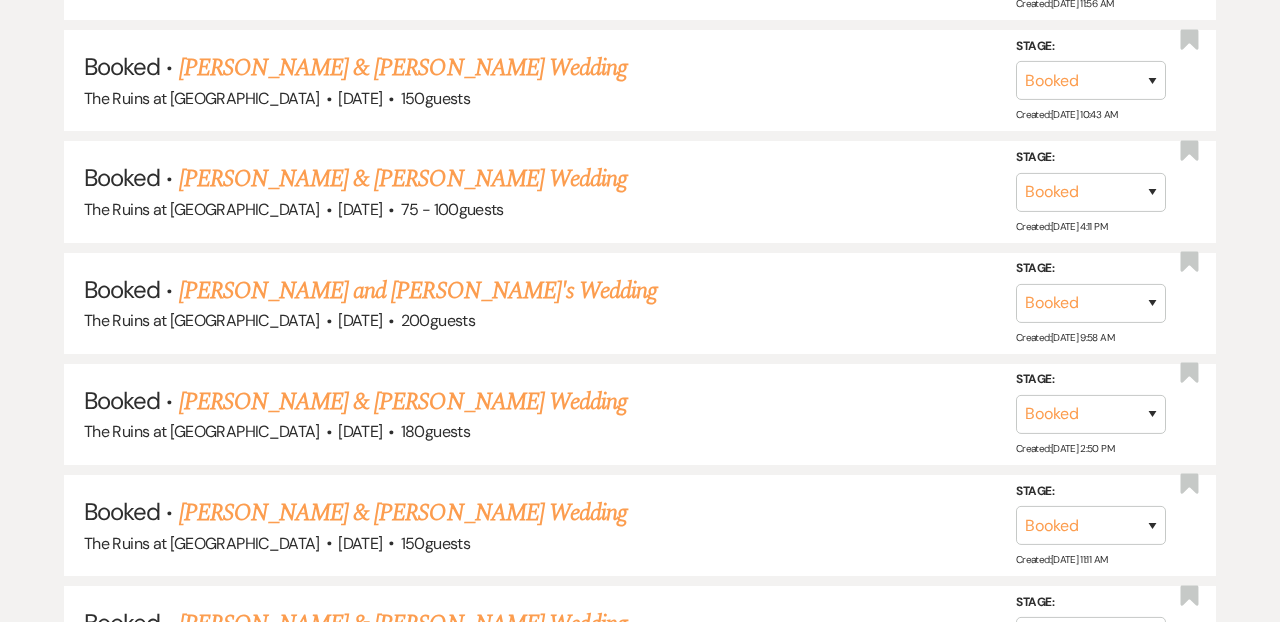 scroll, scrollTop: 3594, scrollLeft: 0, axis: vertical 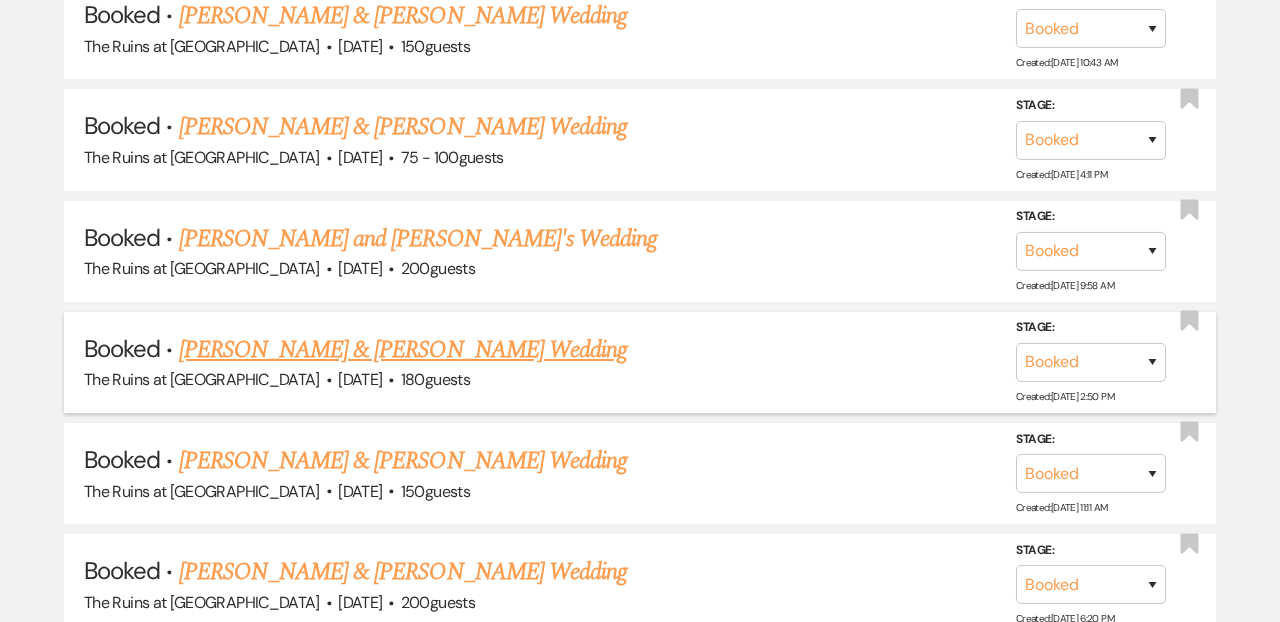 click on "[PERSON_NAME] & [PERSON_NAME] Wedding" at bounding box center [403, 350] 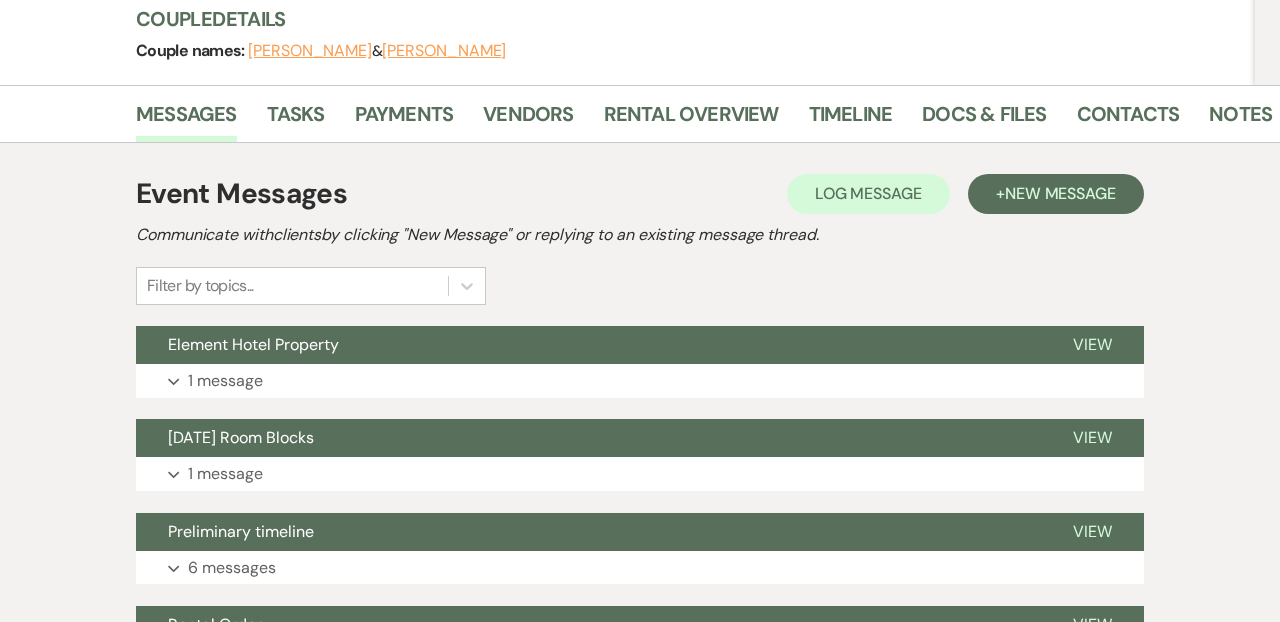 scroll, scrollTop: 245, scrollLeft: 0, axis: vertical 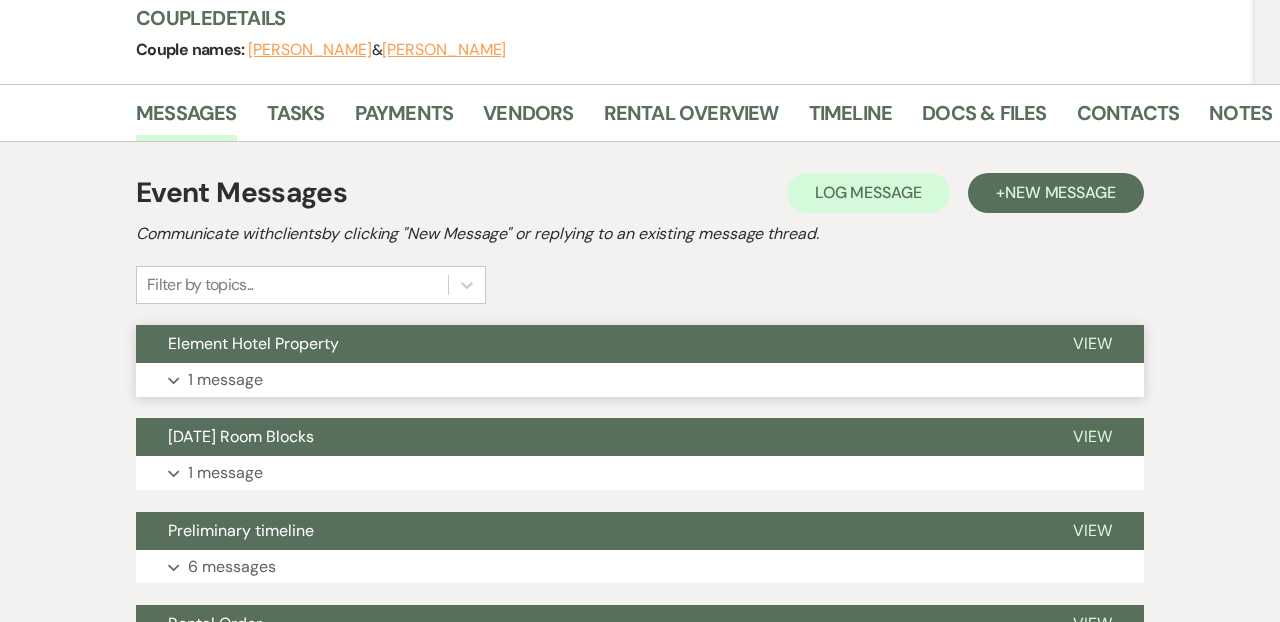 click on "Element Hotel Property" at bounding box center [588, 344] 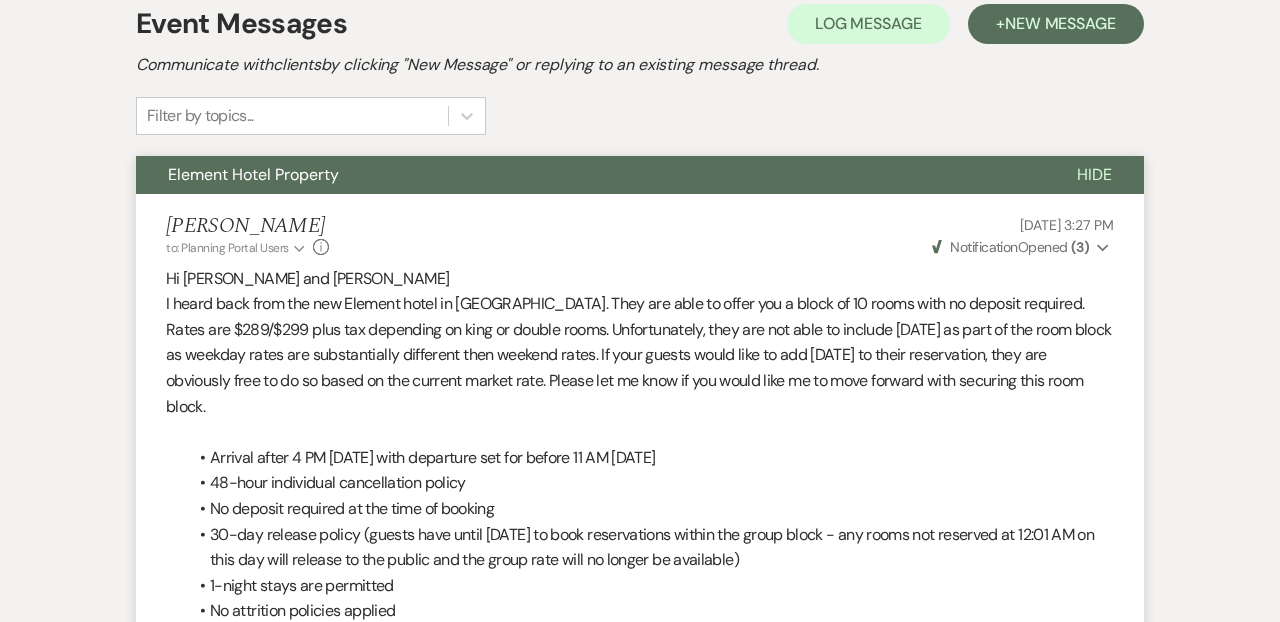 scroll, scrollTop: 405, scrollLeft: 0, axis: vertical 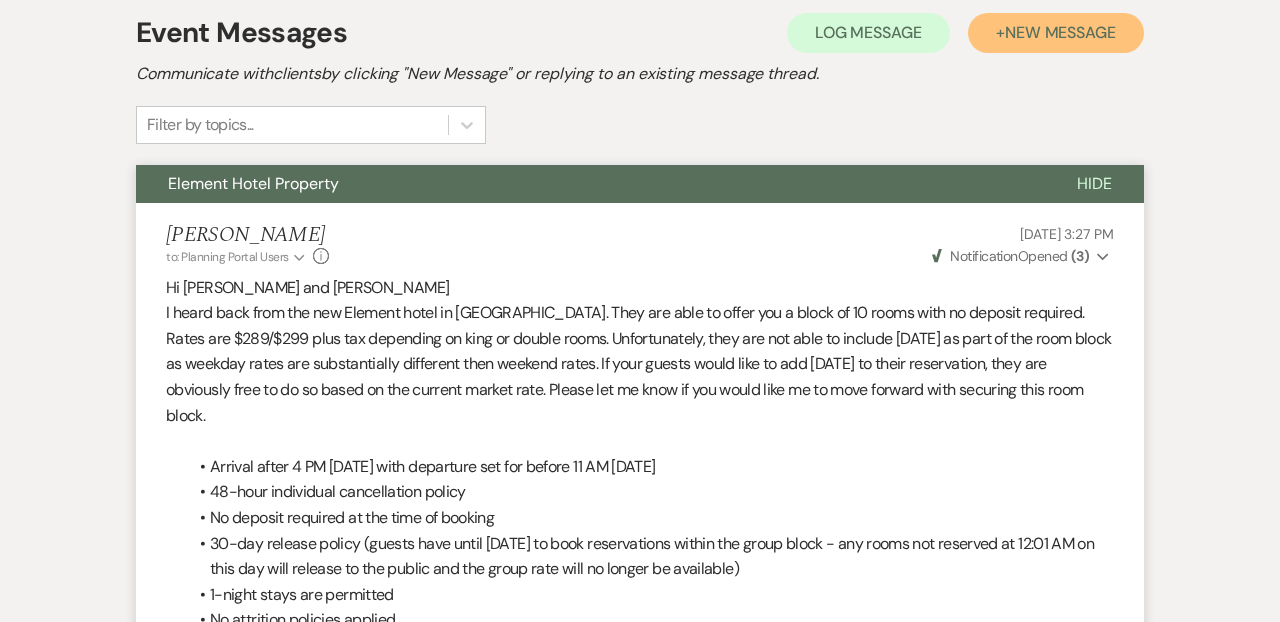 click on "New Message" at bounding box center (1060, 32) 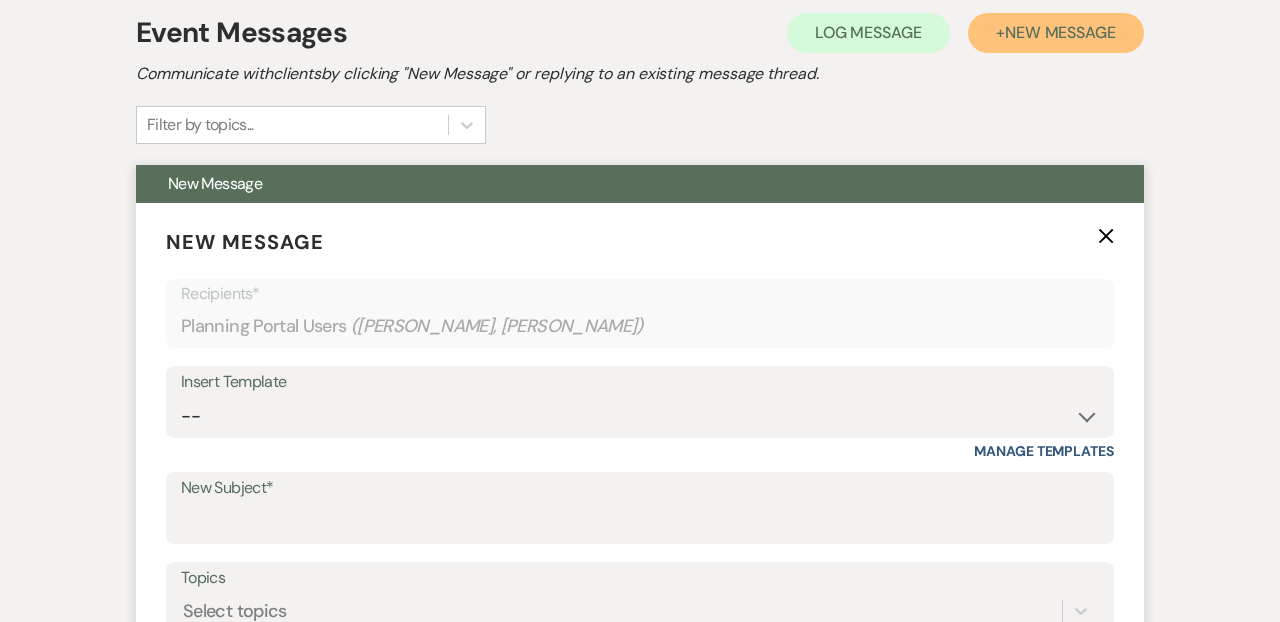 scroll, scrollTop: 404, scrollLeft: 0, axis: vertical 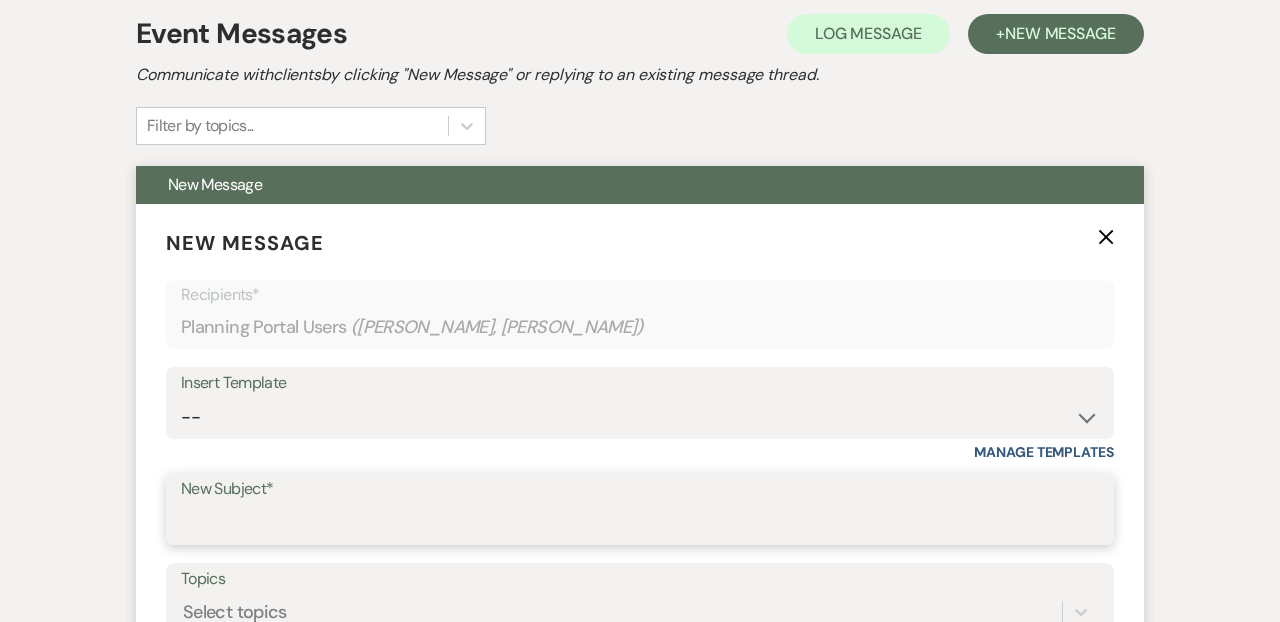 click on "New Subject*" at bounding box center [640, 523] 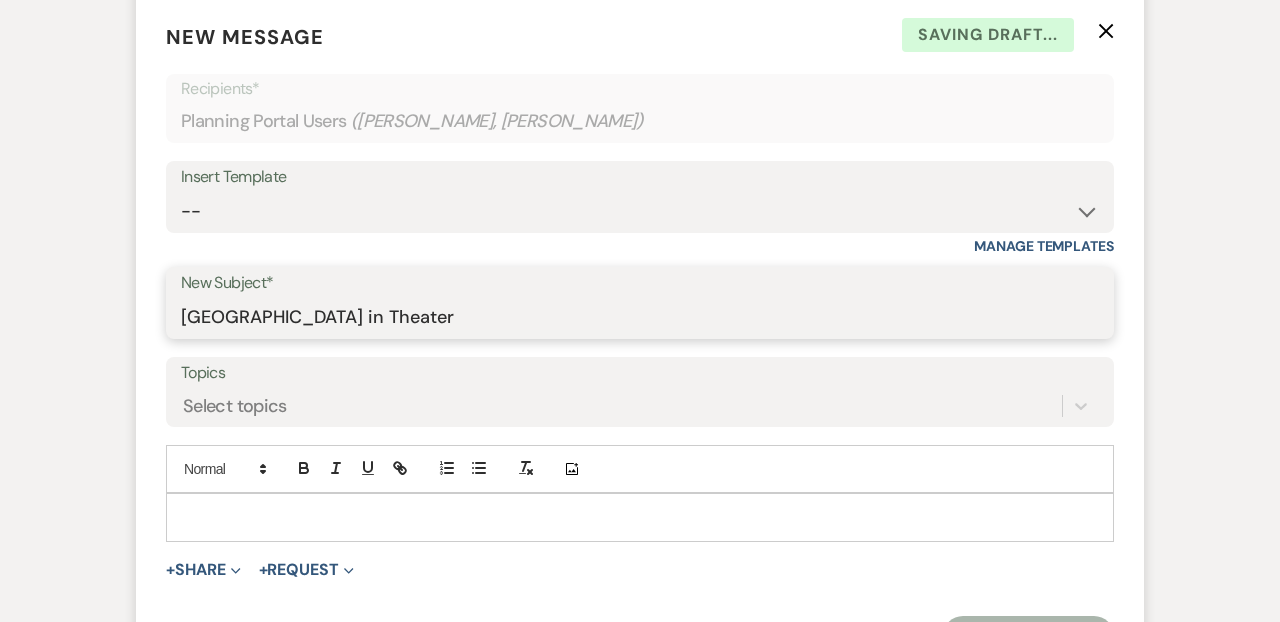 scroll, scrollTop: 636, scrollLeft: 0, axis: vertical 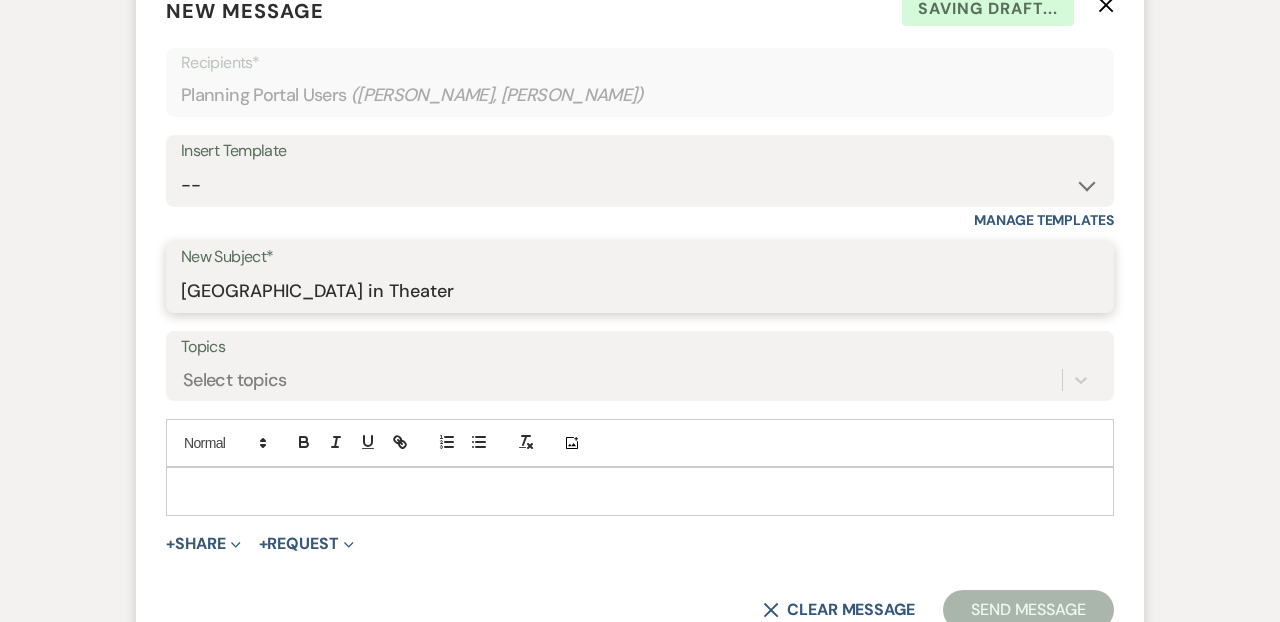 type on "Hollywood Drive in Theater" 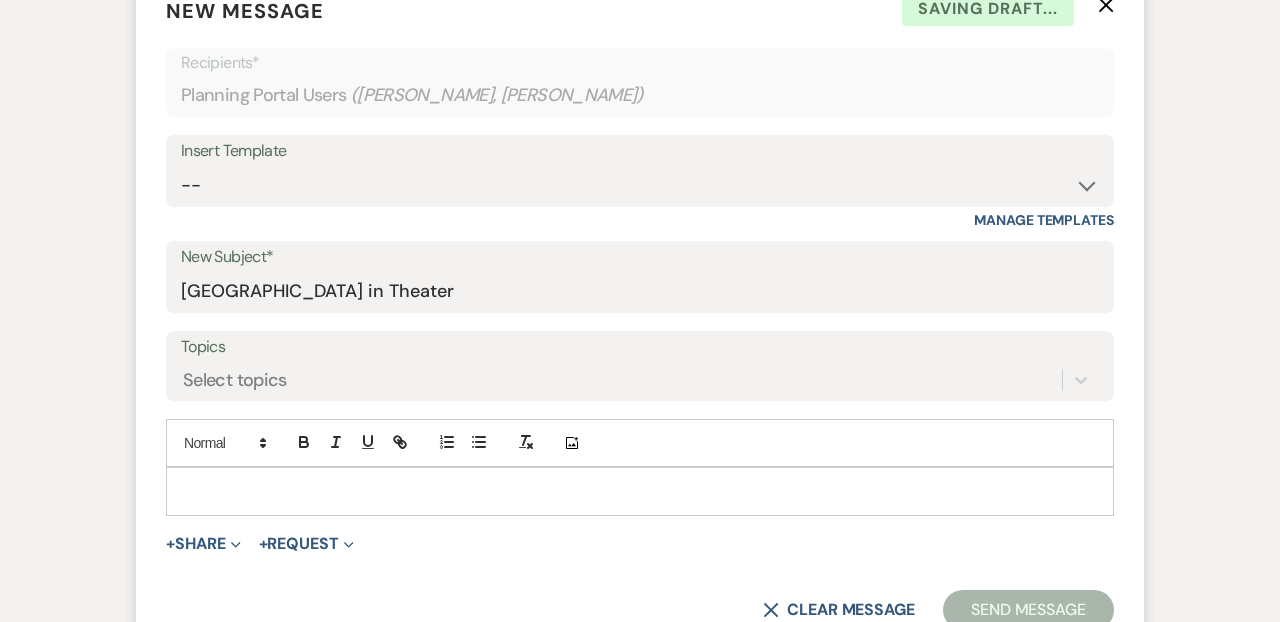 click at bounding box center [640, 491] 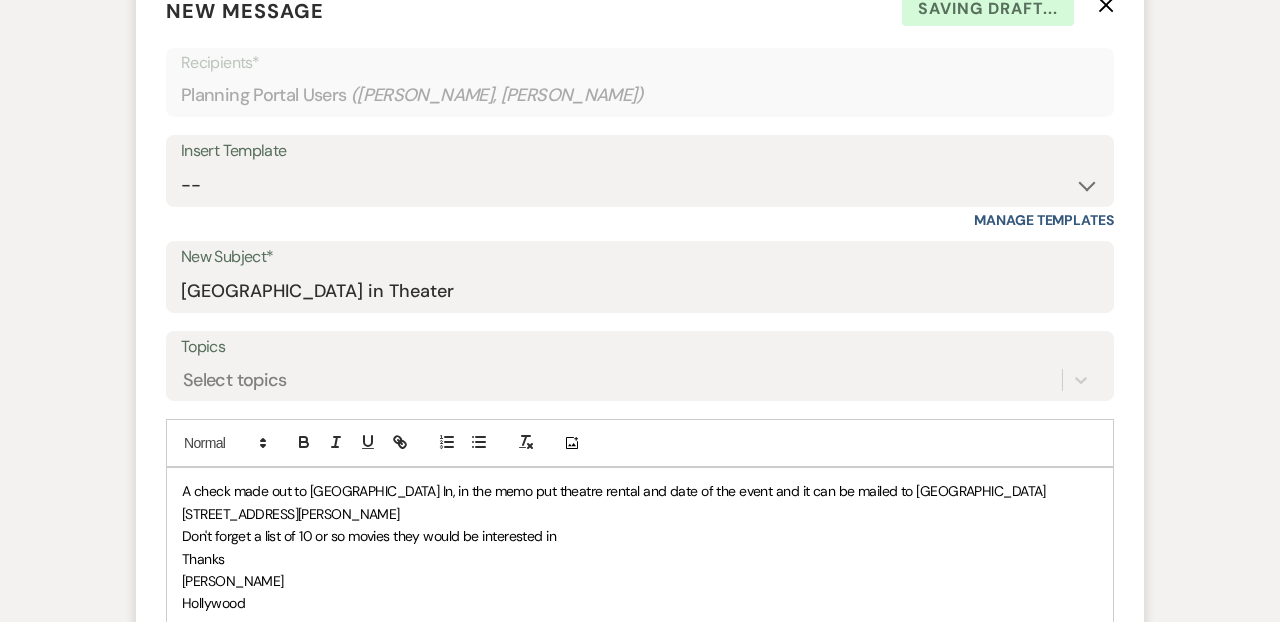 click on "A check made out to Hollywood Drive In, in the memo put theatre rental and date of the event and it can be mailed to Hollywood Drive In, 9254 NY Highway 66, Averill Park, NY 12018" at bounding box center (614, 502) 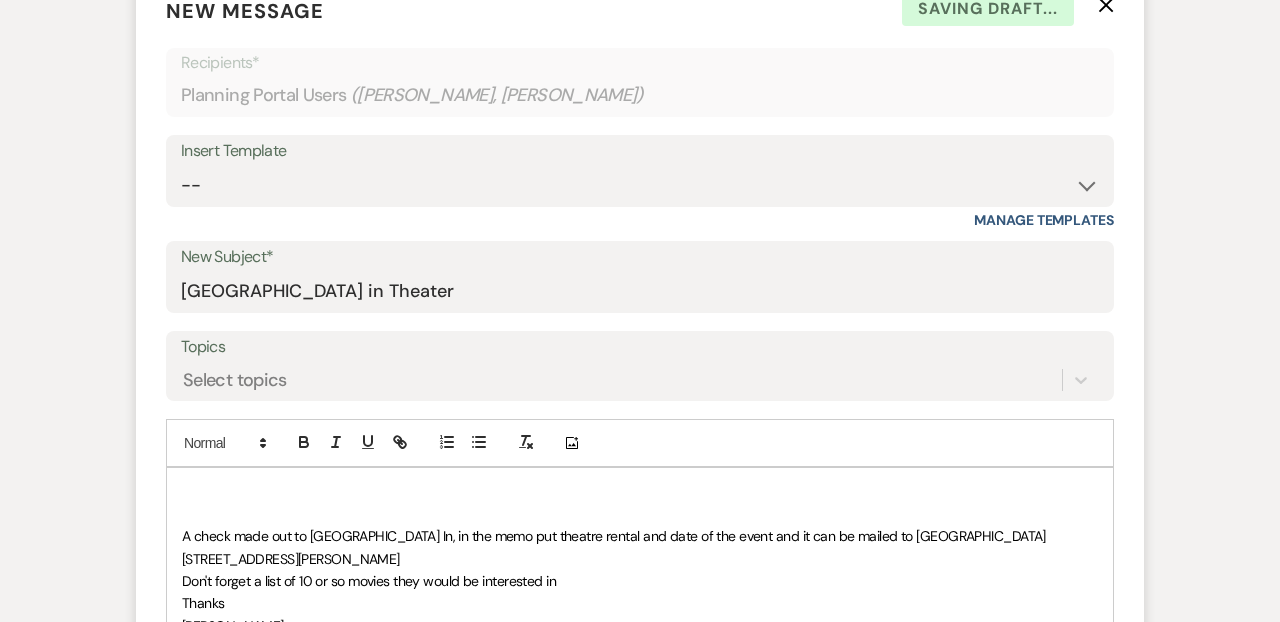 click at bounding box center [640, 491] 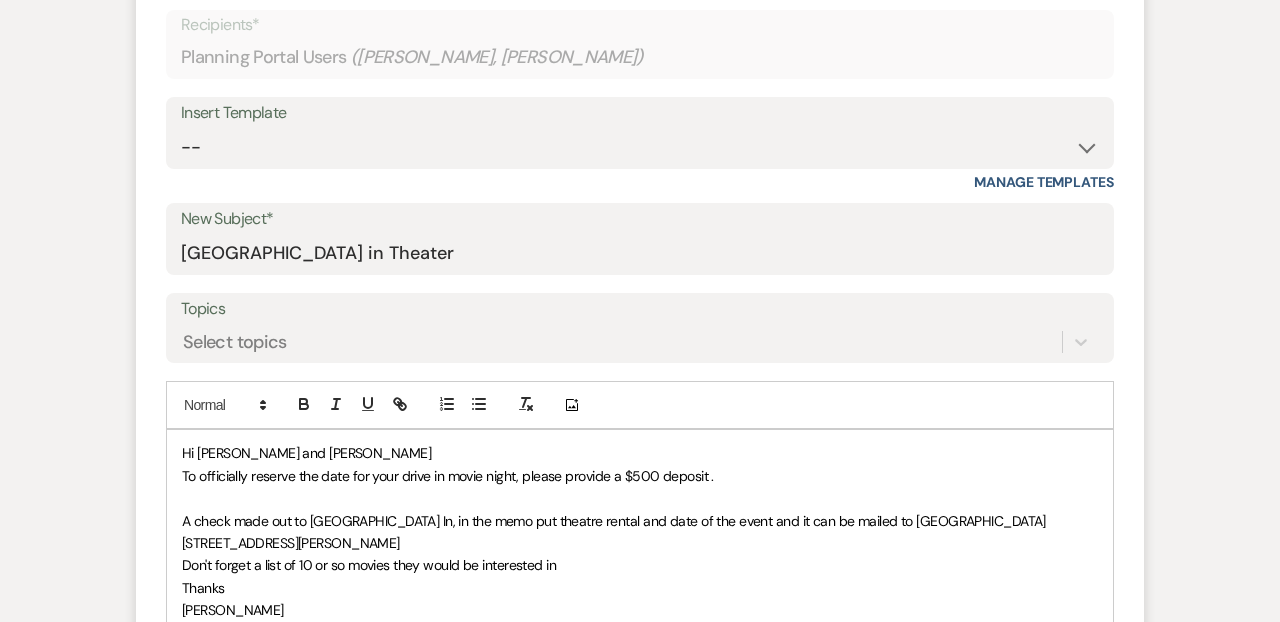 scroll, scrollTop: 680, scrollLeft: 0, axis: vertical 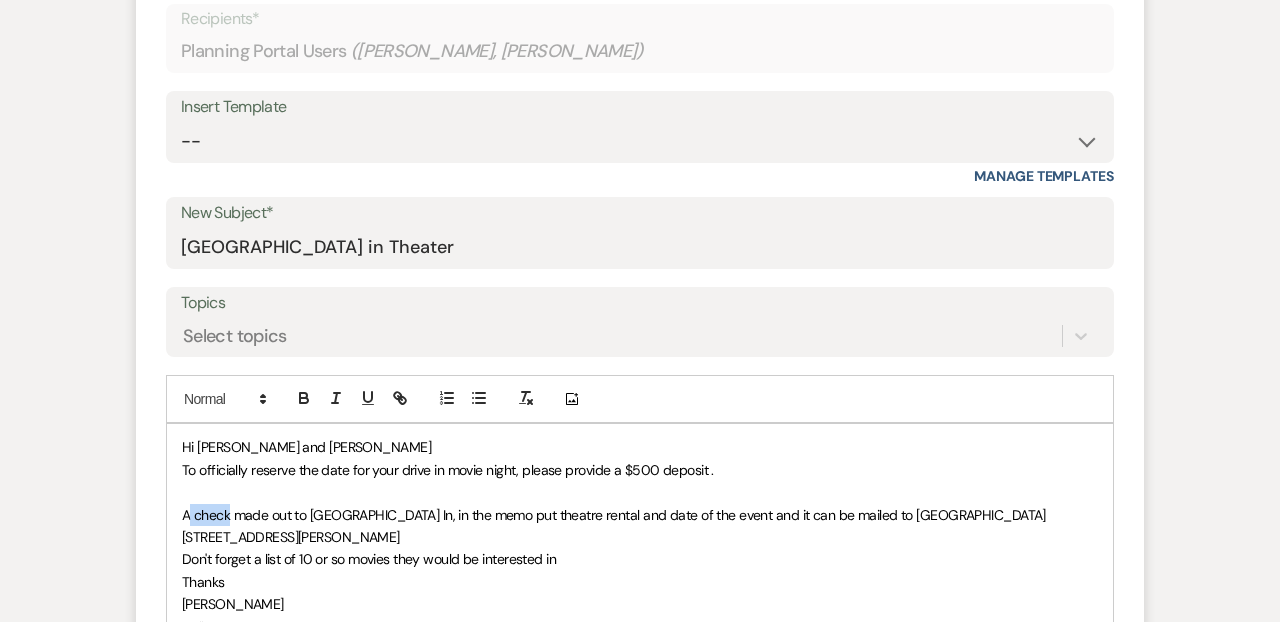 drag, startPoint x: 230, startPoint y: 516, endPoint x: 187, endPoint y: 516, distance: 43 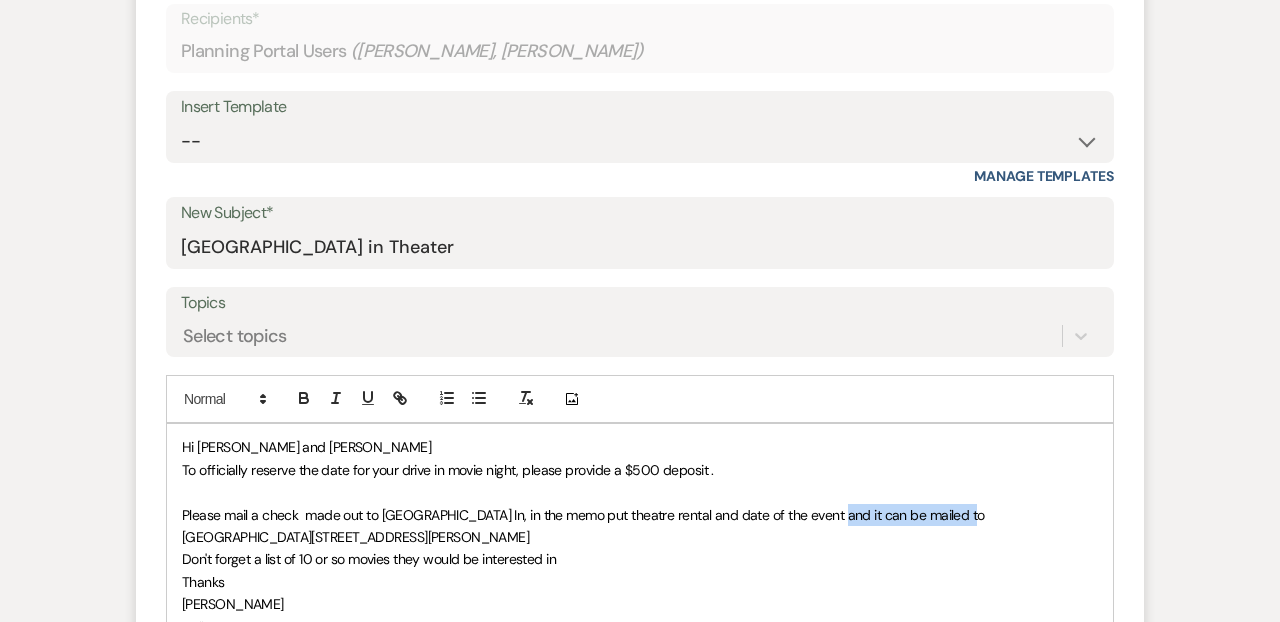 drag, startPoint x: 950, startPoint y: 513, endPoint x: 825, endPoint y: 517, distance: 125.06398 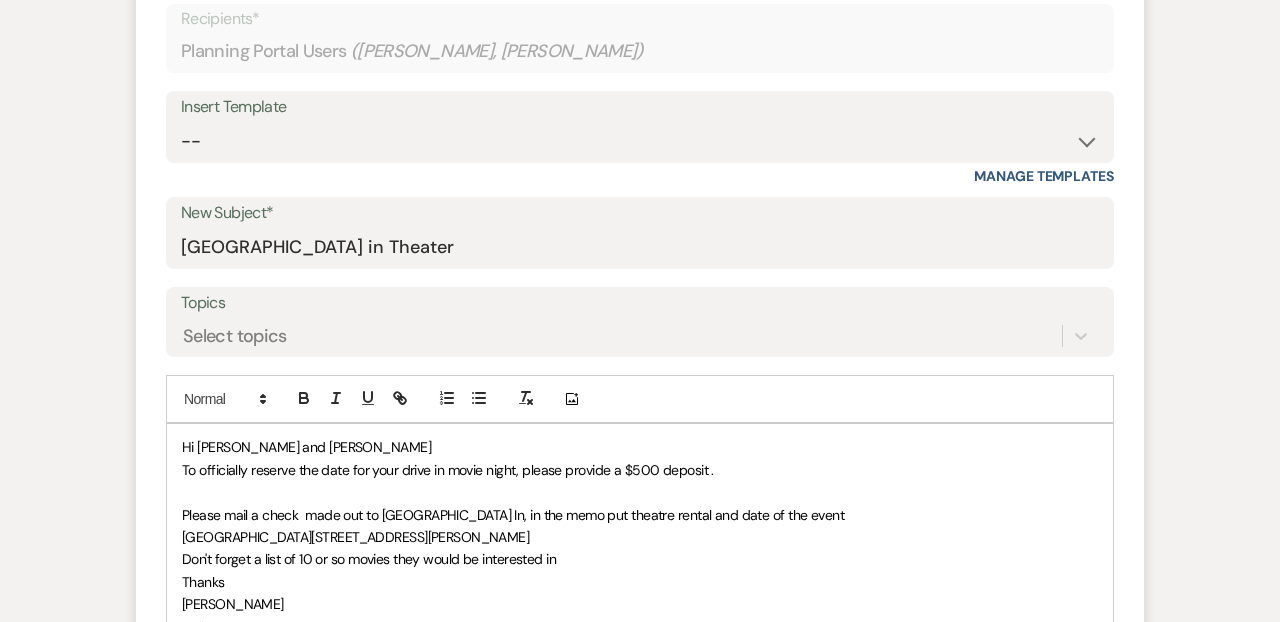 click on "﻿ Hollywood Drive In, 9254 NY Highway 66, Averill Park, NY 12018" at bounding box center [355, 537] 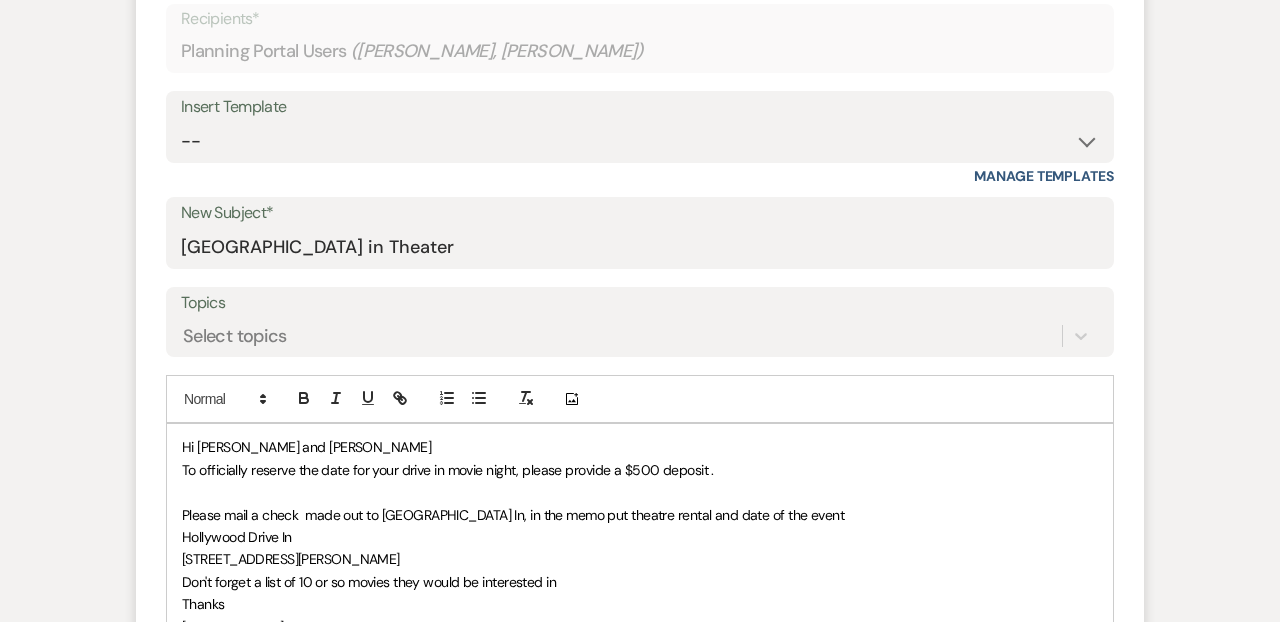 click on "﻿  9254 NY Highway 66, Averill Park, NY 12018" at bounding box center [291, 559] 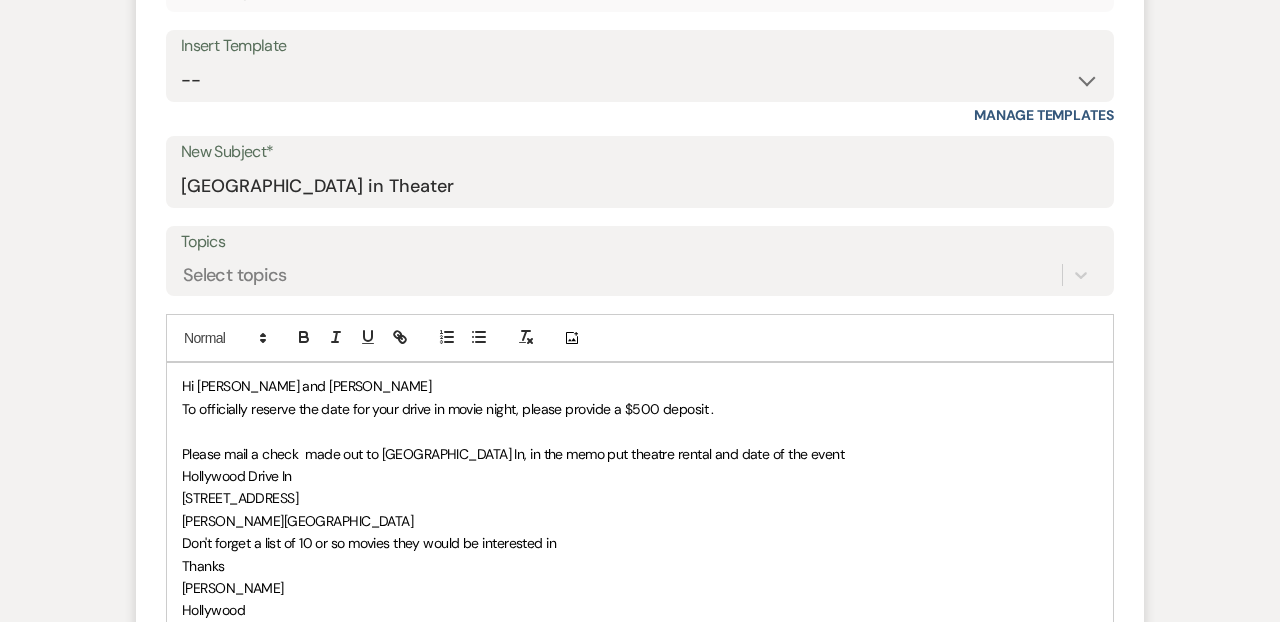 scroll, scrollTop: 742, scrollLeft: 0, axis: vertical 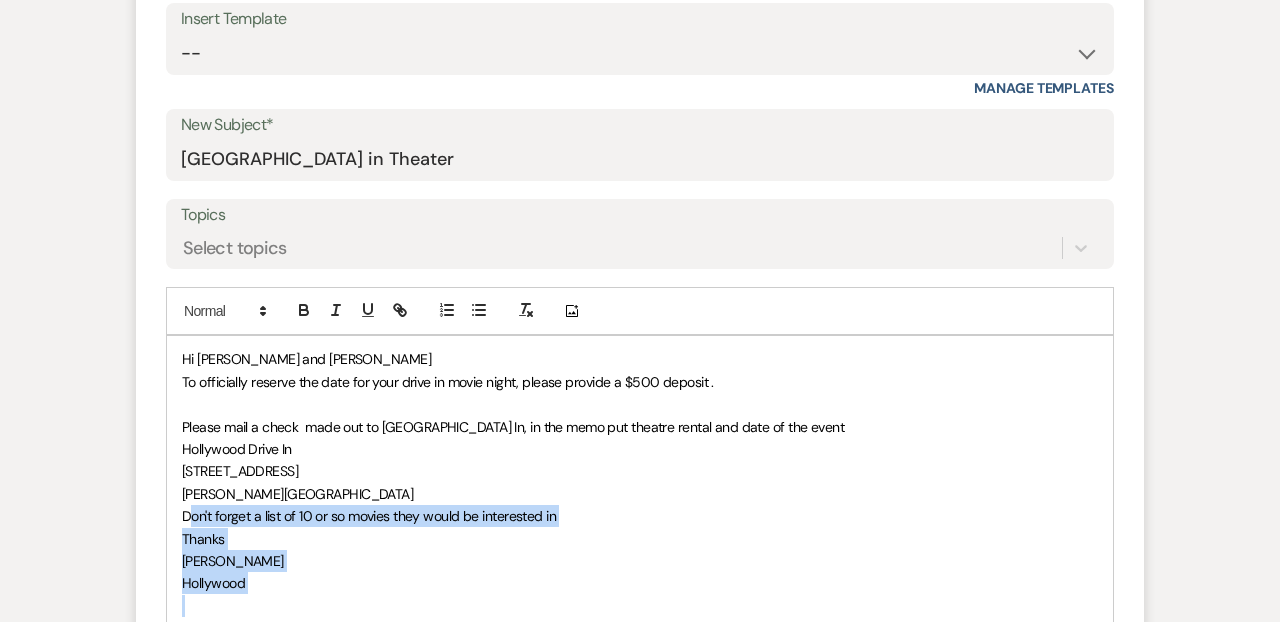 drag, startPoint x: 185, startPoint y: 543, endPoint x: 246, endPoint y: 613, distance: 92.84934 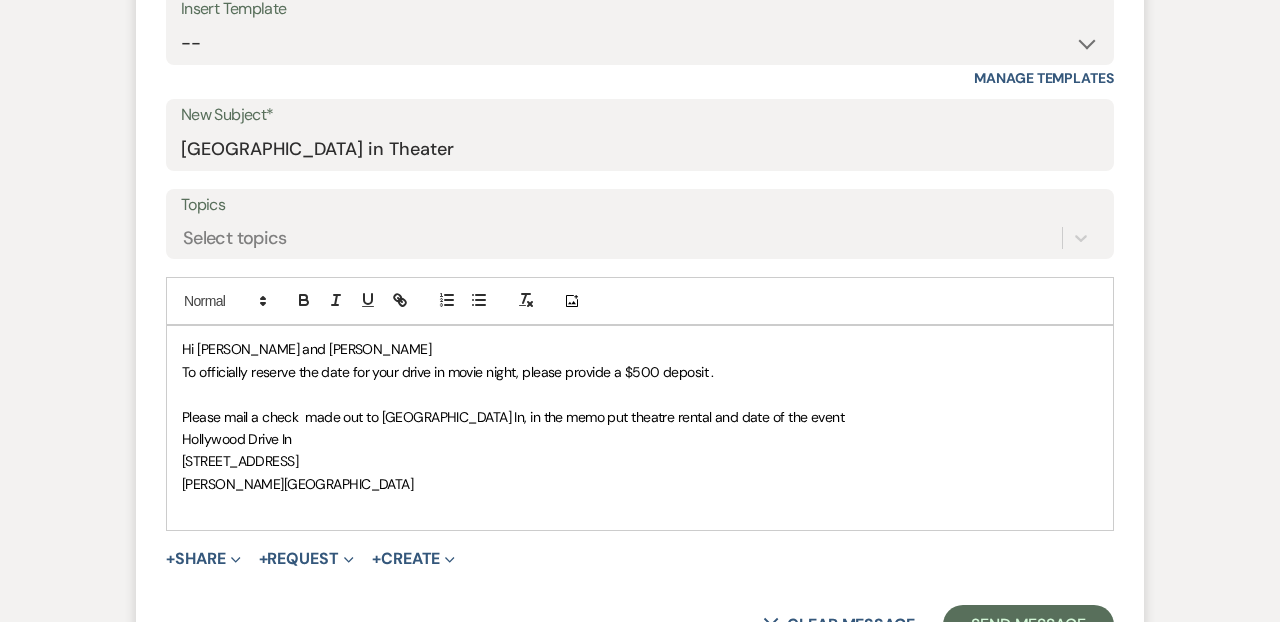 click on "Please mail a check  made out to Hollywood Drive In, in the memo put theatre rental and date of the event" at bounding box center [513, 417] 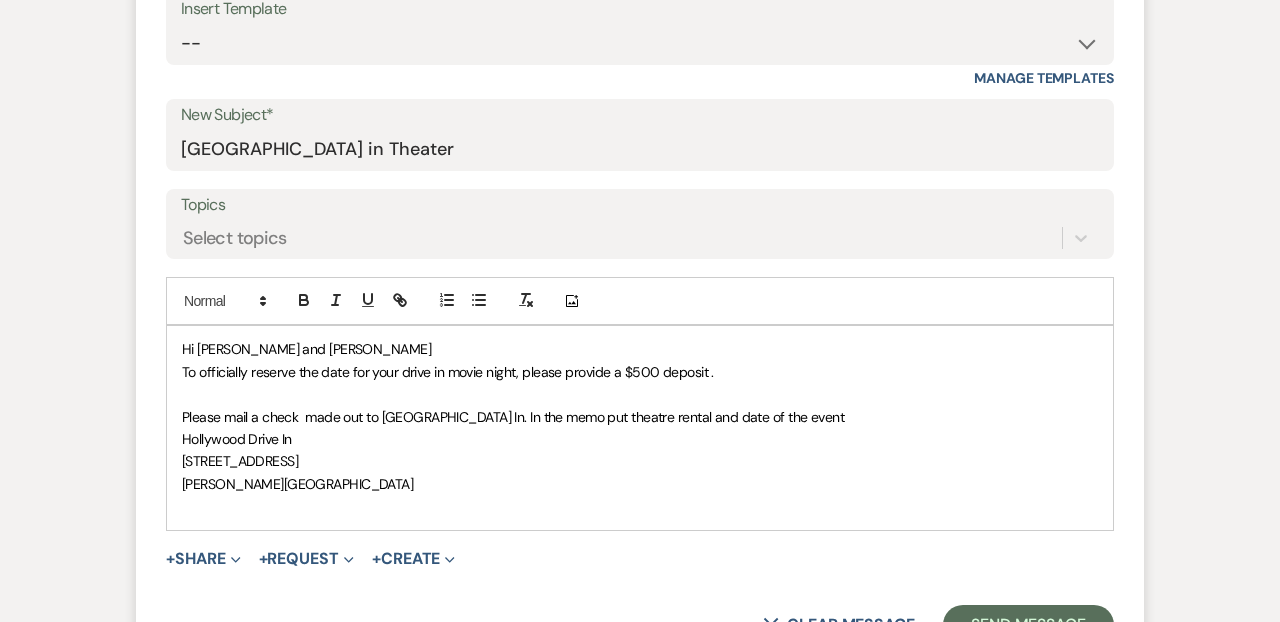 click on "Please mail a check  made out to Hollywood Drive In. In the memo put theatre rental and date of the event" at bounding box center (513, 417) 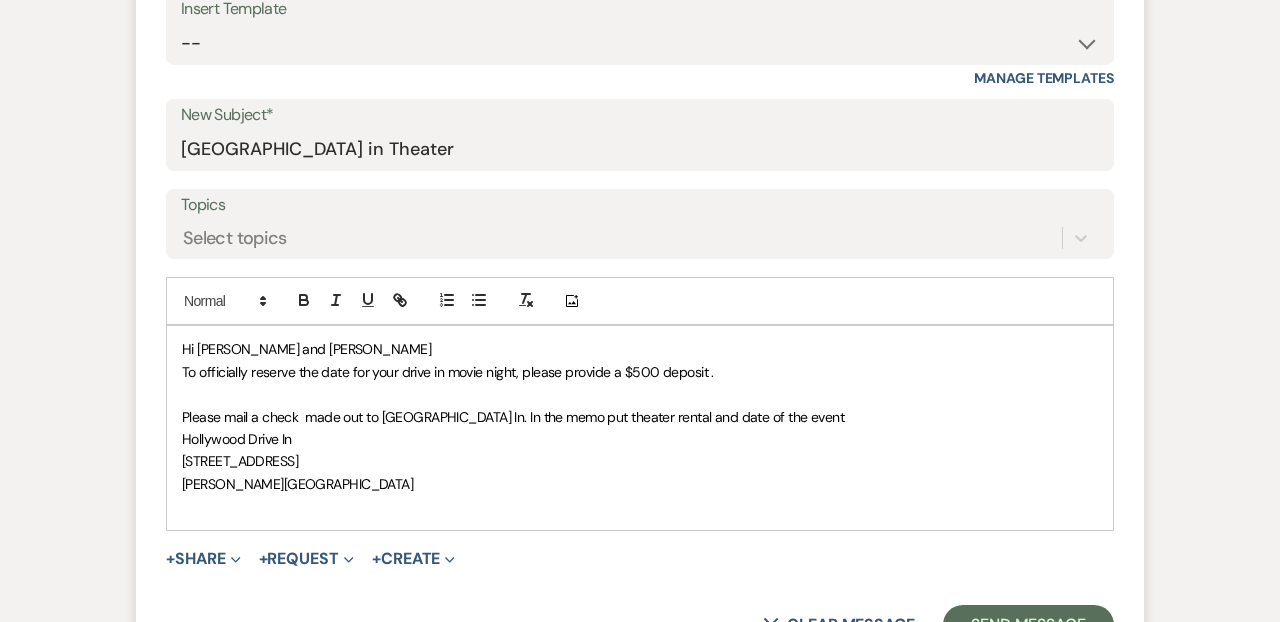 click on "Averill Park, NY 12018" at bounding box center [640, 484] 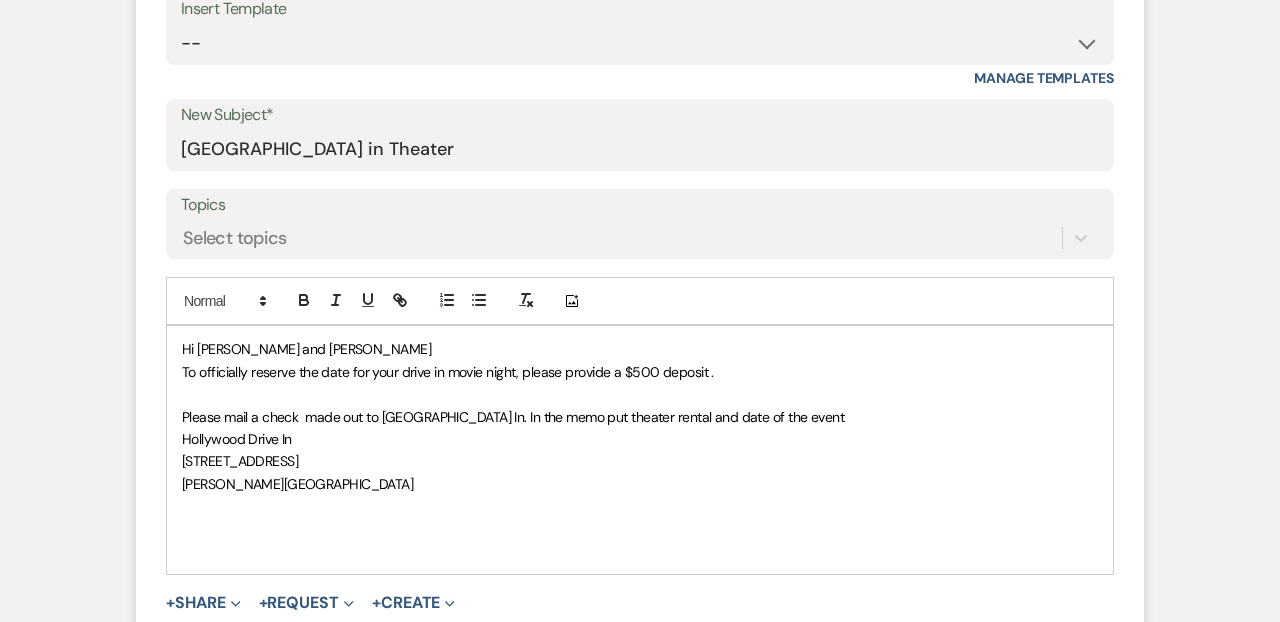 click on "Hollywood Drive In" at bounding box center [237, 439] 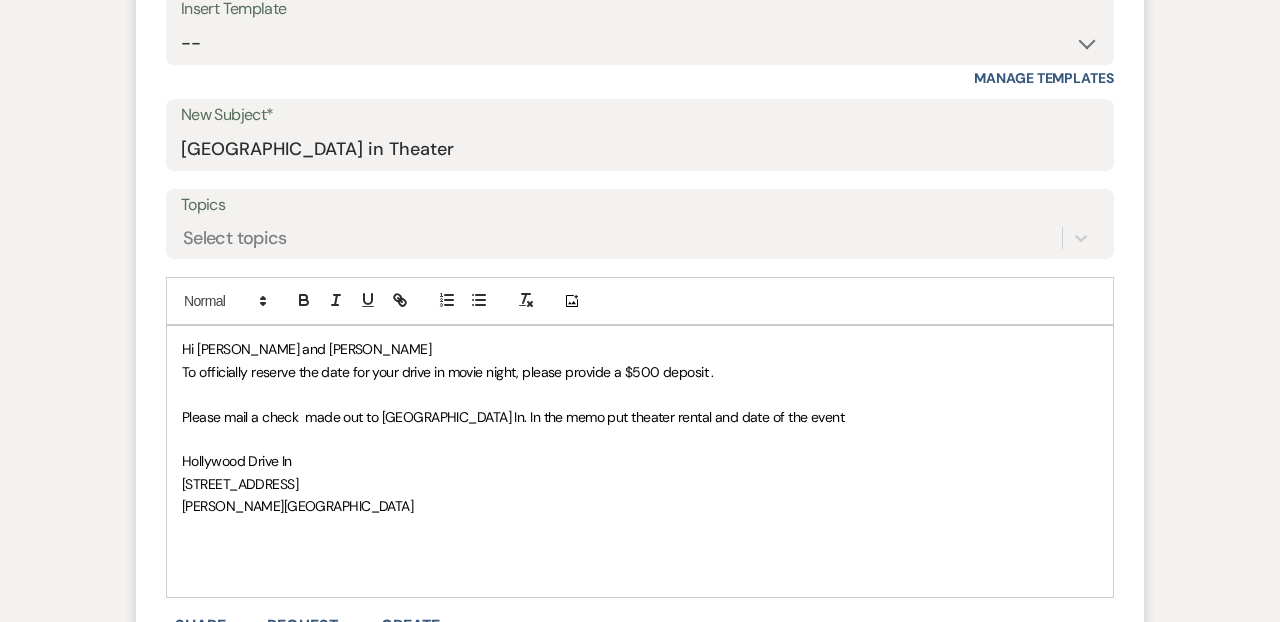 click on "Averill Park, NY 12018" at bounding box center [640, 506] 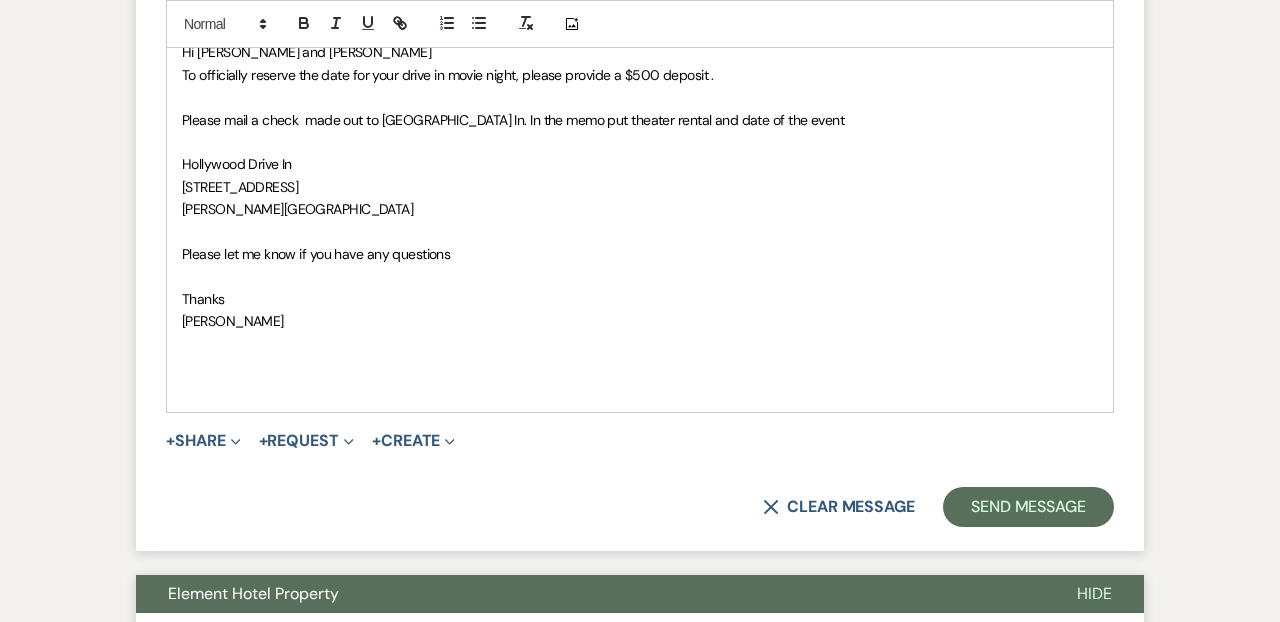 scroll, scrollTop: 1077, scrollLeft: 0, axis: vertical 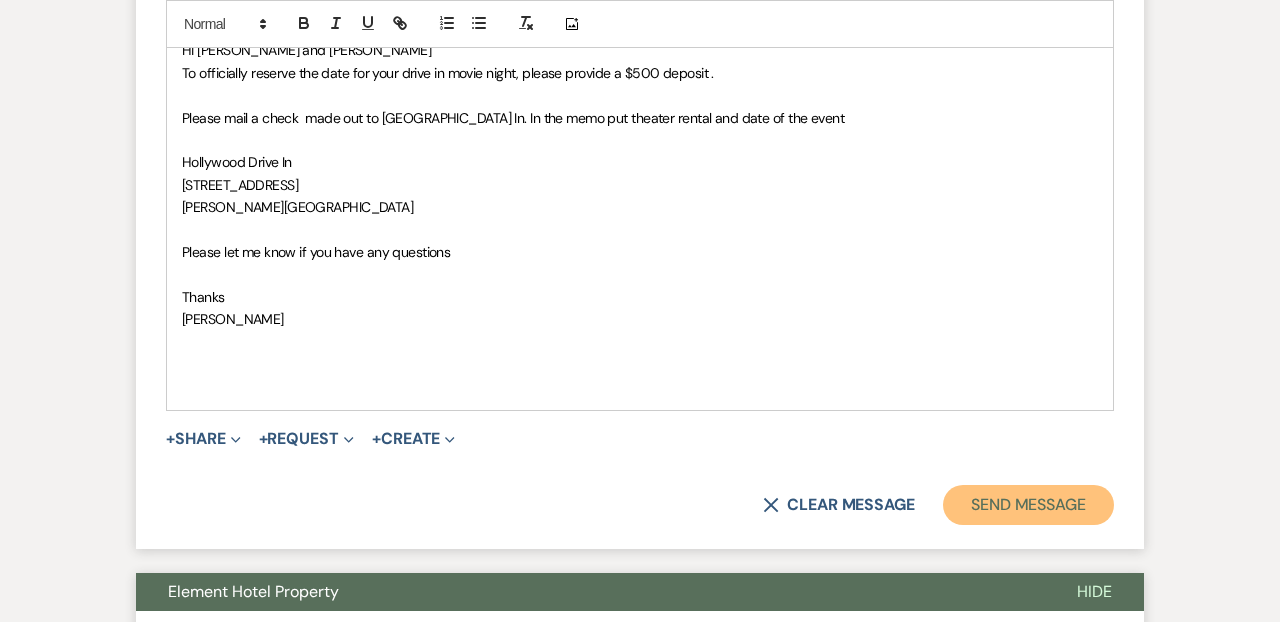 click on "Send Message" at bounding box center (1028, 505) 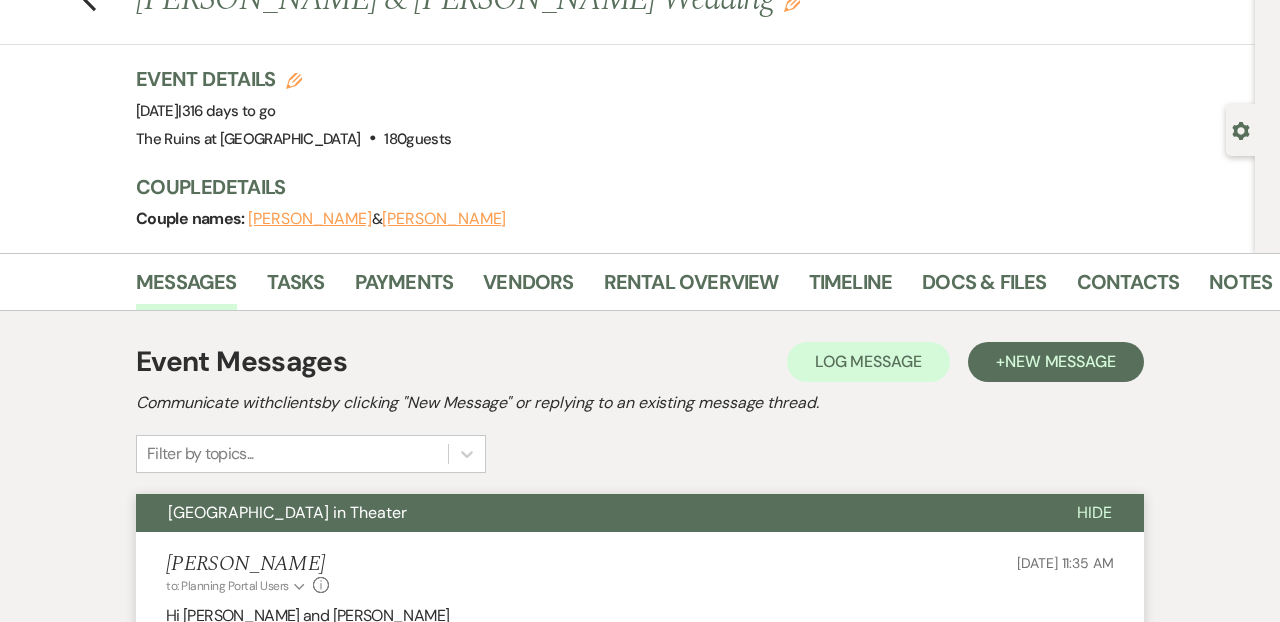 scroll, scrollTop: 0, scrollLeft: 0, axis: both 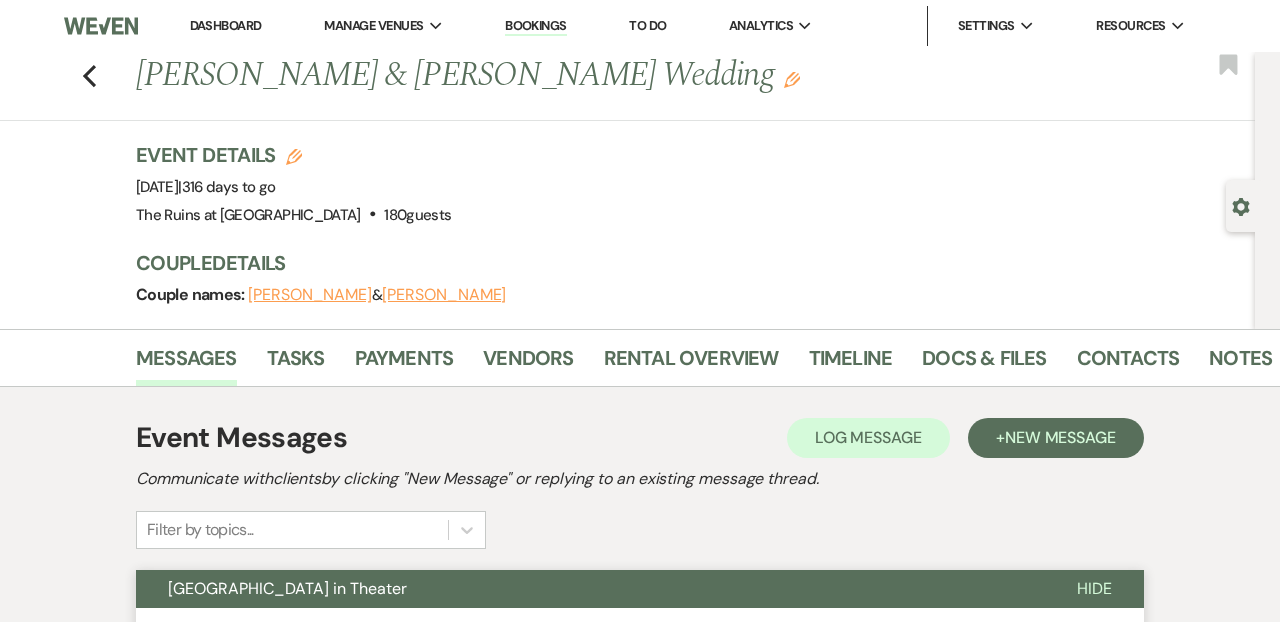 click on "Dashboard" at bounding box center [226, 25] 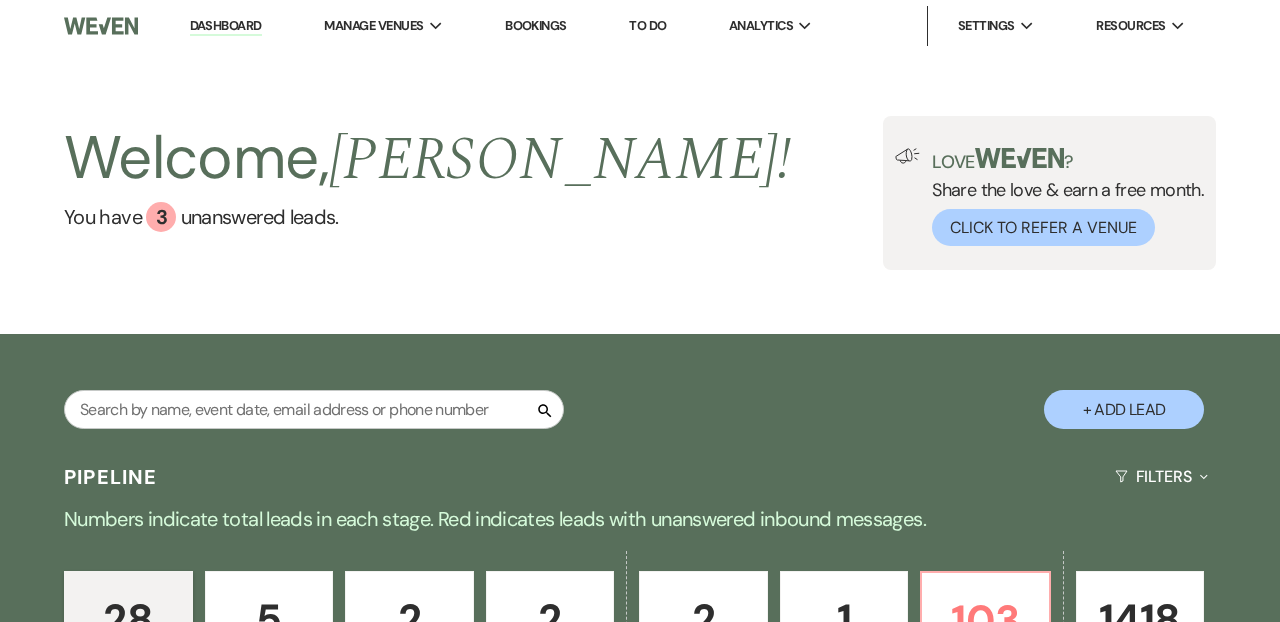 scroll, scrollTop: 236, scrollLeft: 0, axis: vertical 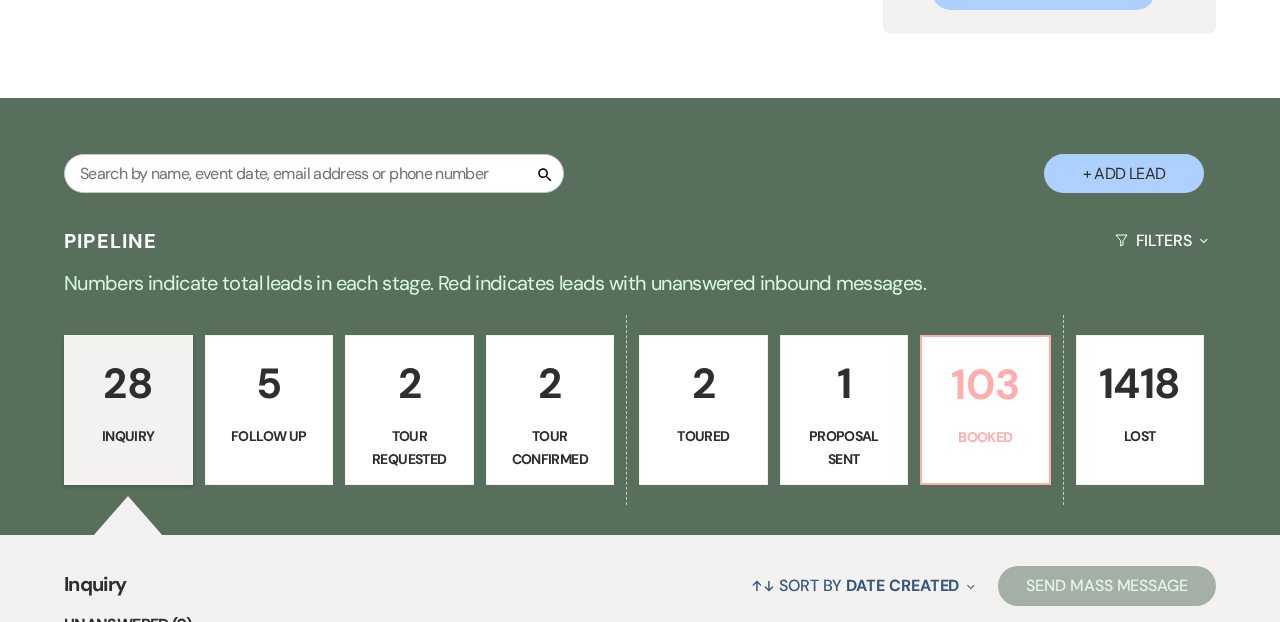 click on "103" at bounding box center [985, 384] 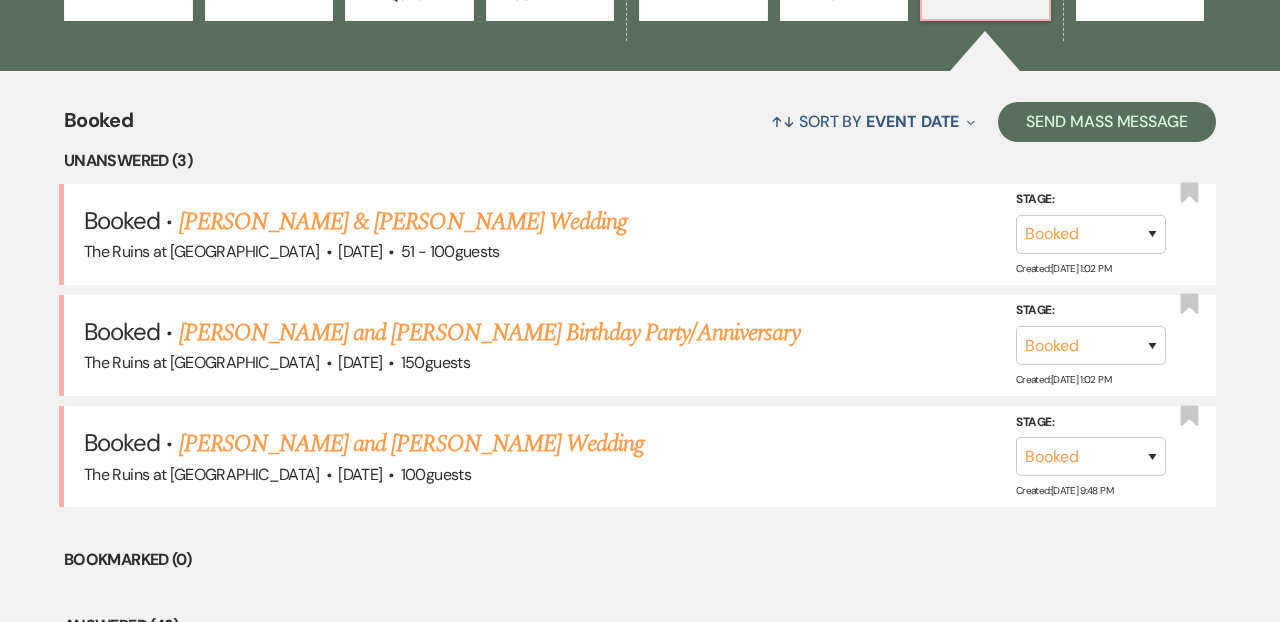 scroll, scrollTop: 732, scrollLeft: 0, axis: vertical 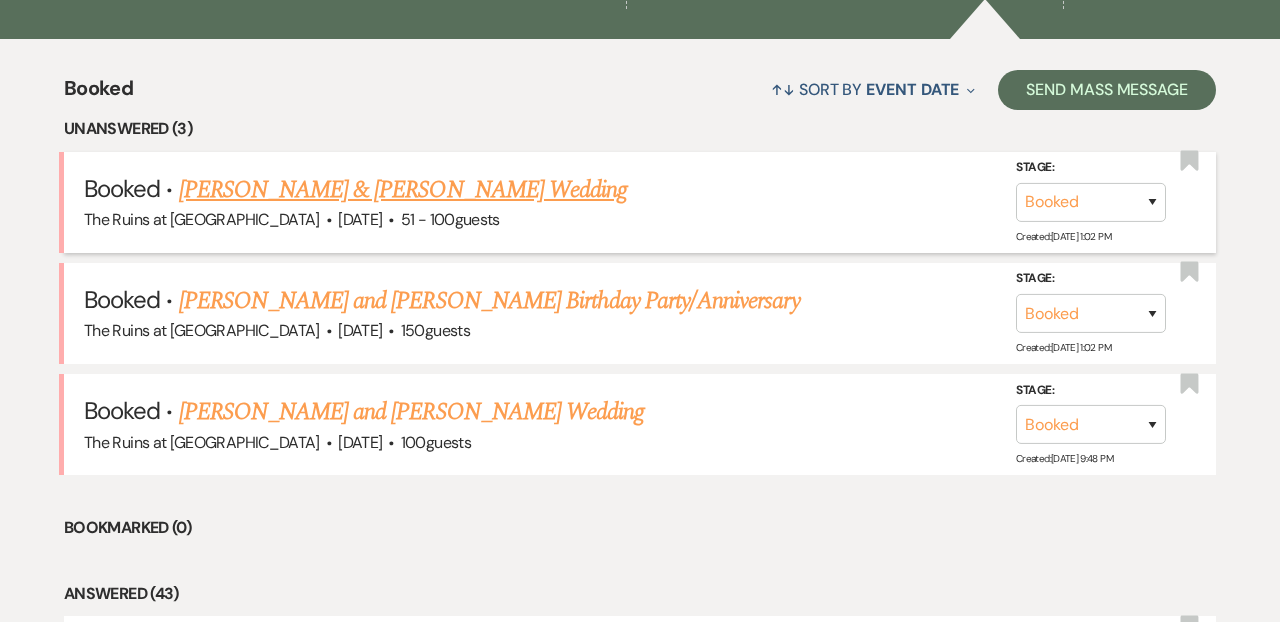 click on "[PERSON_NAME] & [PERSON_NAME] Wedding" at bounding box center [403, 190] 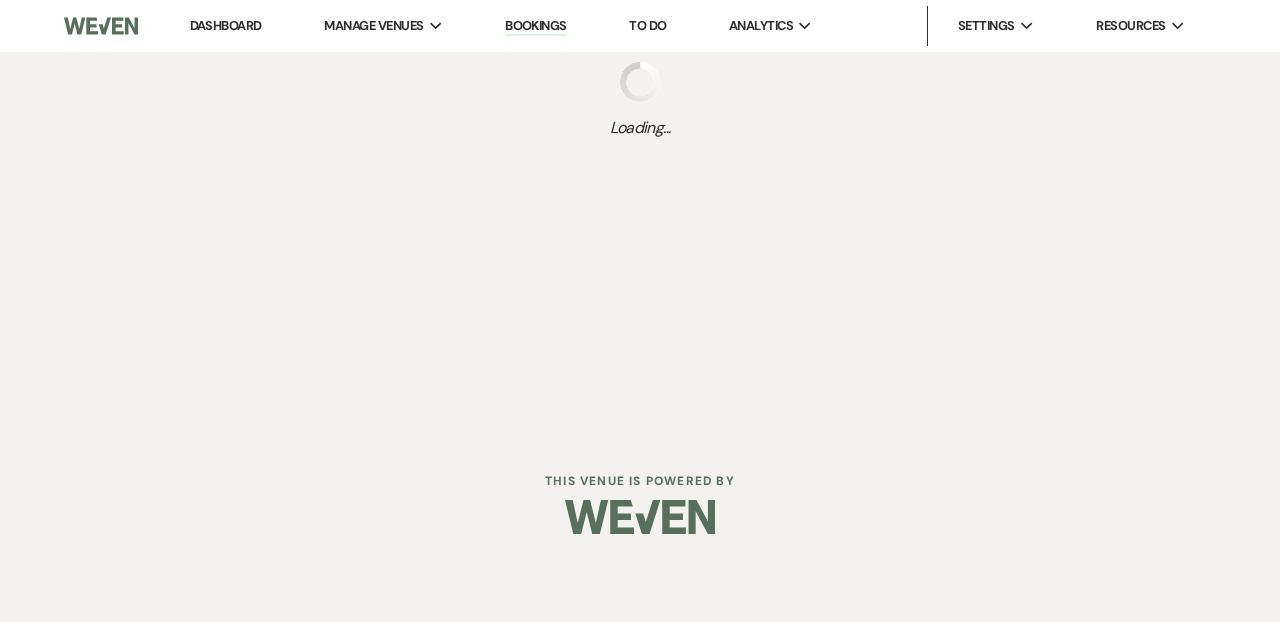scroll, scrollTop: 0, scrollLeft: 0, axis: both 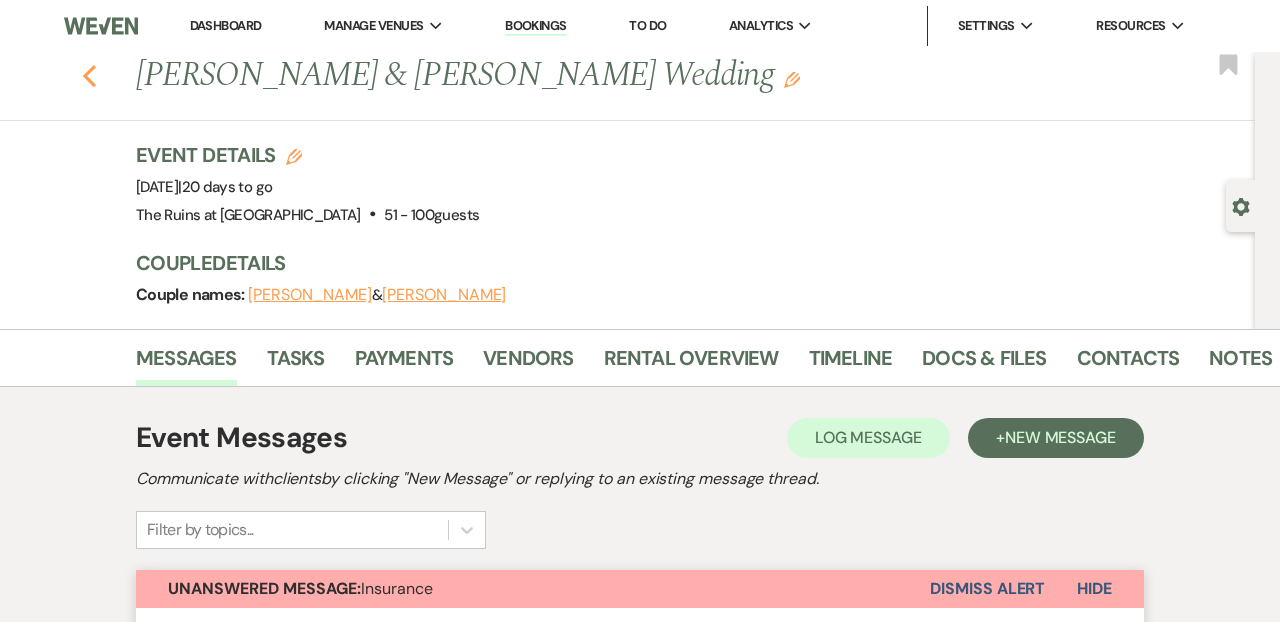click on "Previous" 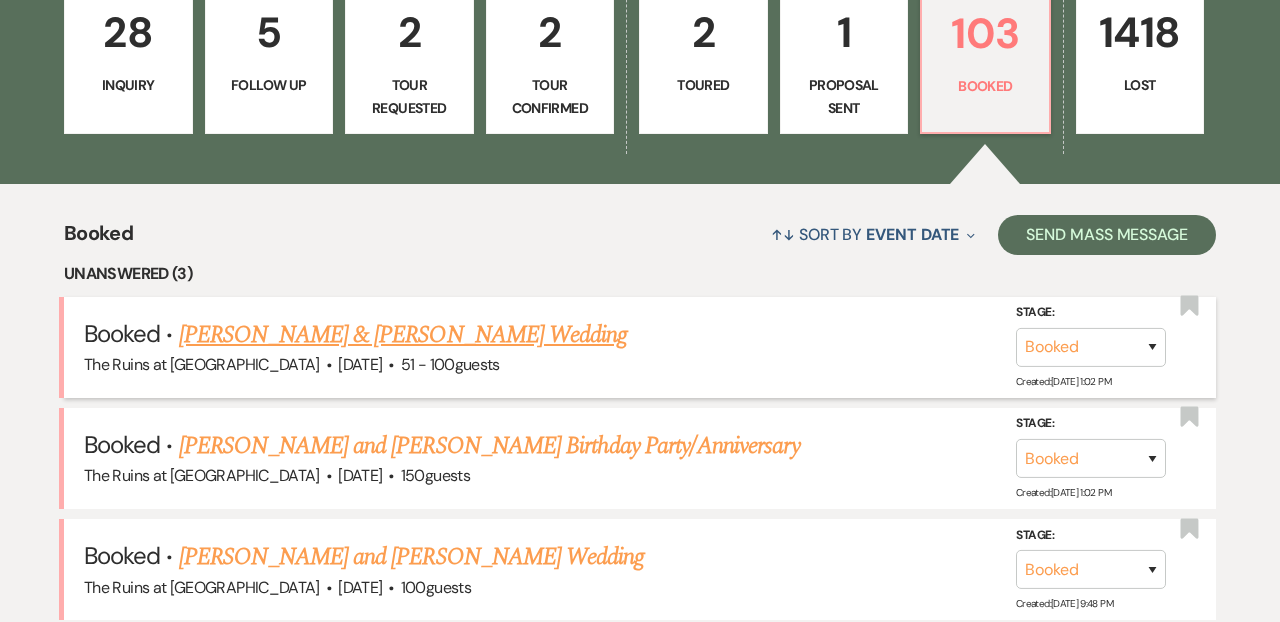 scroll, scrollTop: 444, scrollLeft: 0, axis: vertical 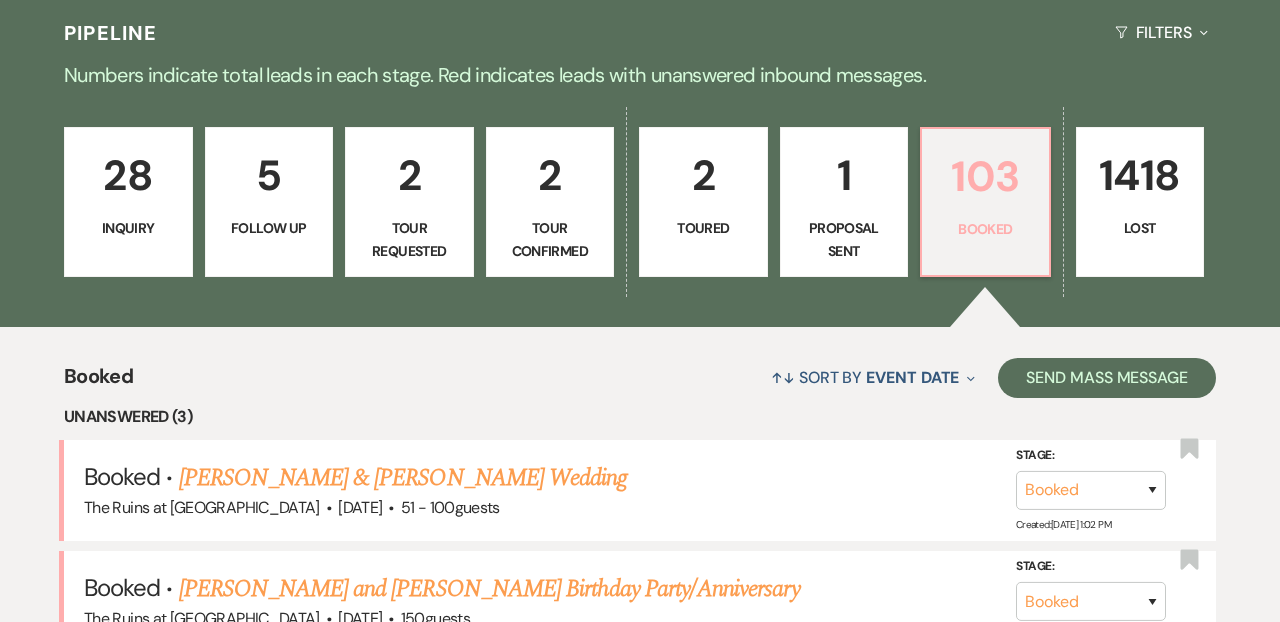 click on "103 Booked" at bounding box center [985, 202] 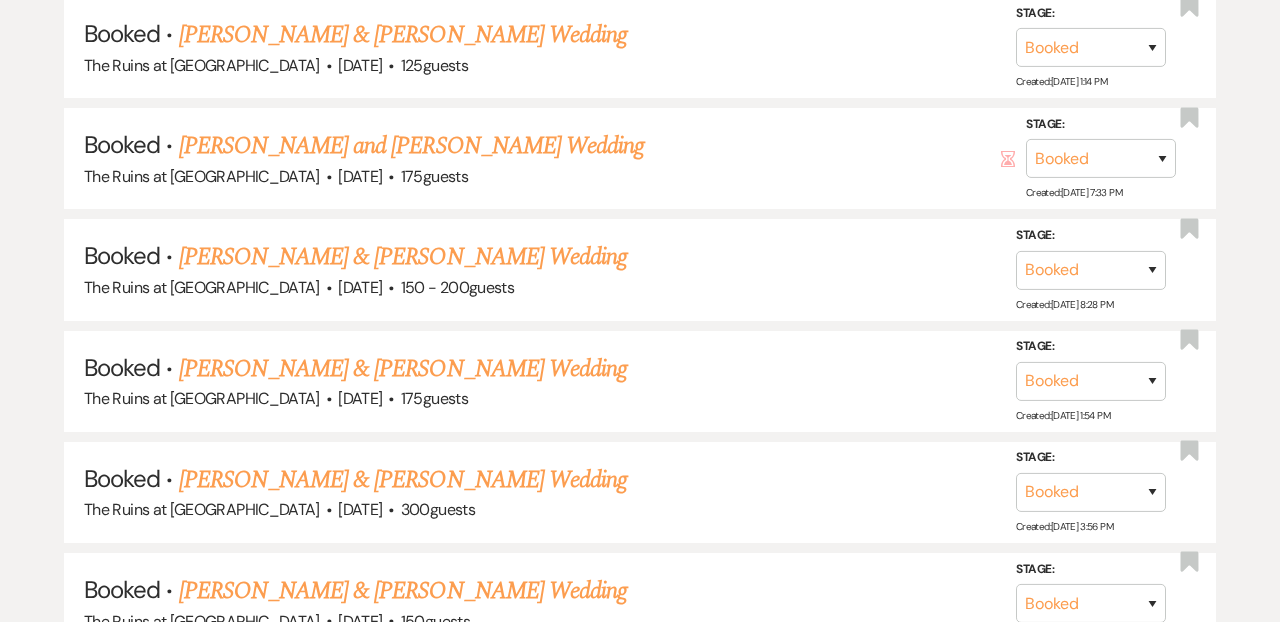 scroll, scrollTop: 1687, scrollLeft: 0, axis: vertical 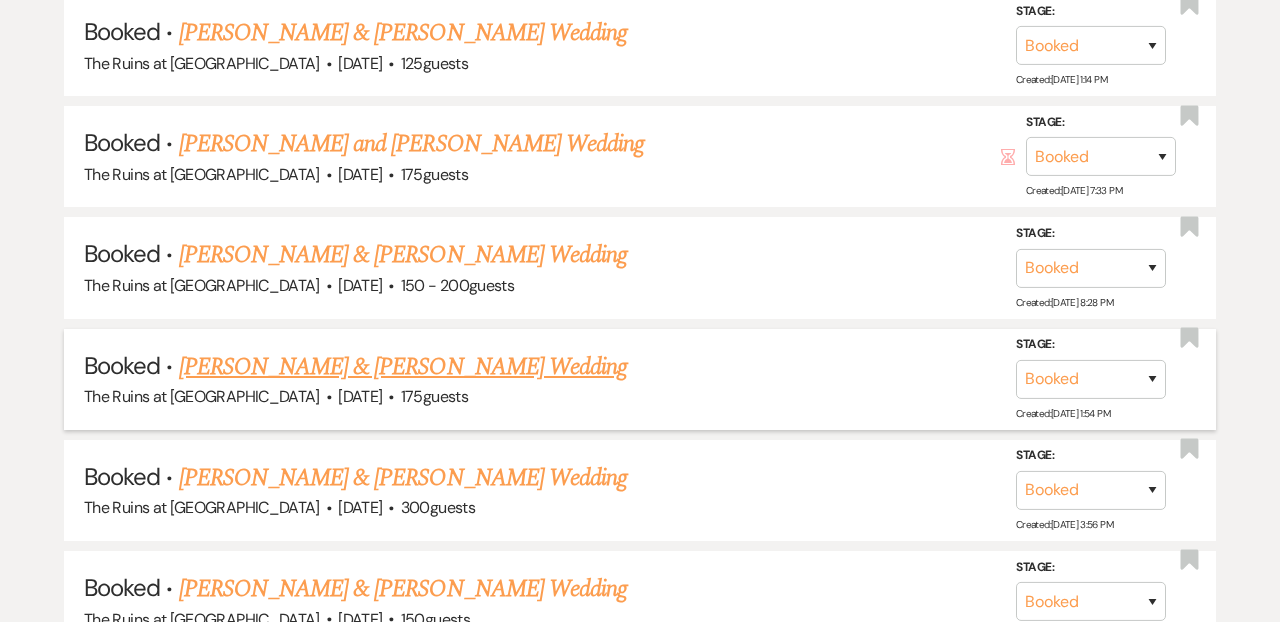click on "[PERSON_NAME] & [PERSON_NAME] Wedding" at bounding box center (403, 367) 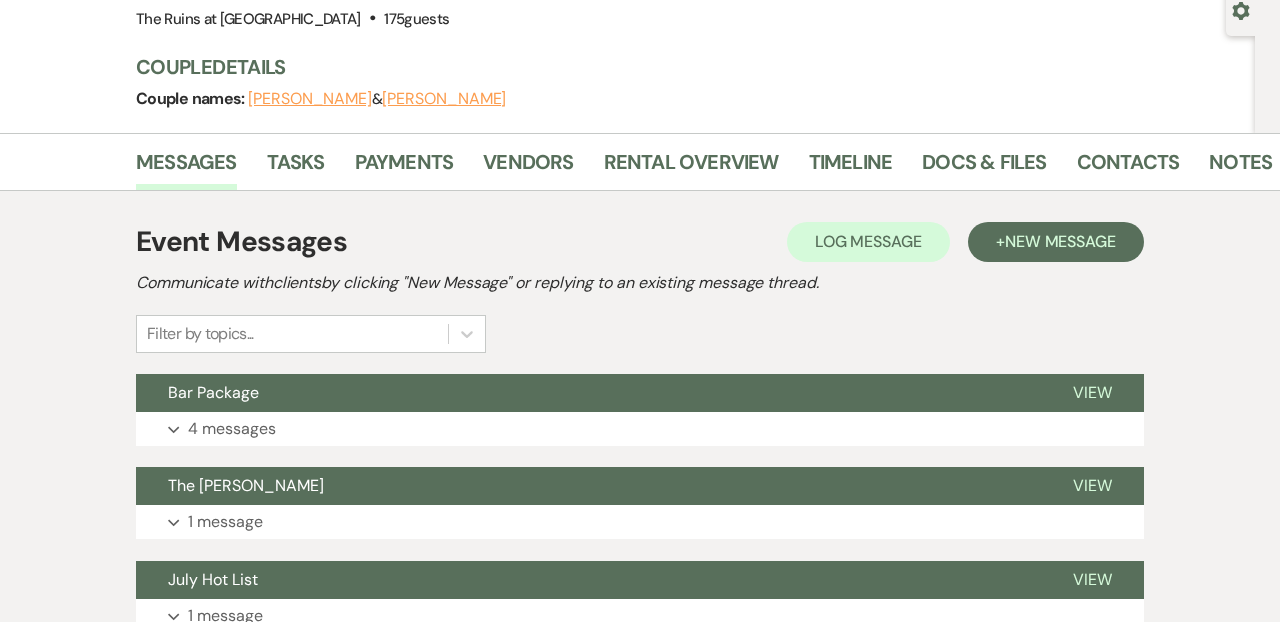 scroll, scrollTop: 224, scrollLeft: 0, axis: vertical 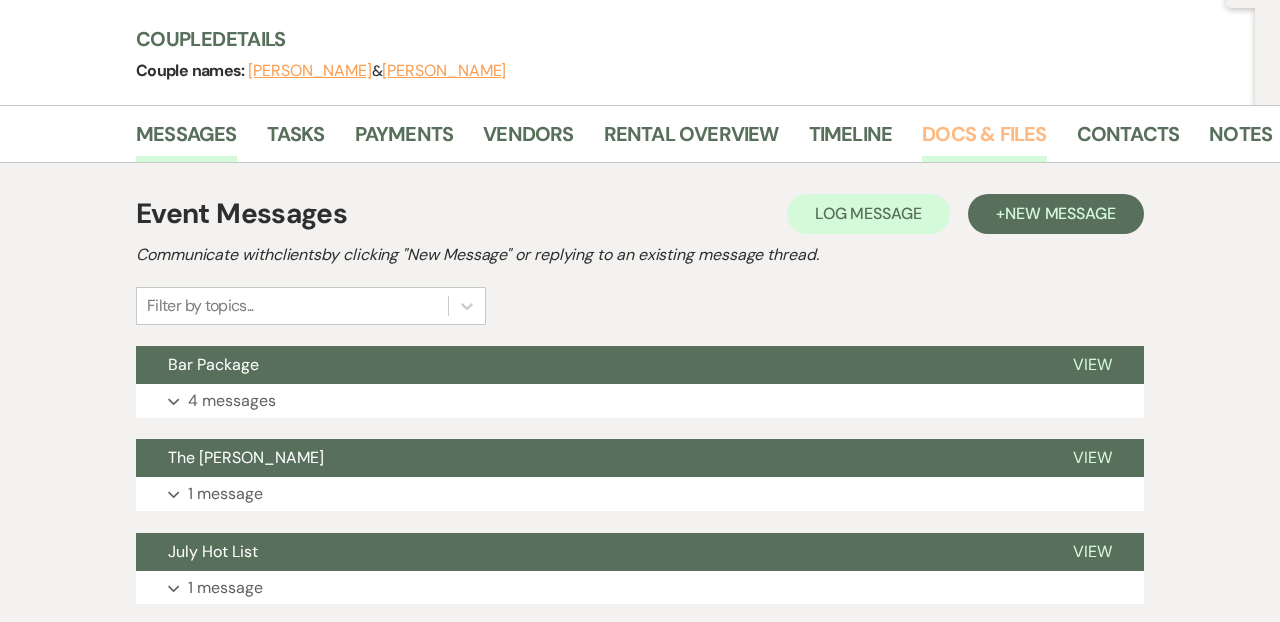 click on "Docs & Files" at bounding box center (984, 140) 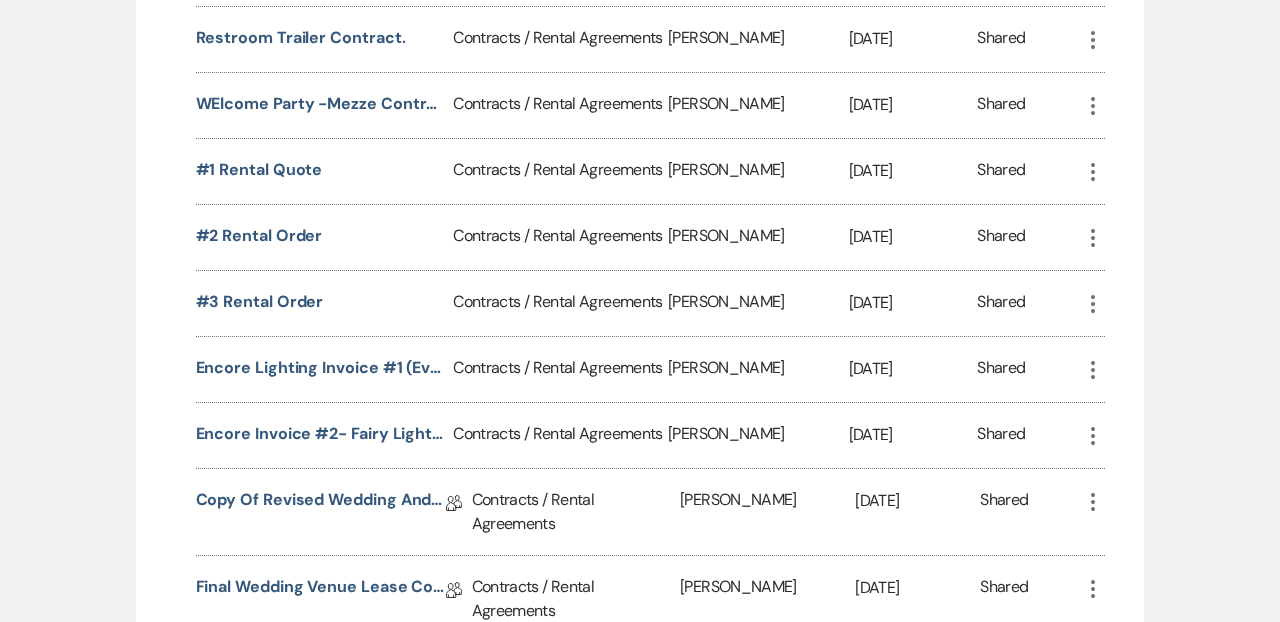 scroll, scrollTop: 2582, scrollLeft: 0, axis: vertical 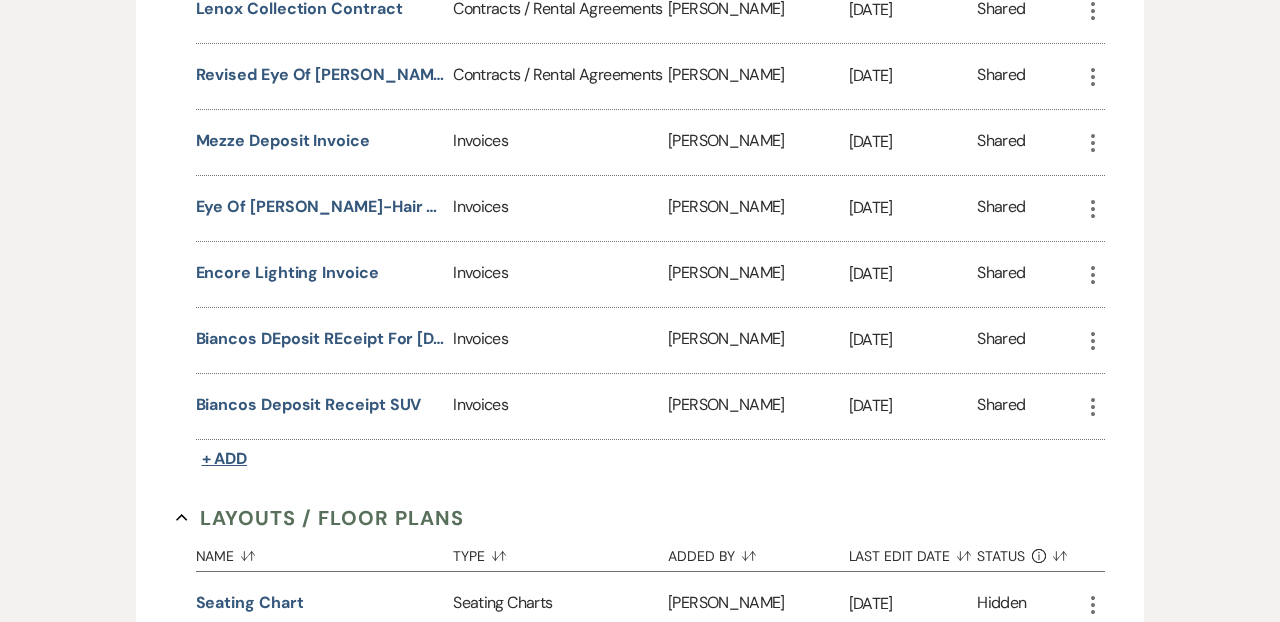 click on "+ Add" at bounding box center (225, 458) 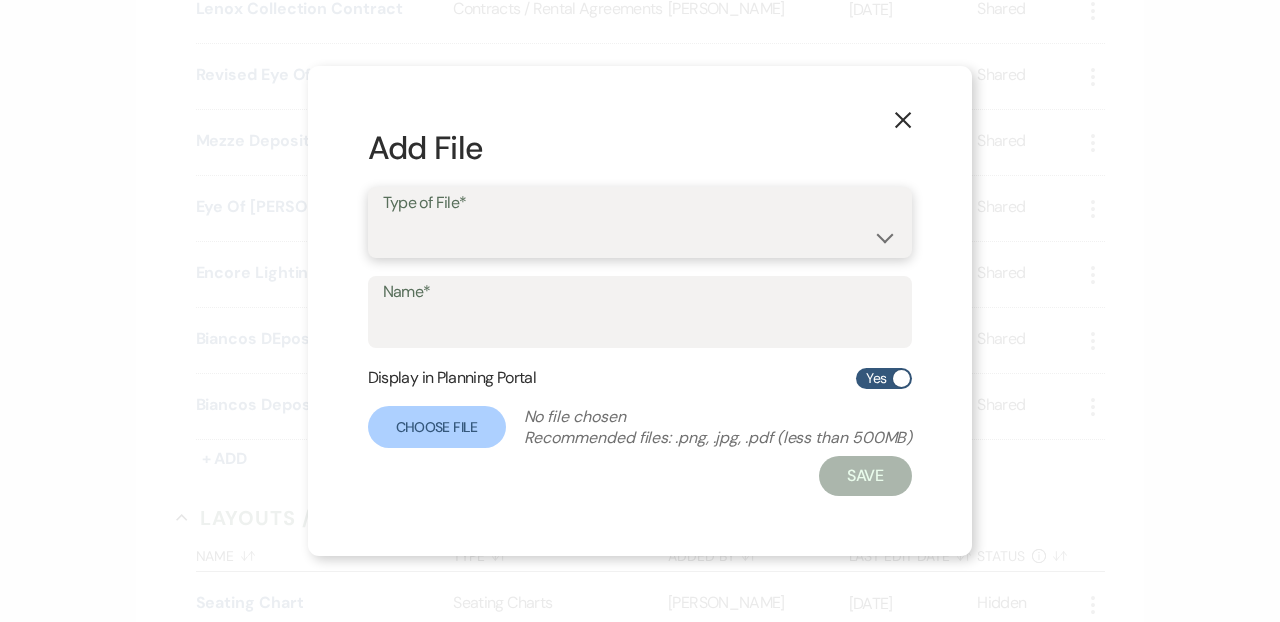 click on "Contracts / Rental Agreements Invoices Receipts" at bounding box center [640, 236] 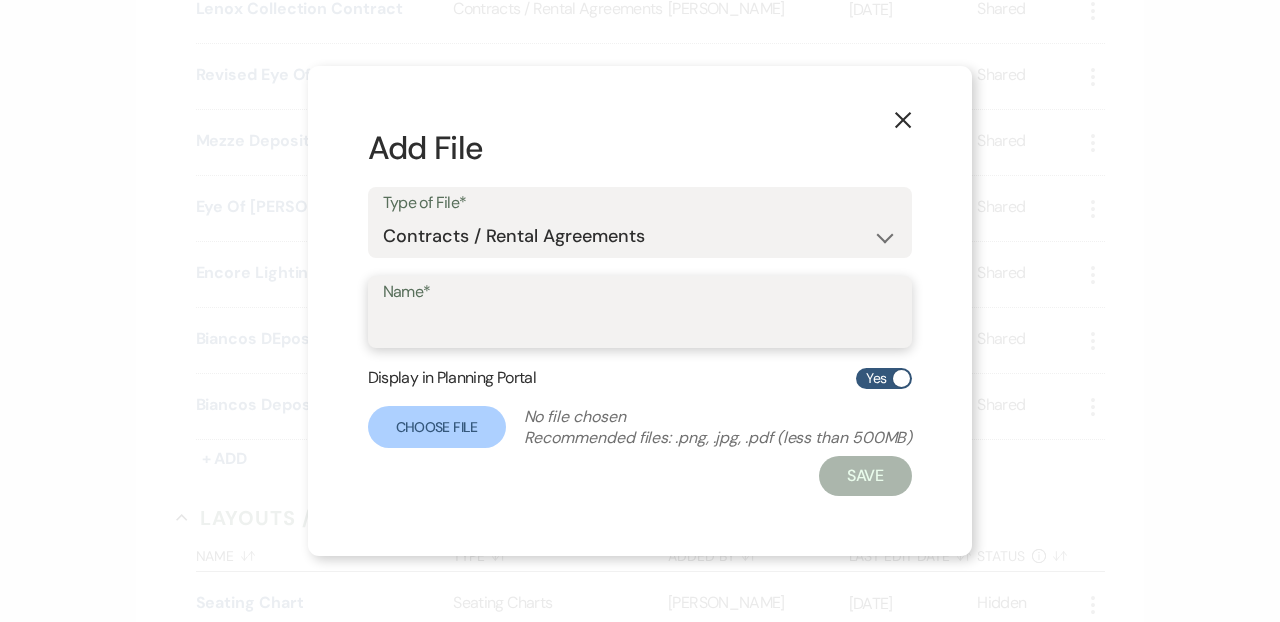 click on "Name*" at bounding box center (640, 326) 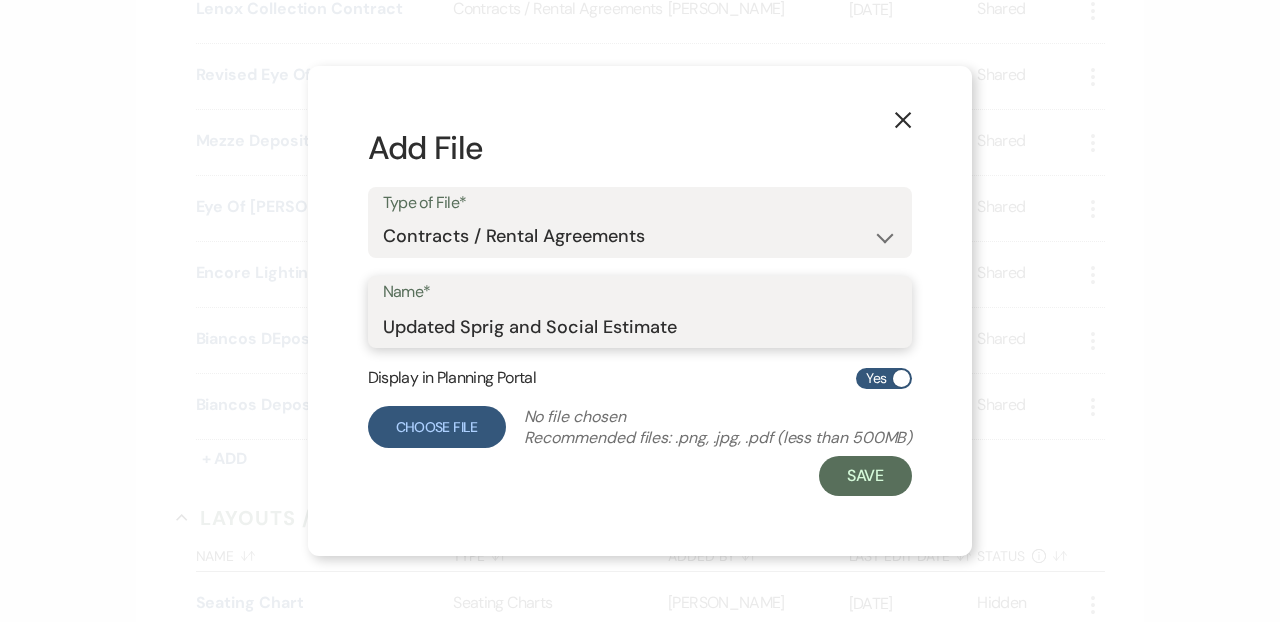 type on "Updated Sprig and Social Estimate" 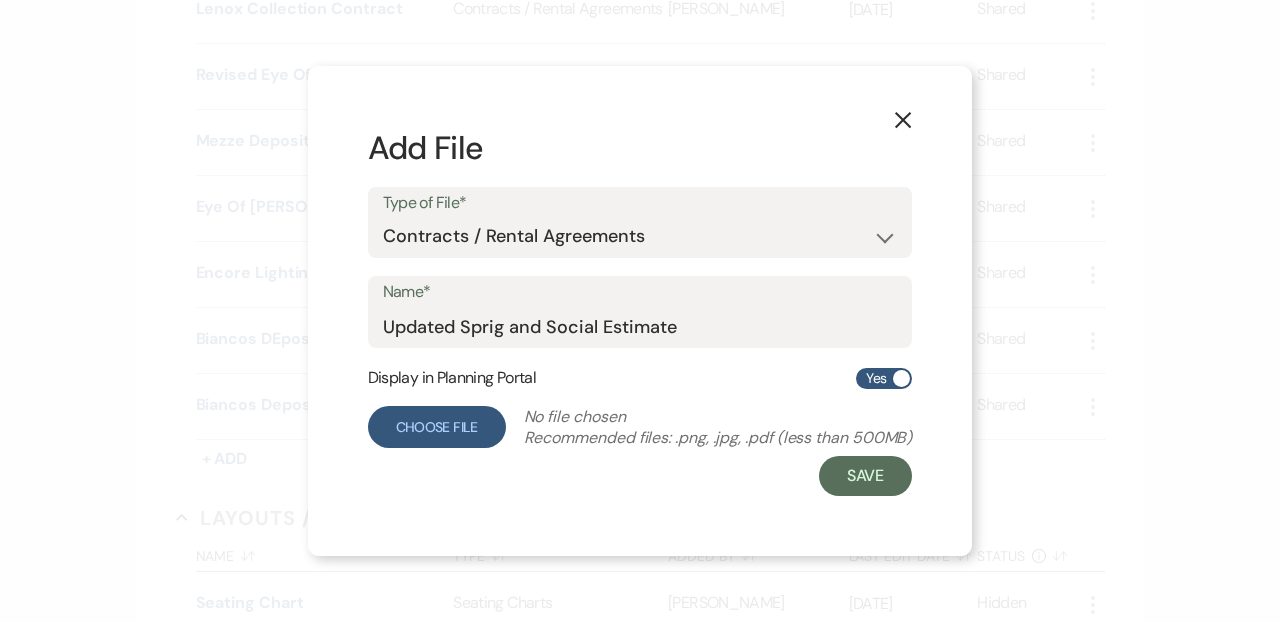 click on "Choose File" at bounding box center [437, 427] 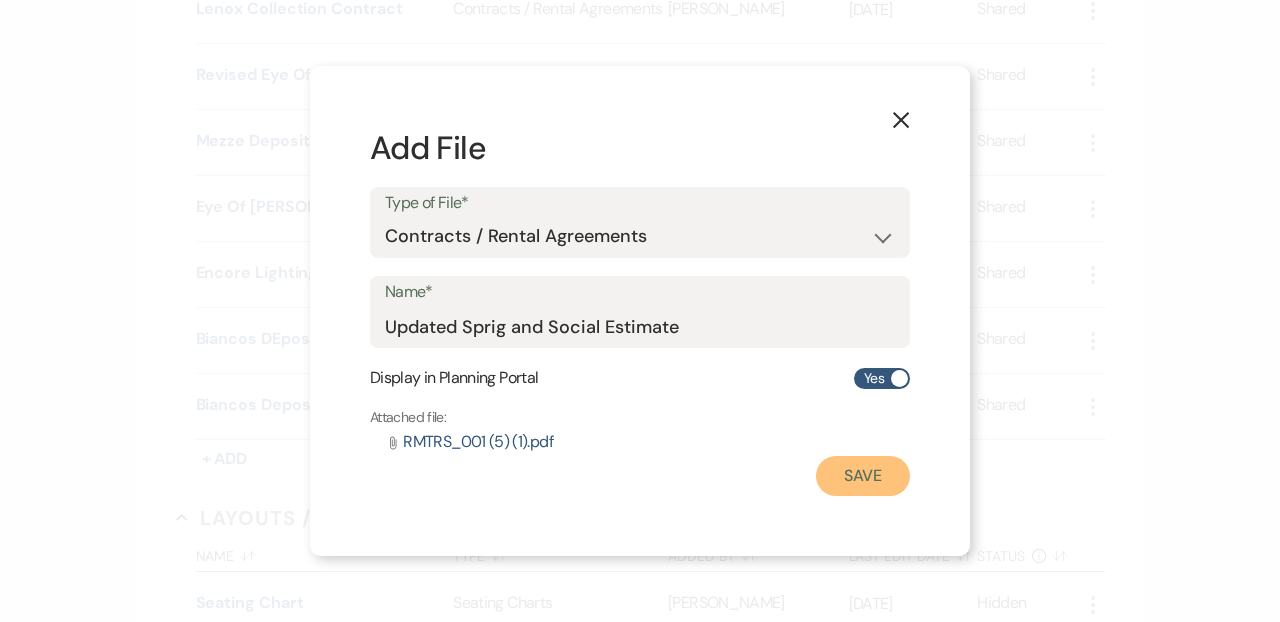 click on "Save" at bounding box center [863, 476] 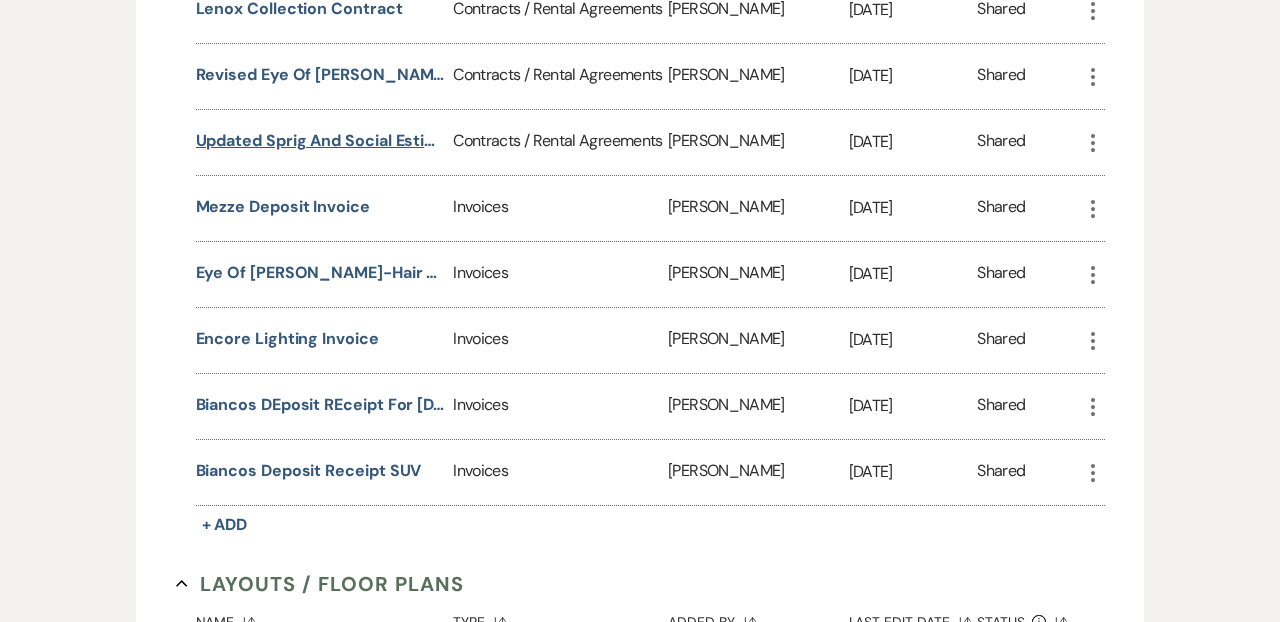 click on "Updated Sprig and Social Estimate" at bounding box center (321, 141) 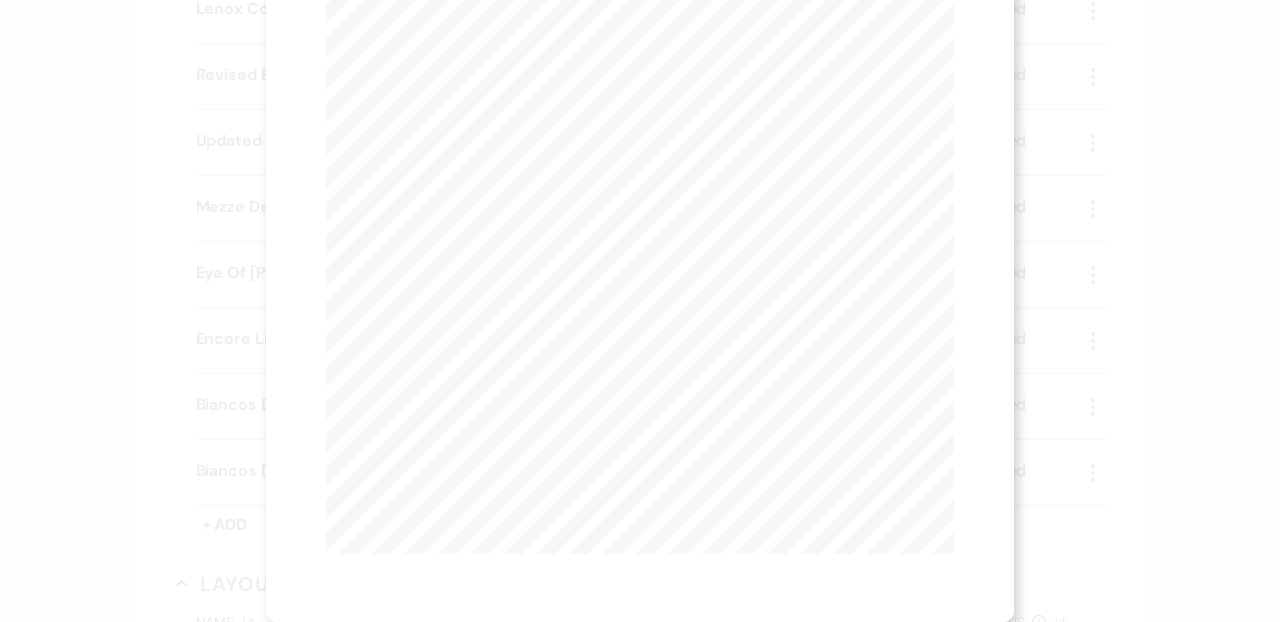 scroll, scrollTop: 0, scrollLeft: 0, axis: both 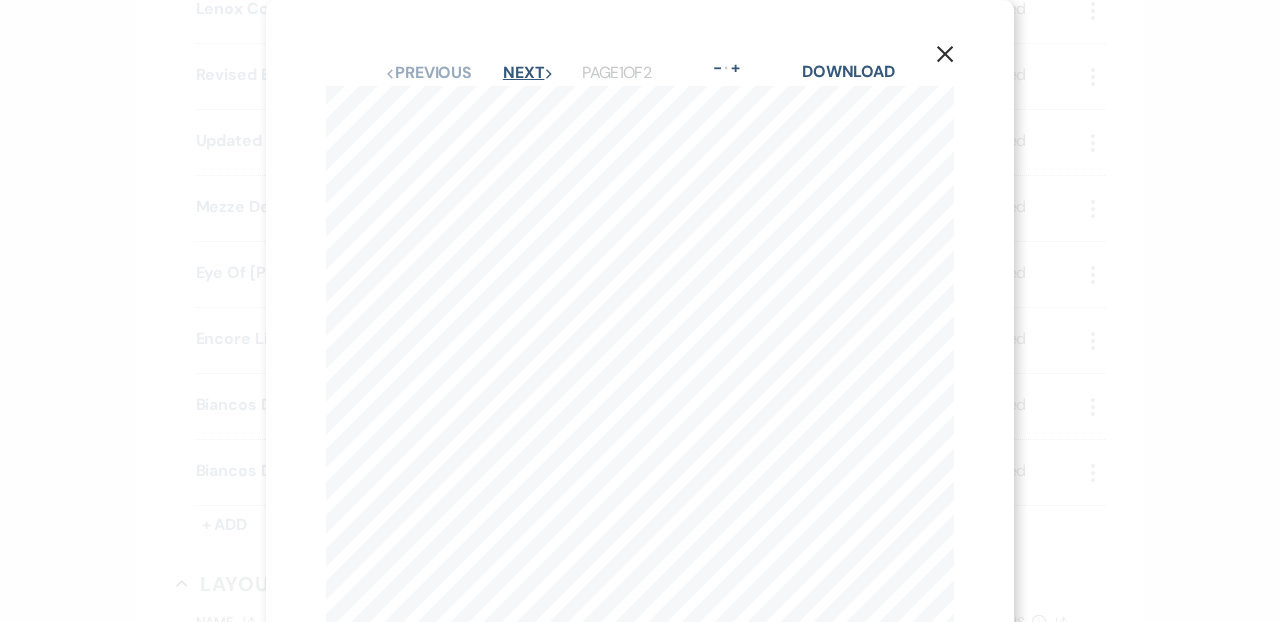 click on "Next  Next" at bounding box center [529, 73] 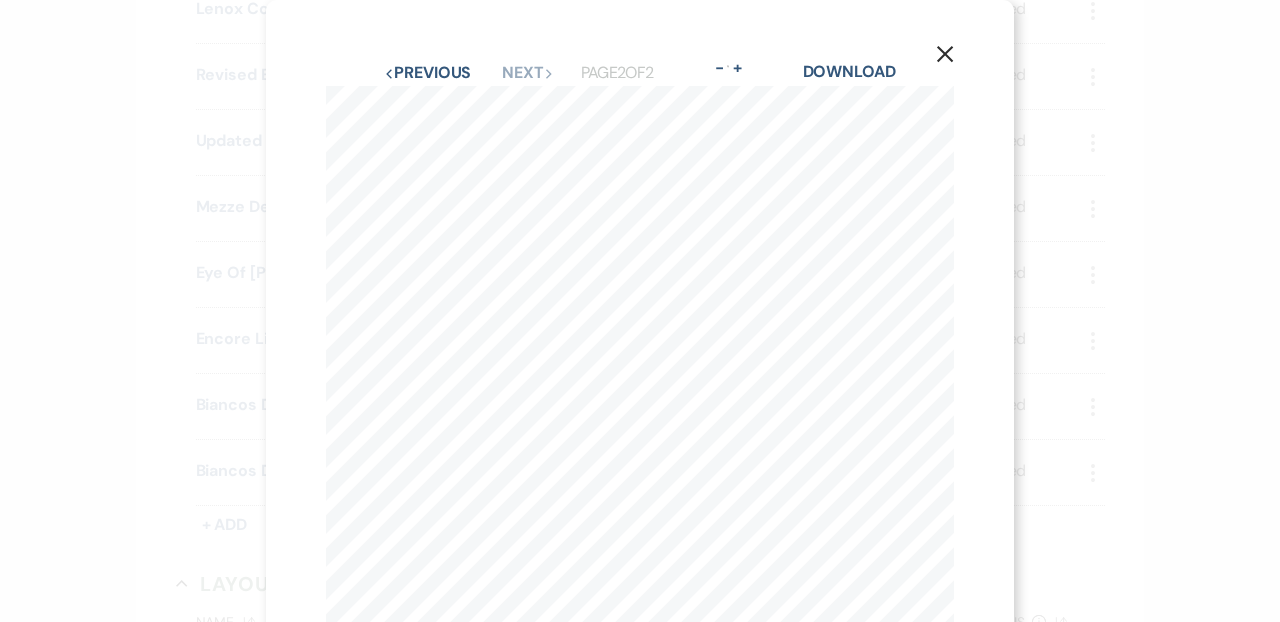 click 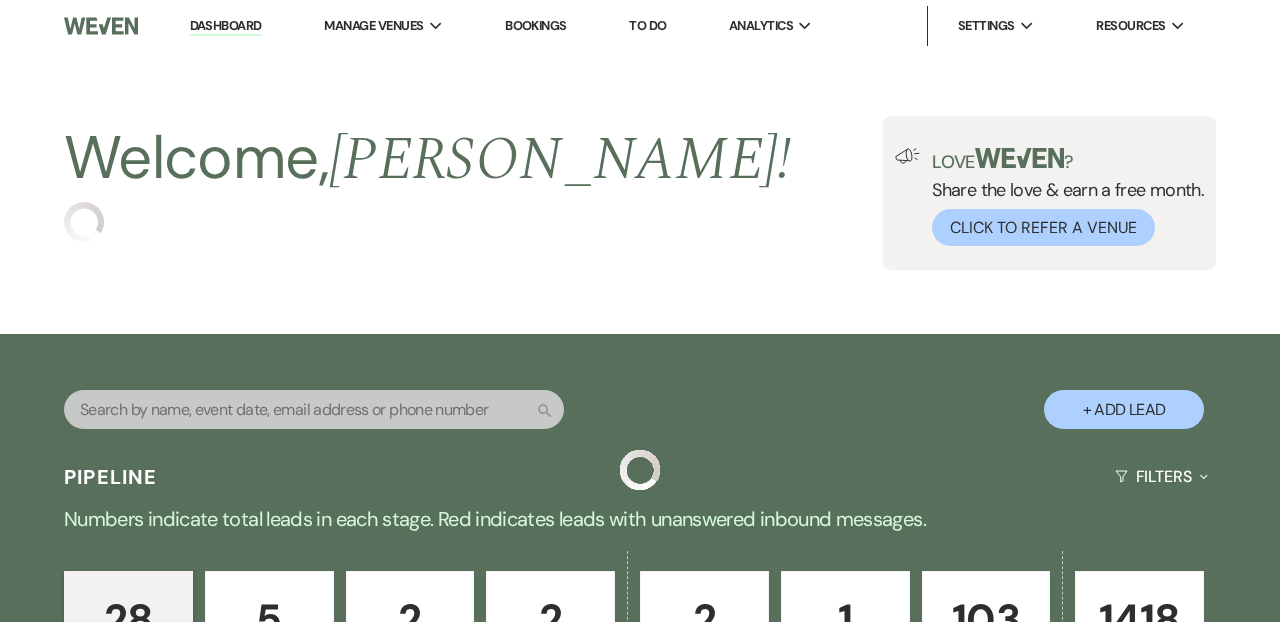 scroll, scrollTop: 0, scrollLeft: 0, axis: both 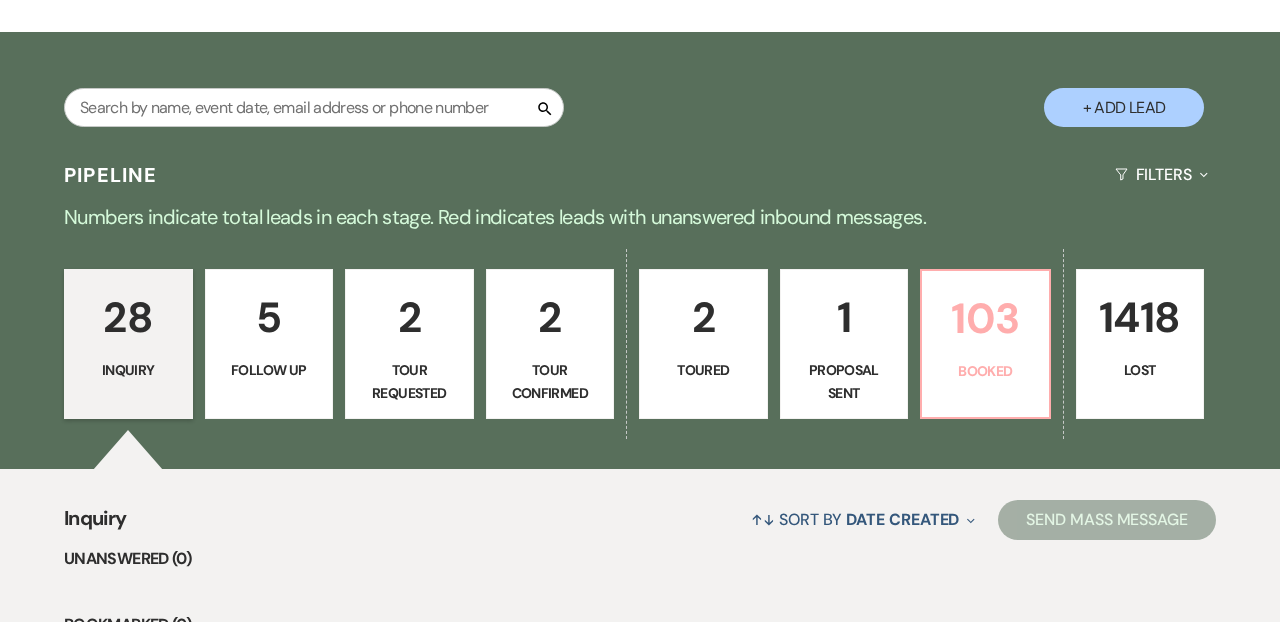 click on "103" at bounding box center (985, 318) 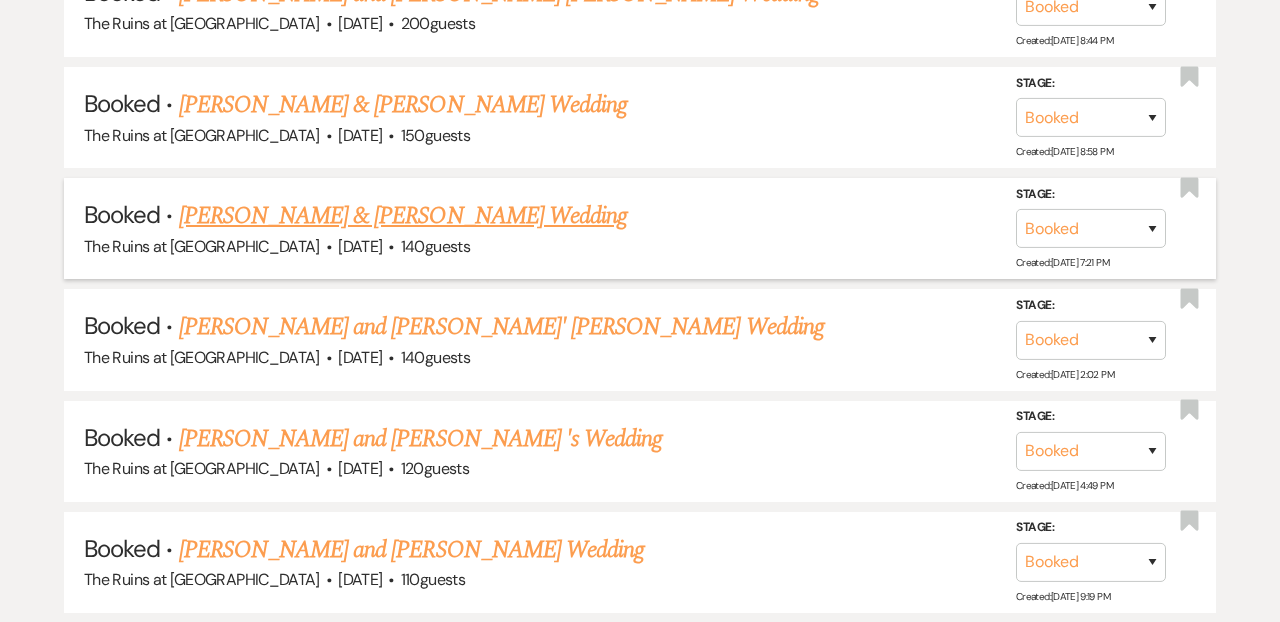 scroll, scrollTop: 4650, scrollLeft: 0, axis: vertical 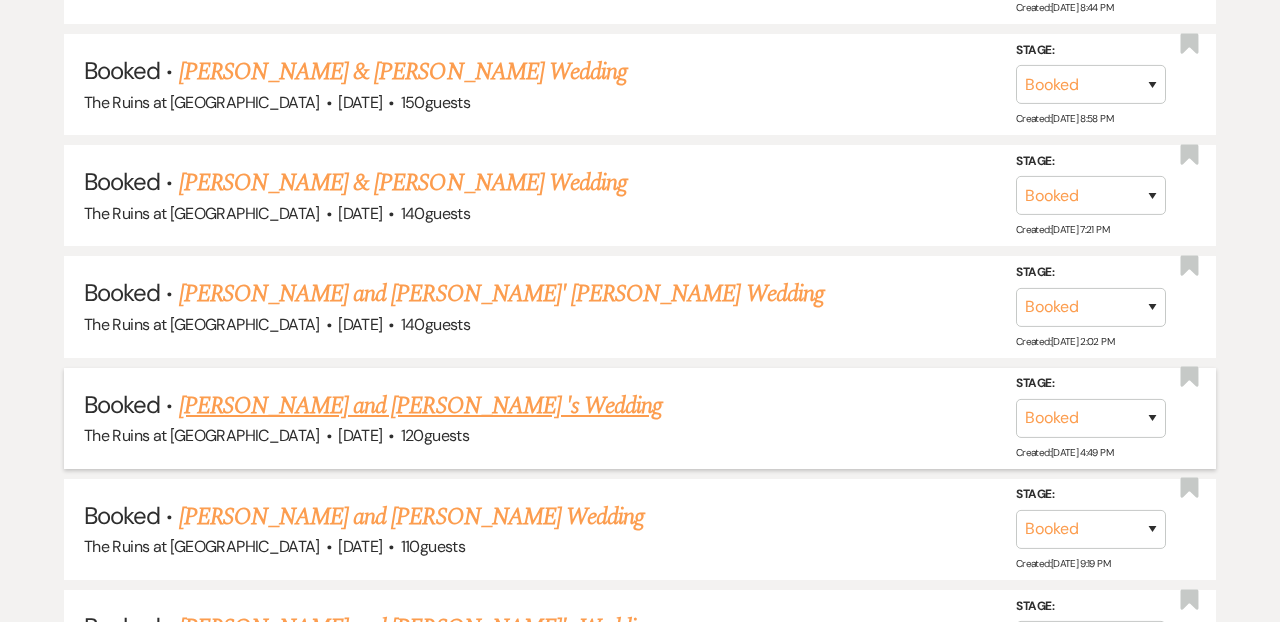 click on "Lauren Campbell and Adam Heverly 's Wedding" at bounding box center (421, 406) 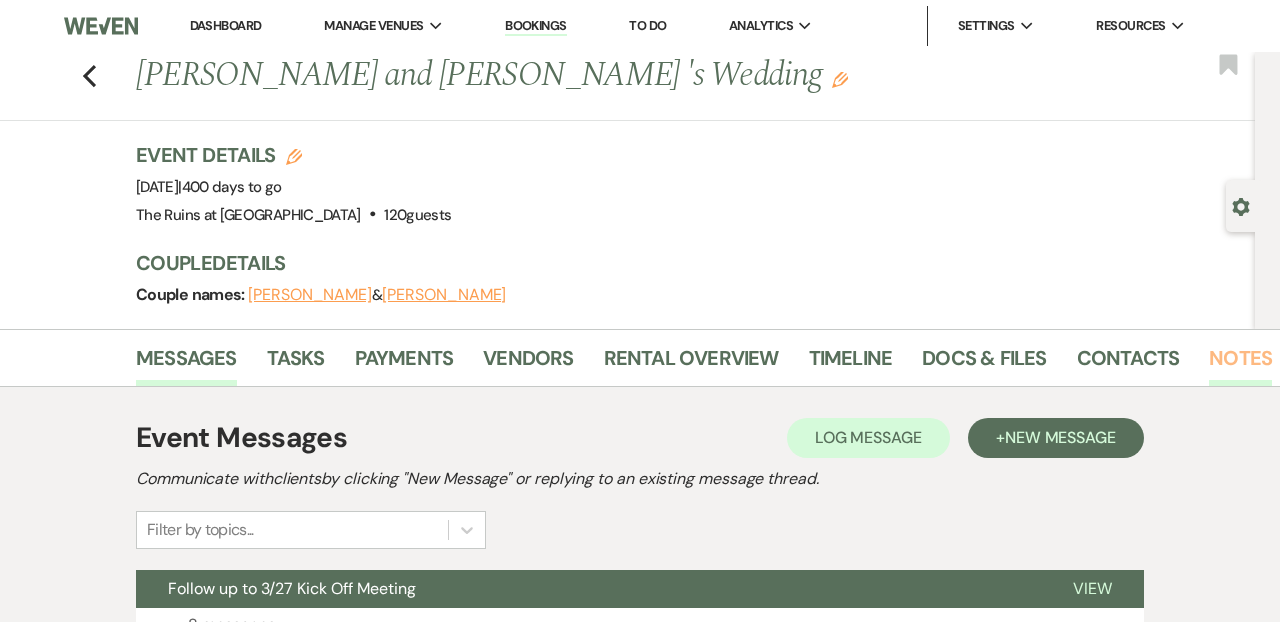 click on "Notes" at bounding box center [1240, 364] 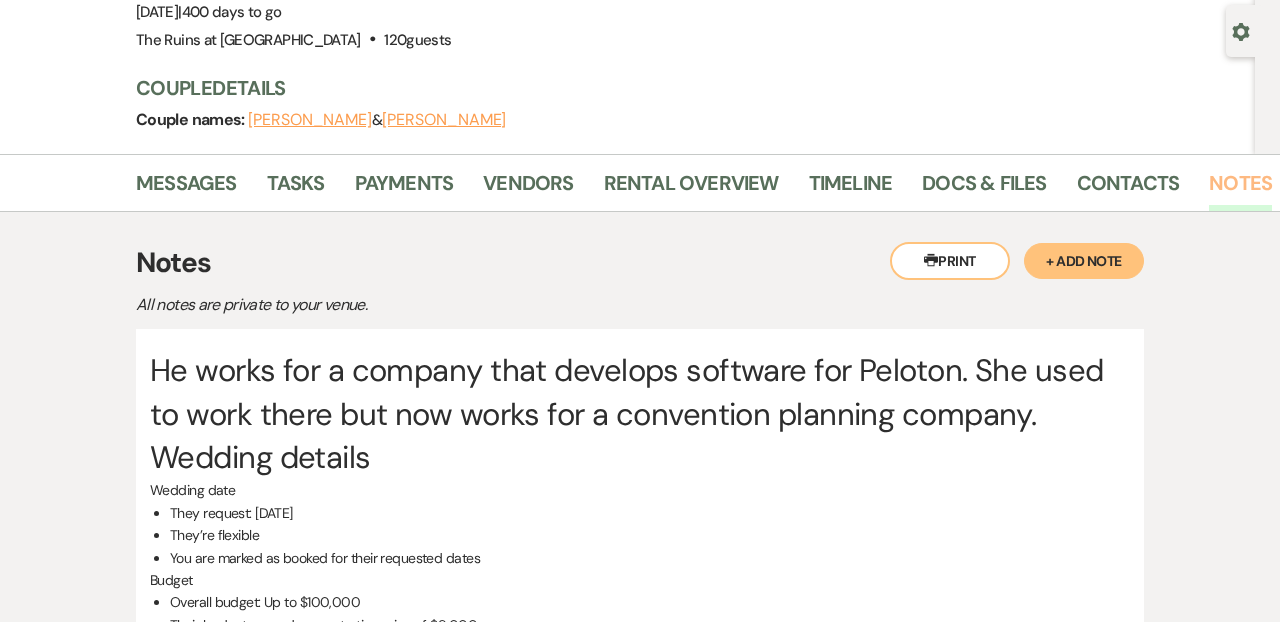 scroll, scrollTop: 0, scrollLeft: 0, axis: both 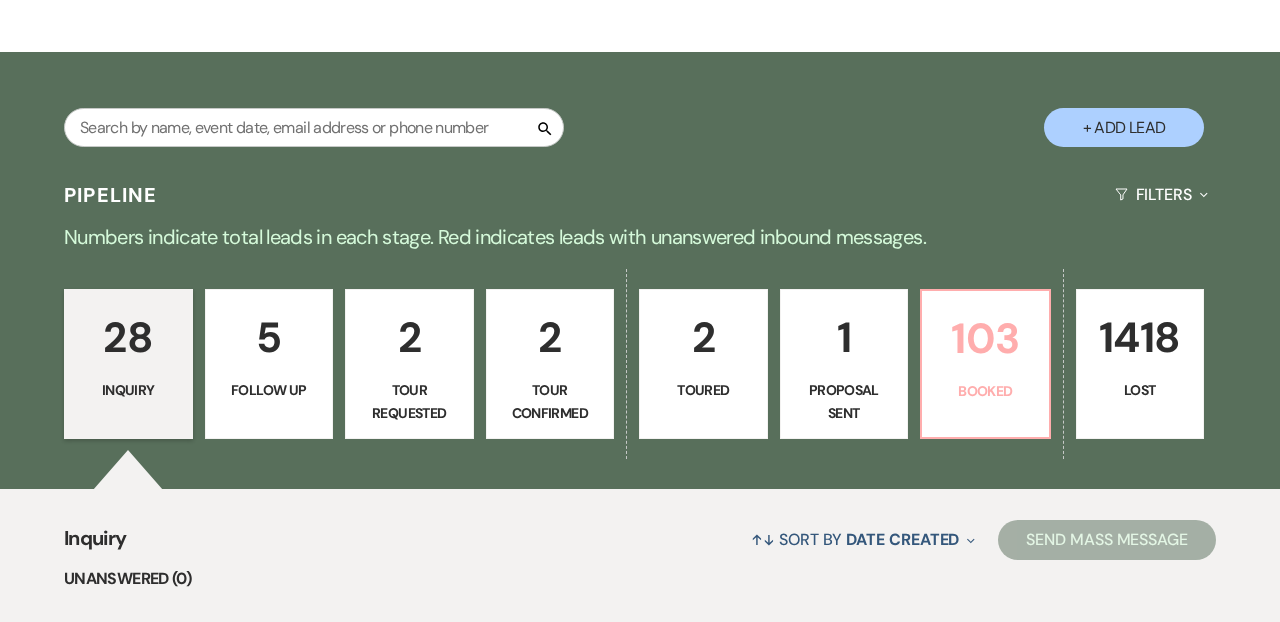 click on "103 Booked" at bounding box center (985, 364) 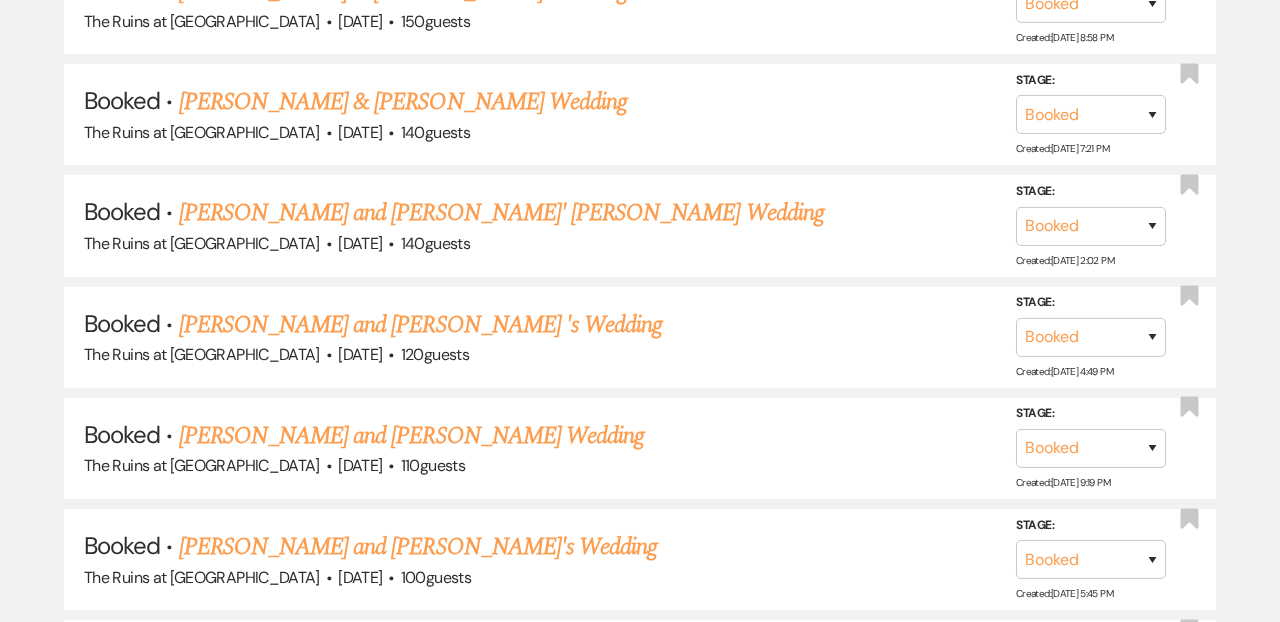 scroll, scrollTop: 4730, scrollLeft: 0, axis: vertical 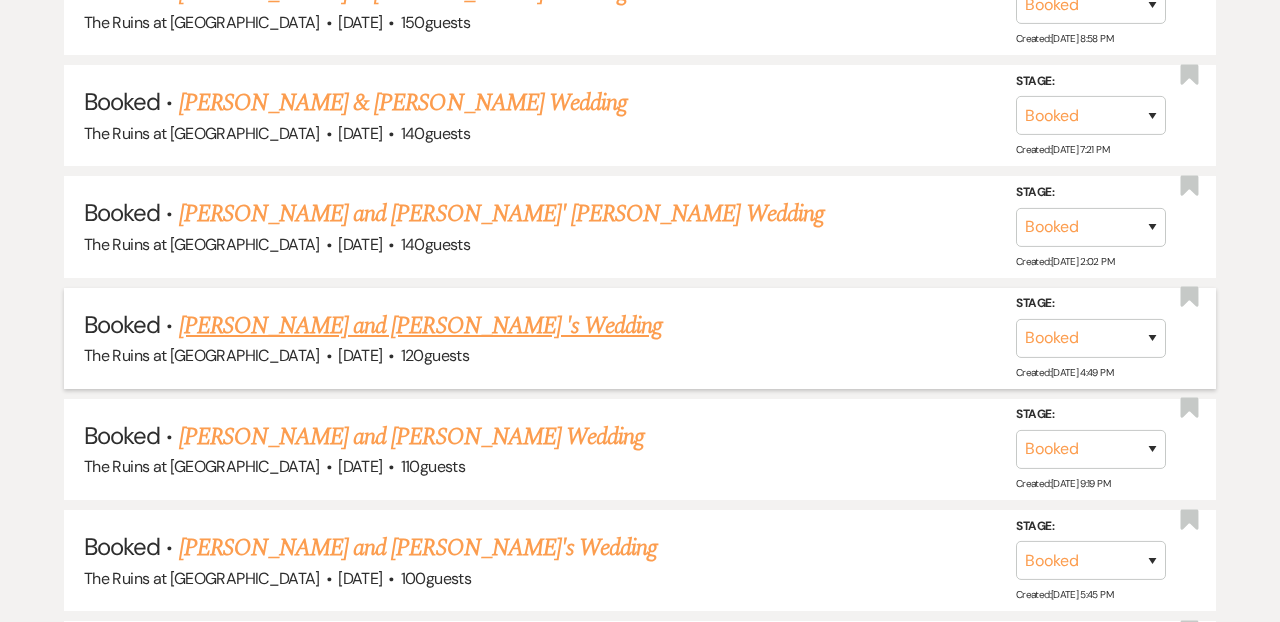 click on "[PERSON_NAME] and [PERSON_NAME] 's Wedding" at bounding box center (421, 326) 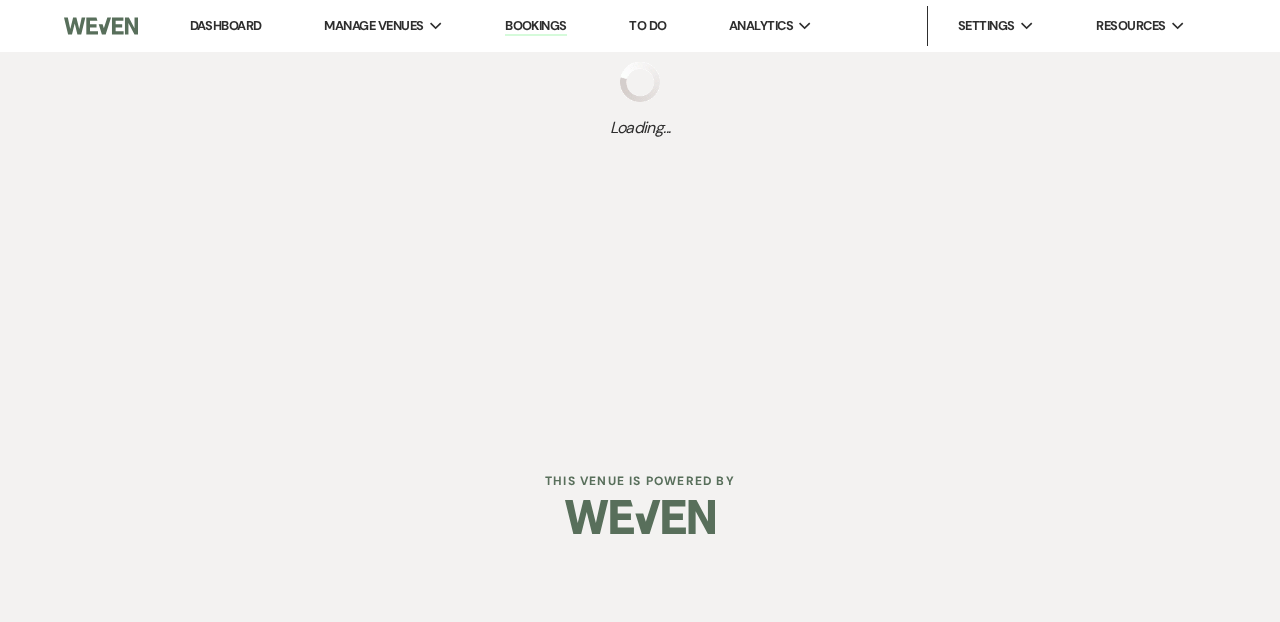 scroll, scrollTop: 0, scrollLeft: 0, axis: both 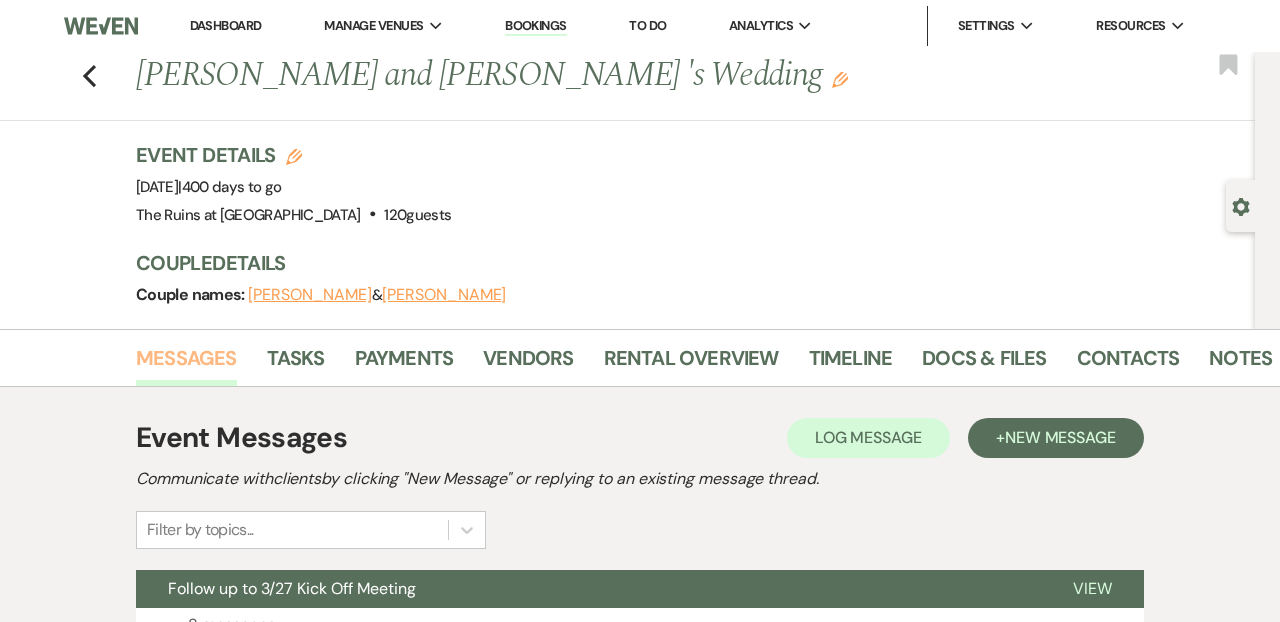 click on "Messages" at bounding box center (186, 364) 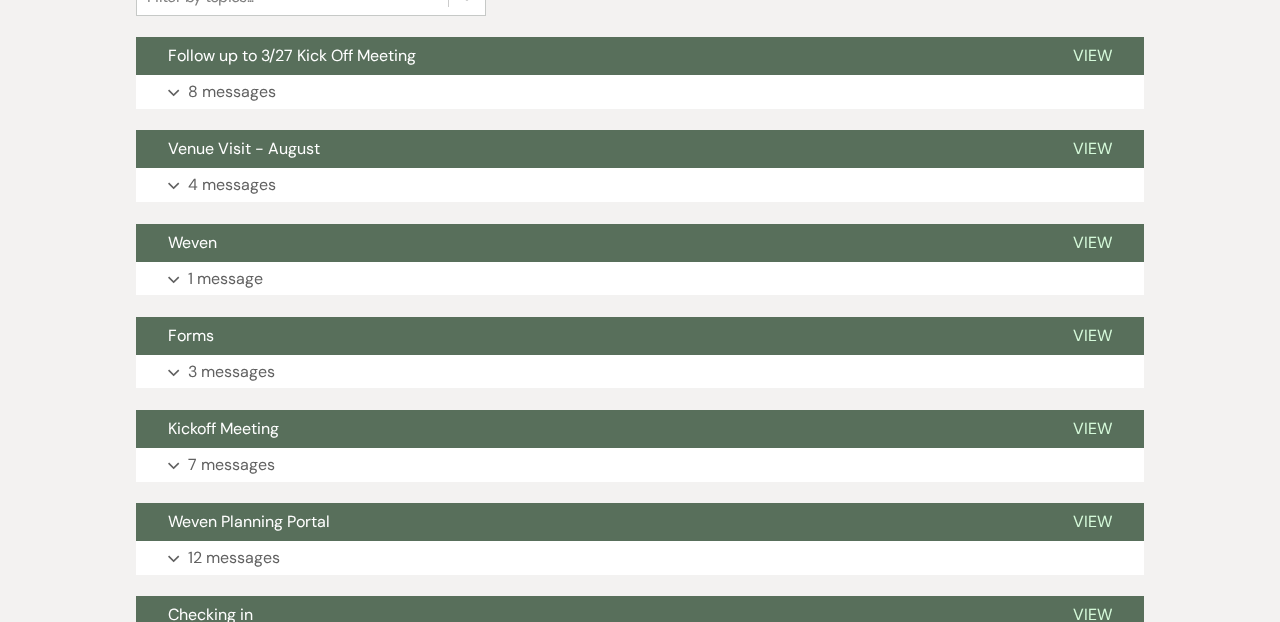 scroll, scrollTop: 536, scrollLeft: 0, axis: vertical 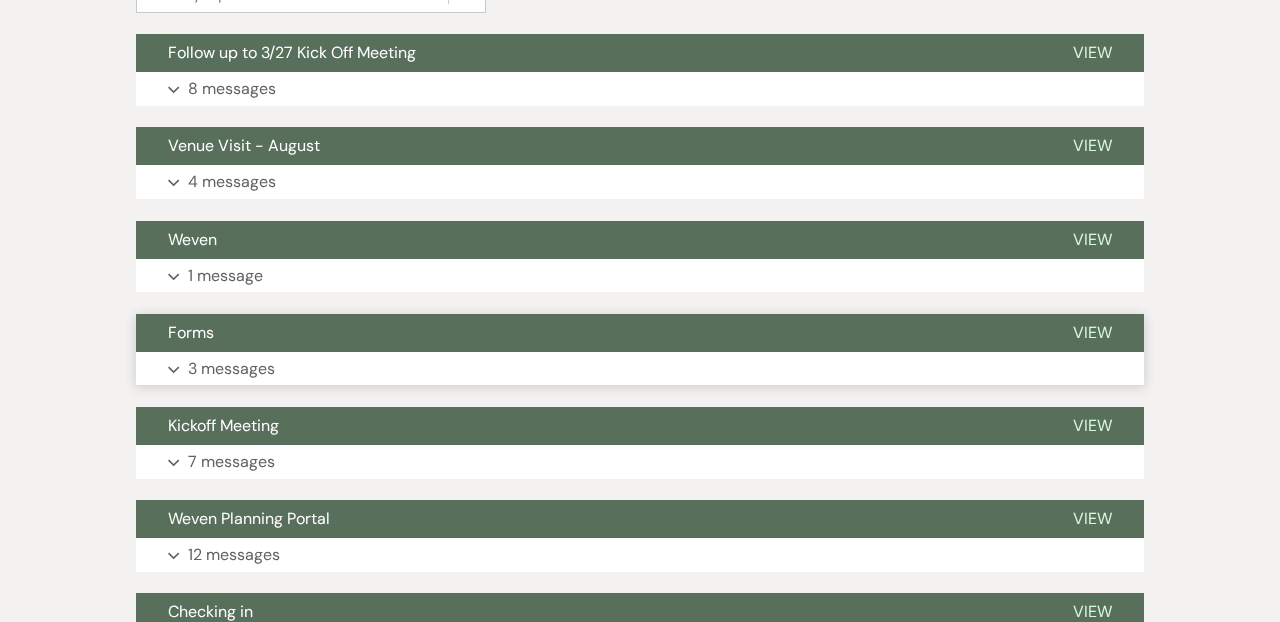 click on "Forms" at bounding box center [191, 332] 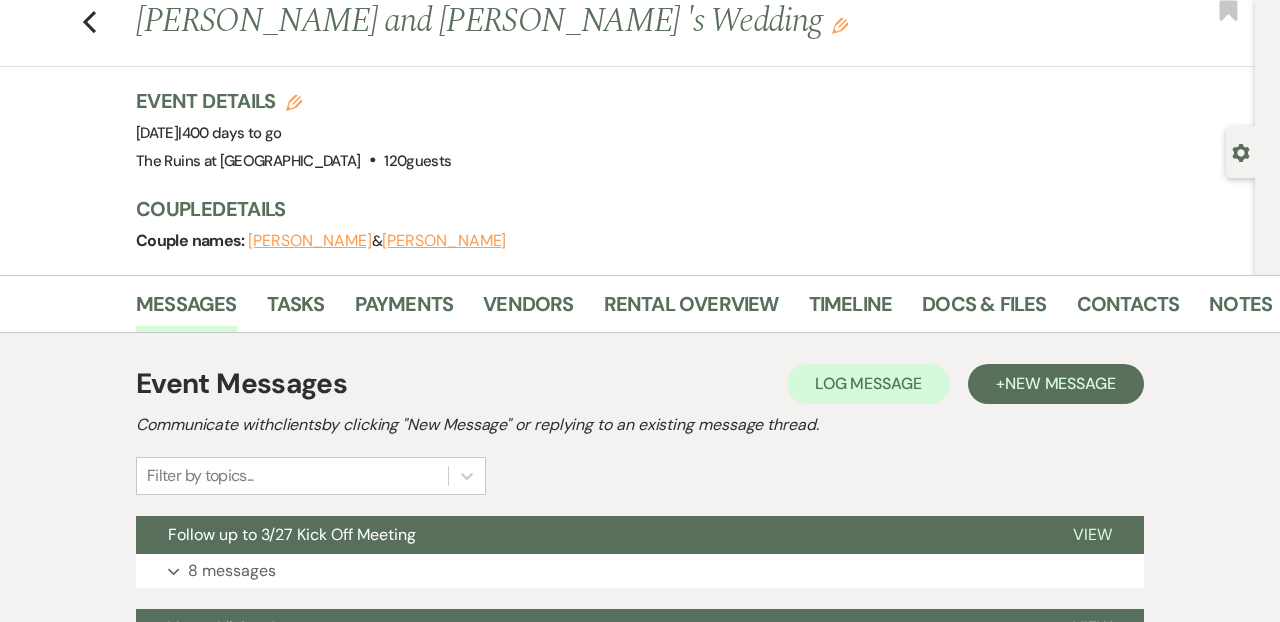 scroll, scrollTop: 0, scrollLeft: 0, axis: both 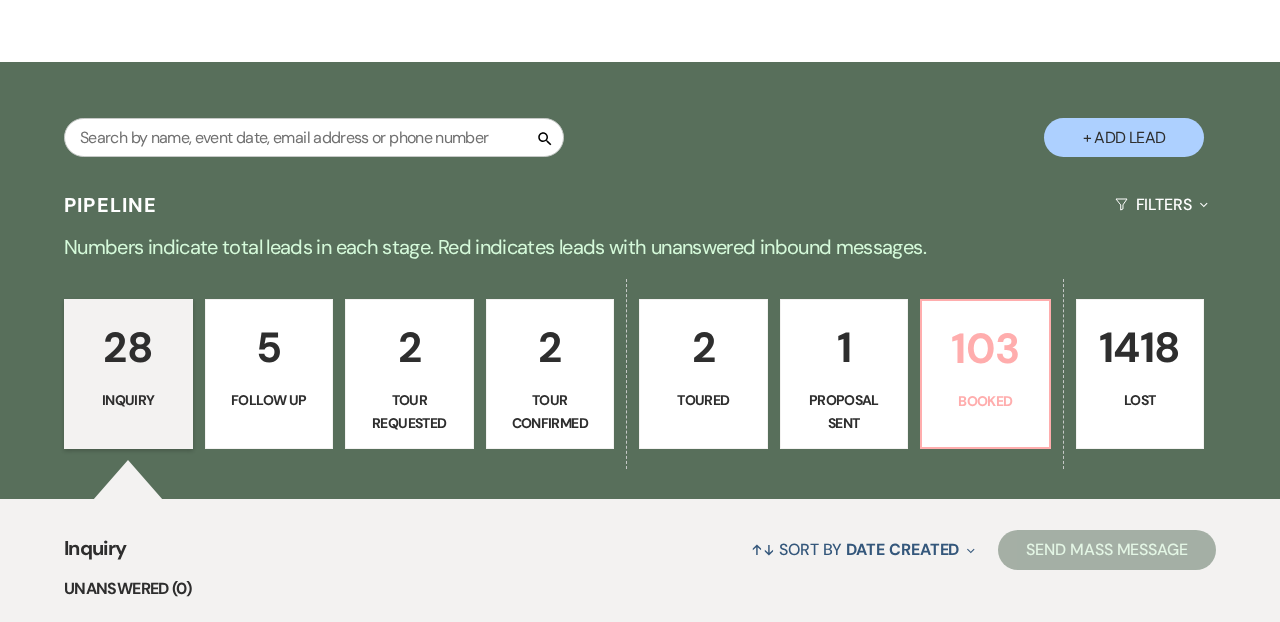 click on "103 Booked" at bounding box center (985, 374) 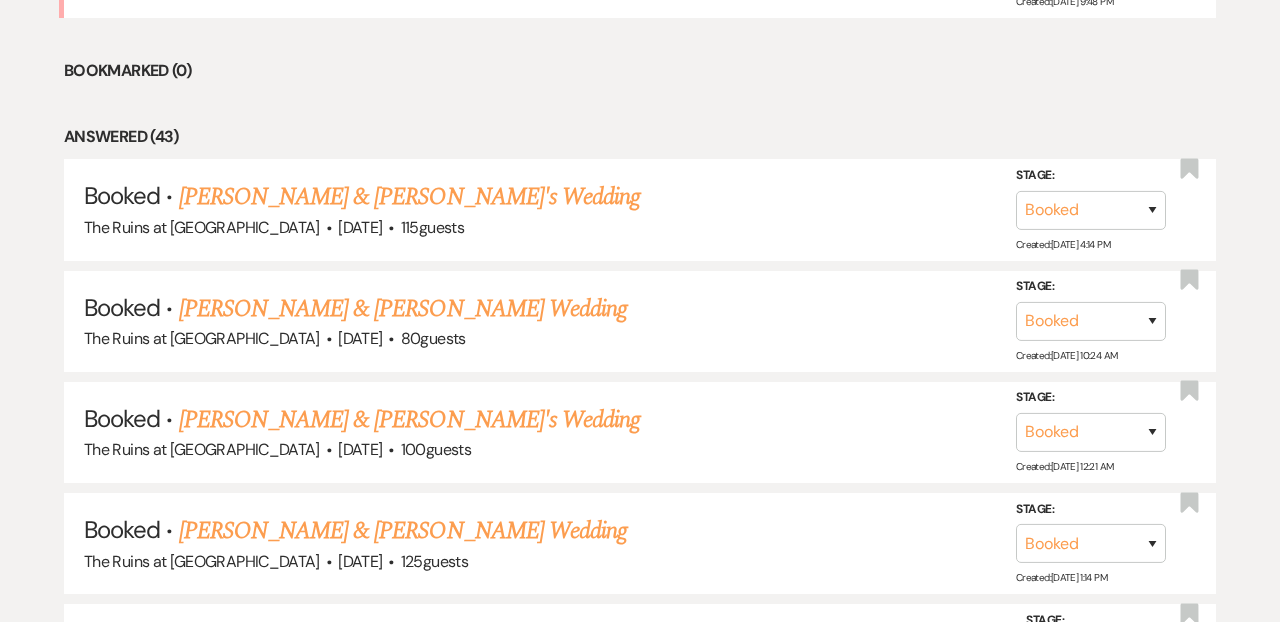 scroll, scrollTop: 1486, scrollLeft: 0, axis: vertical 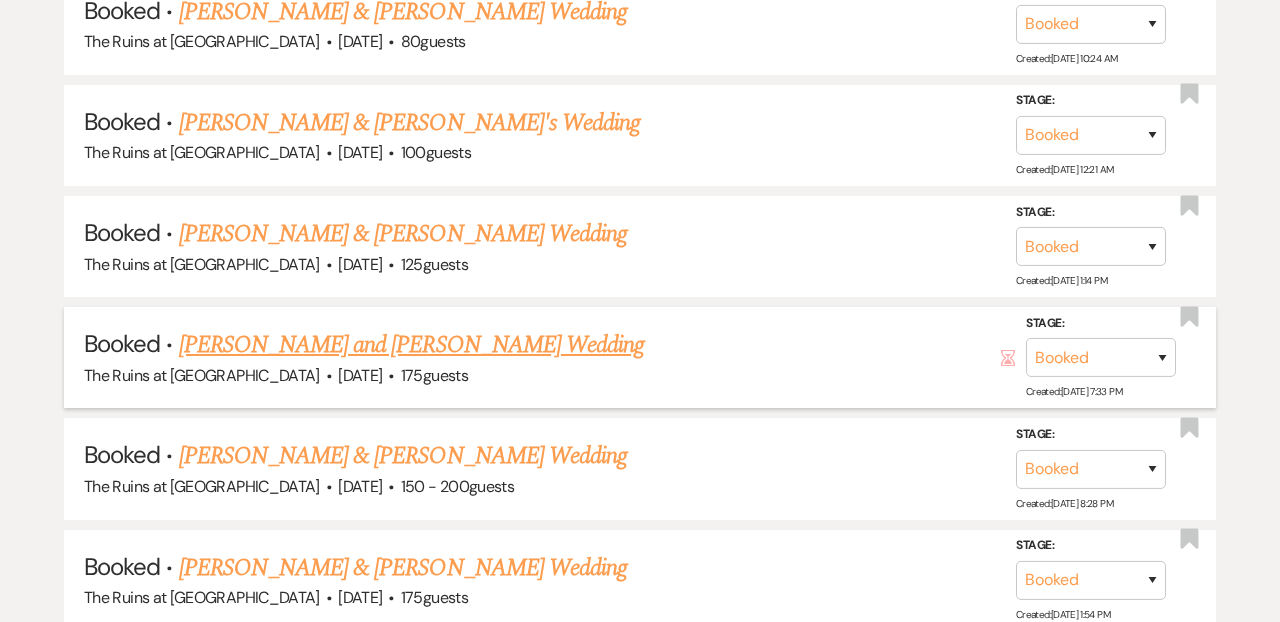 click on "Emily Youmans and Will Churchill's Wedding" at bounding box center (412, 345) 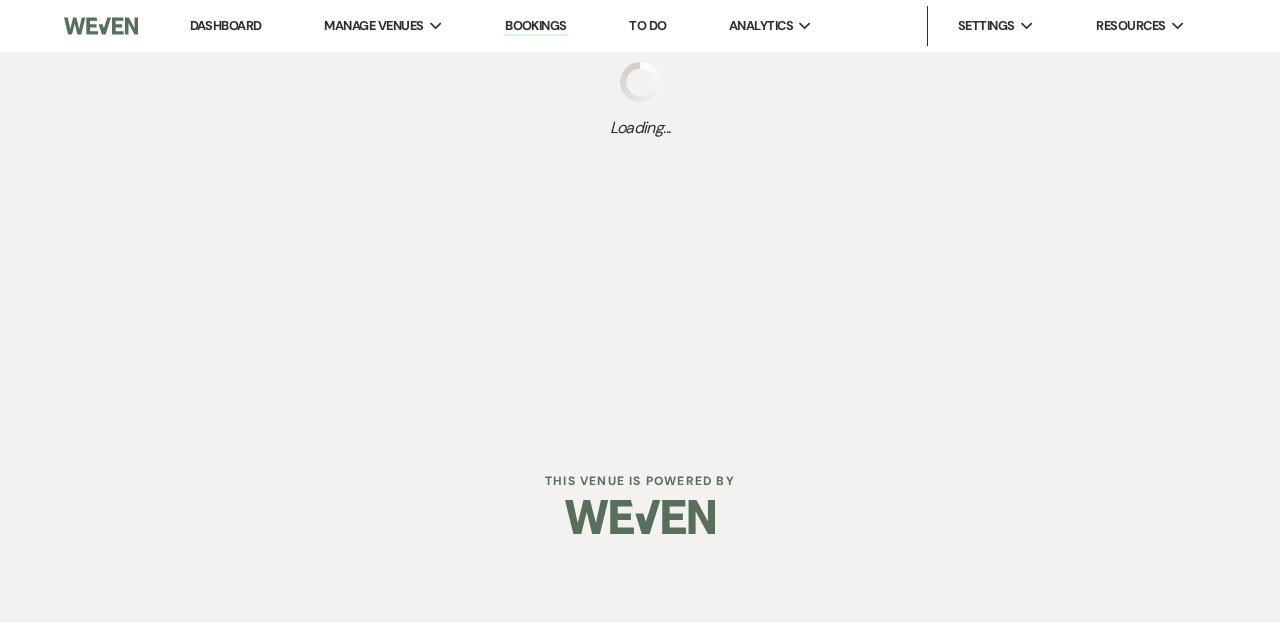 scroll, scrollTop: 0, scrollLeft: 0, axis: both 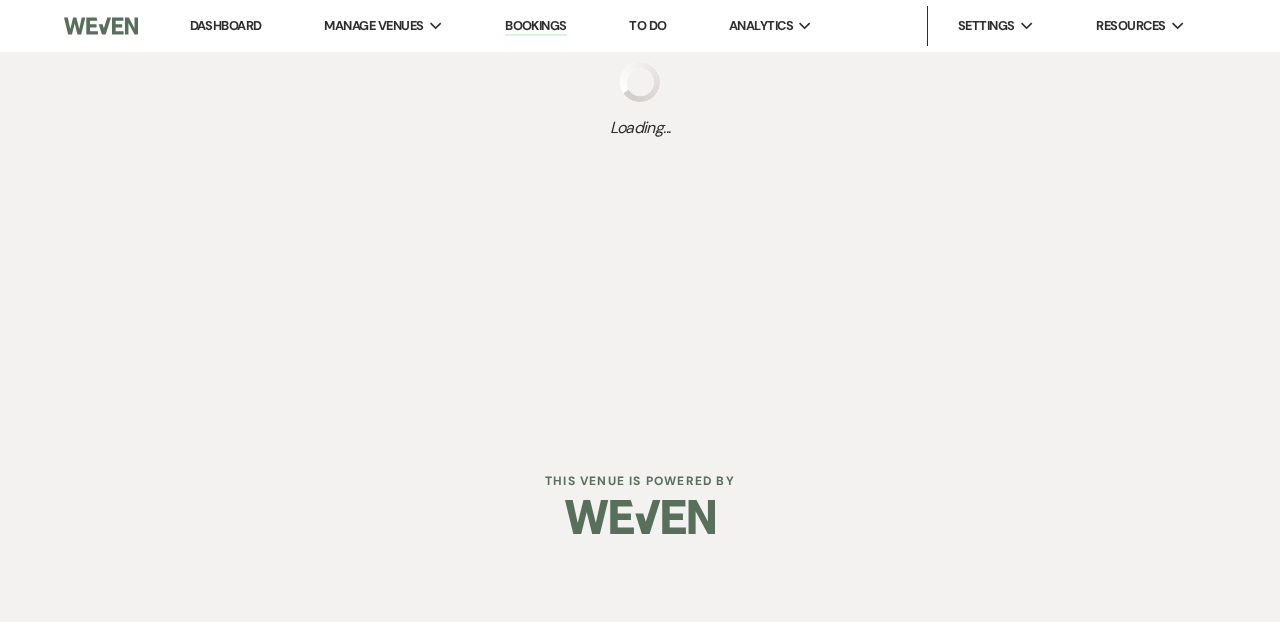 select on "5" 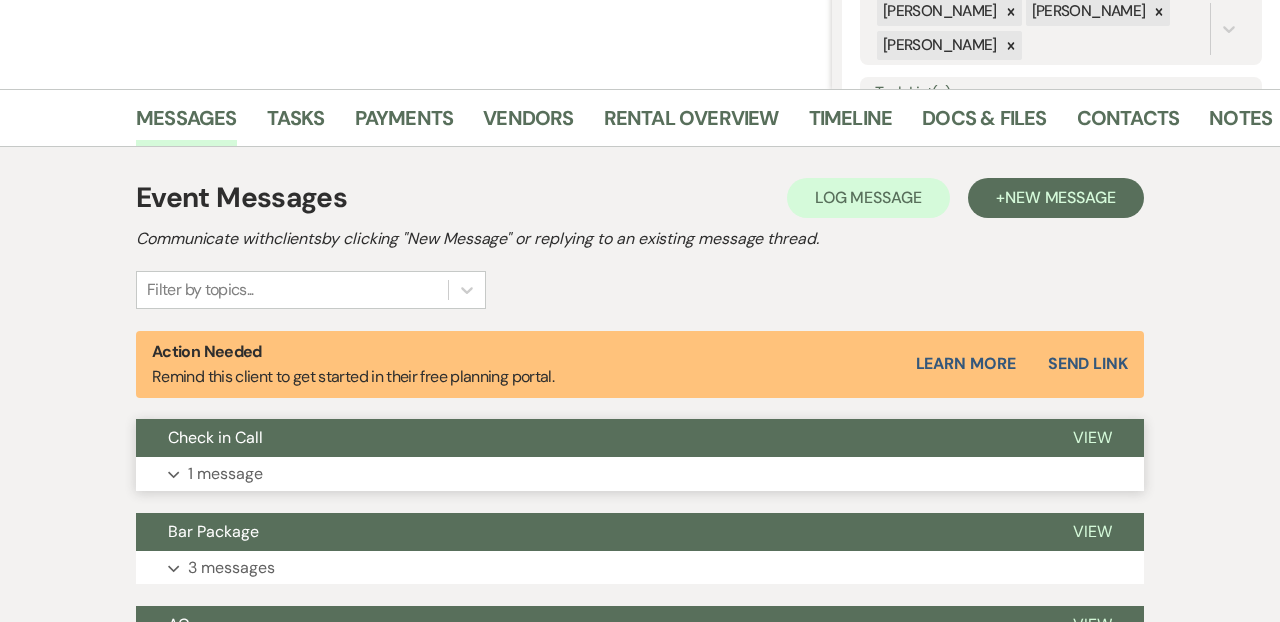 click on "Check in Call" at bounding box center [588, 438] 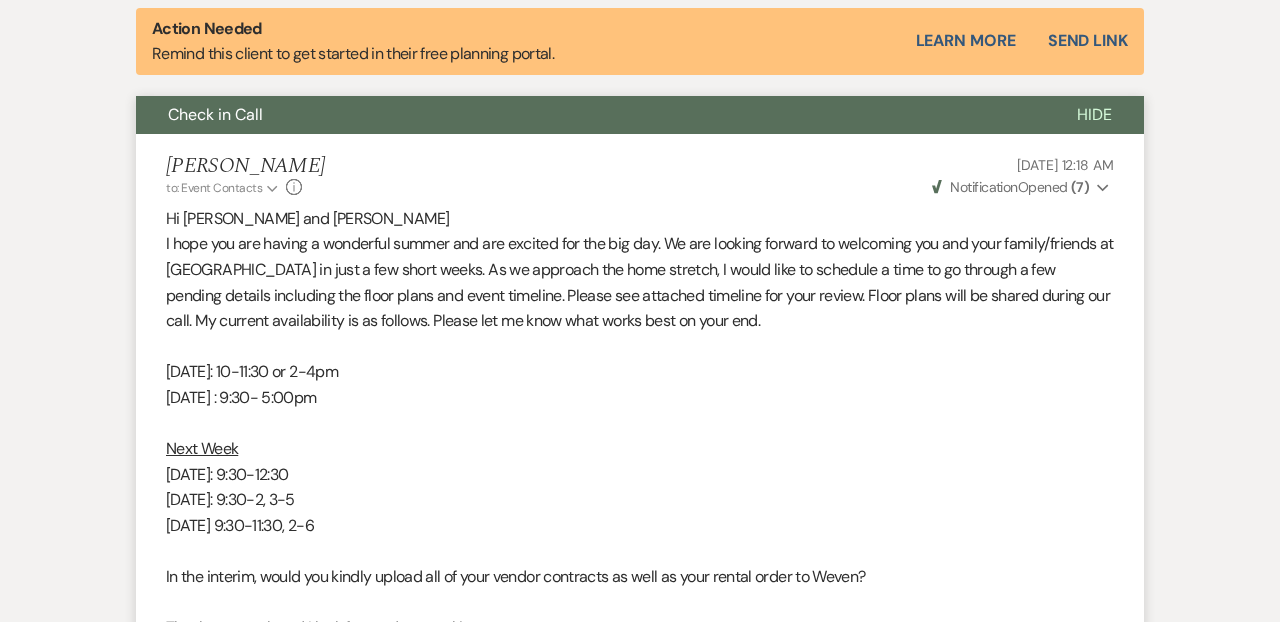 scroll, scrollTop: 392, scrollLeft: 0, axis: vertical 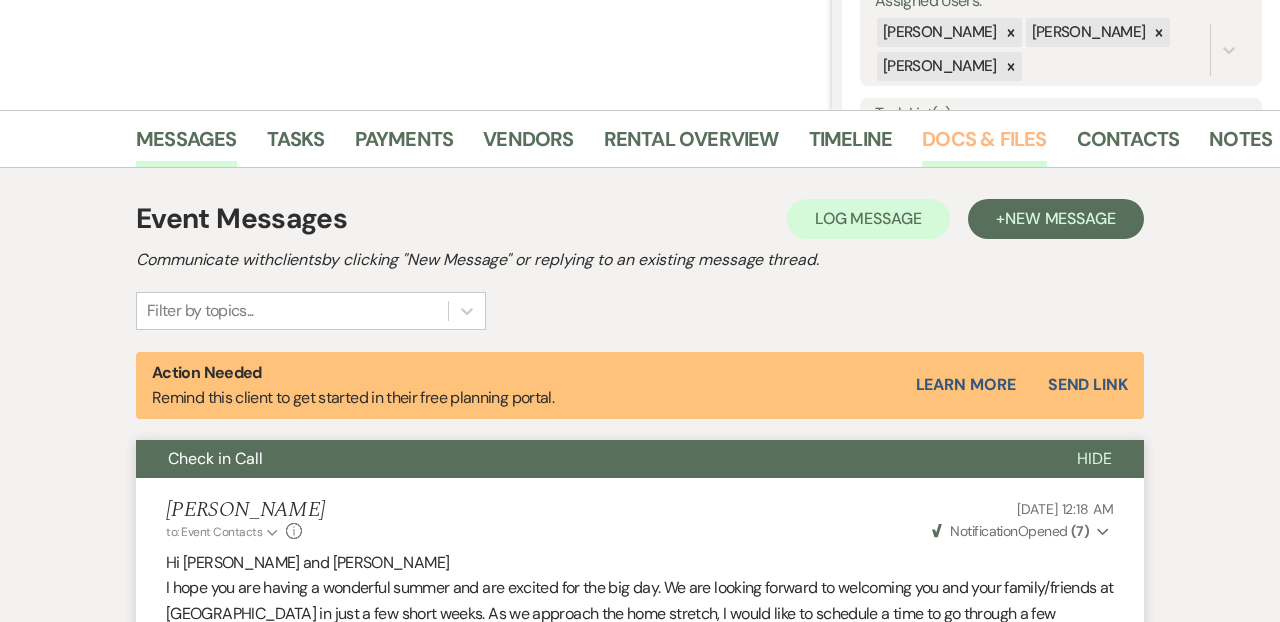 click on "Docs & Files" at bounding box center [984, 145] 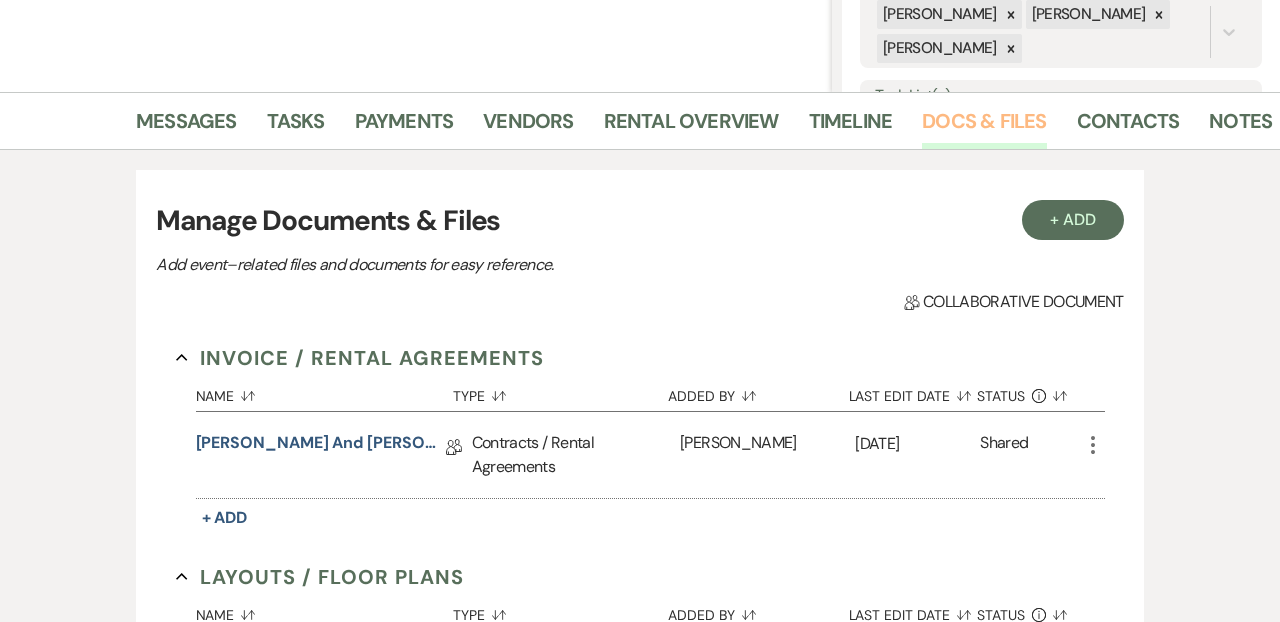 scroll, scrollTop: 352, scrollLeft: 0, axis: vertical 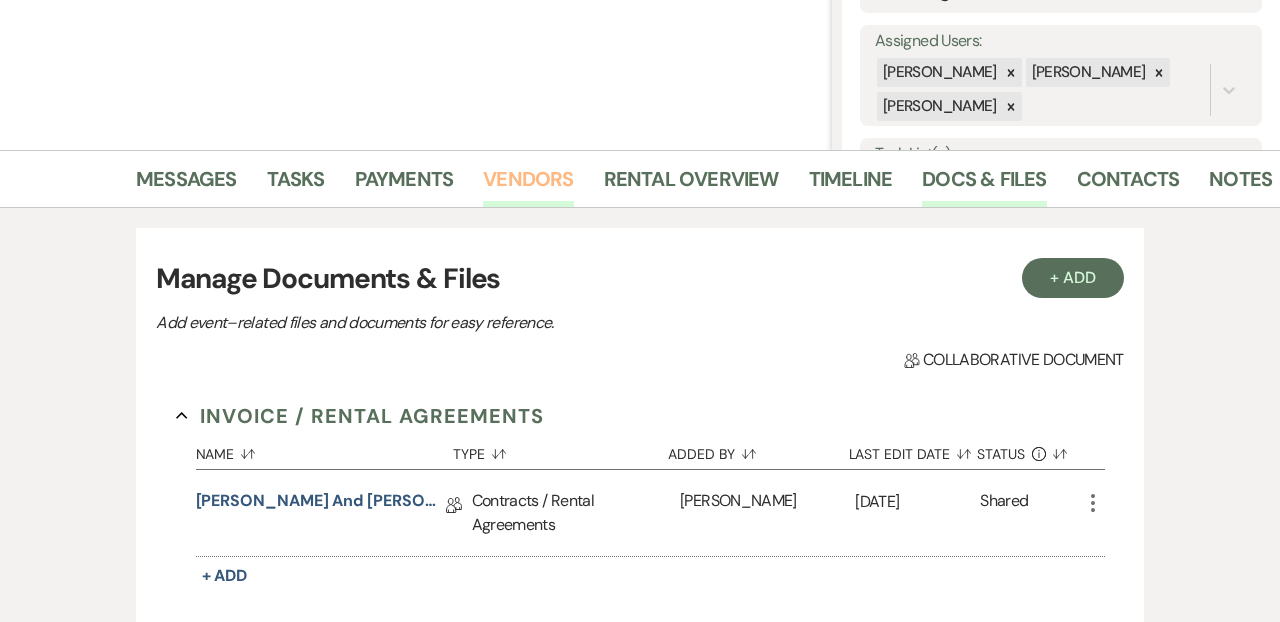 click on "Vendors" at bounding box center [528, 185] 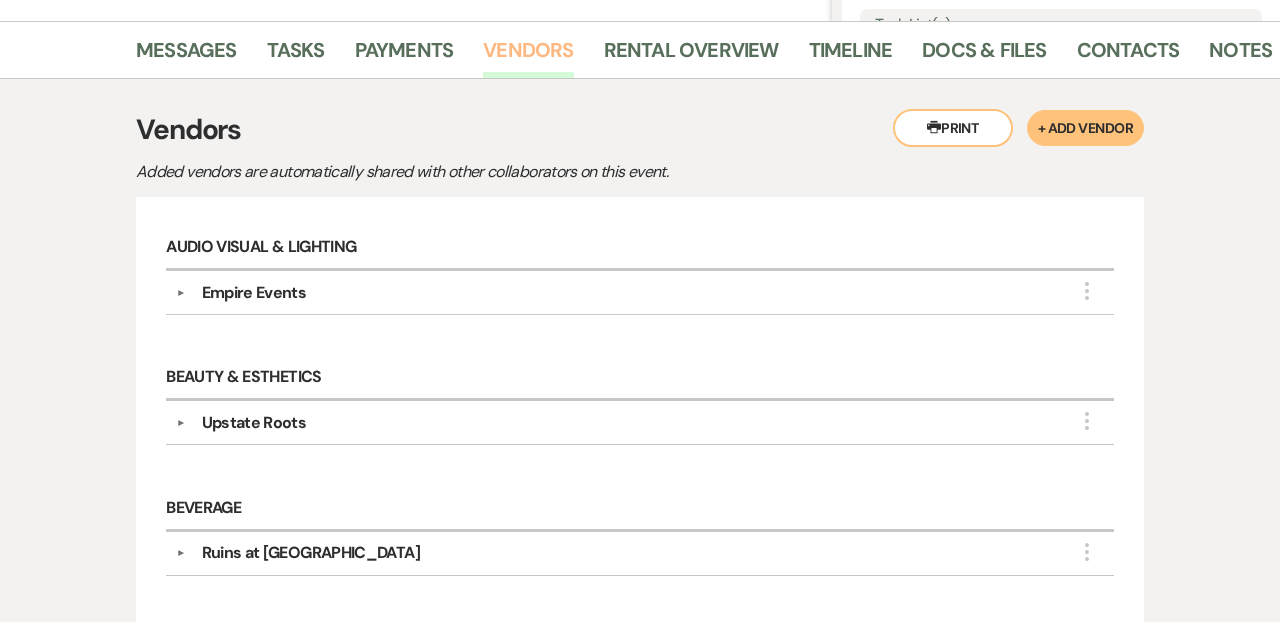 scroll, scrollTop: 536, scrollLeft: 0, axis: vertical 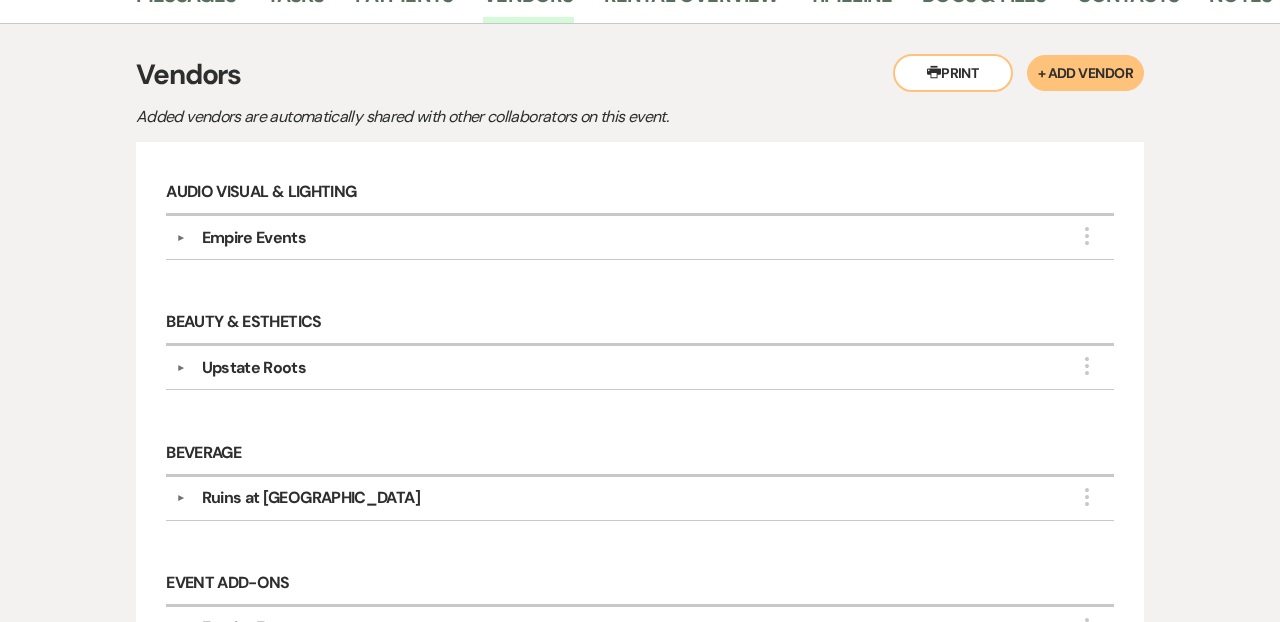 click on "▼" at bounding box center (181, 238) 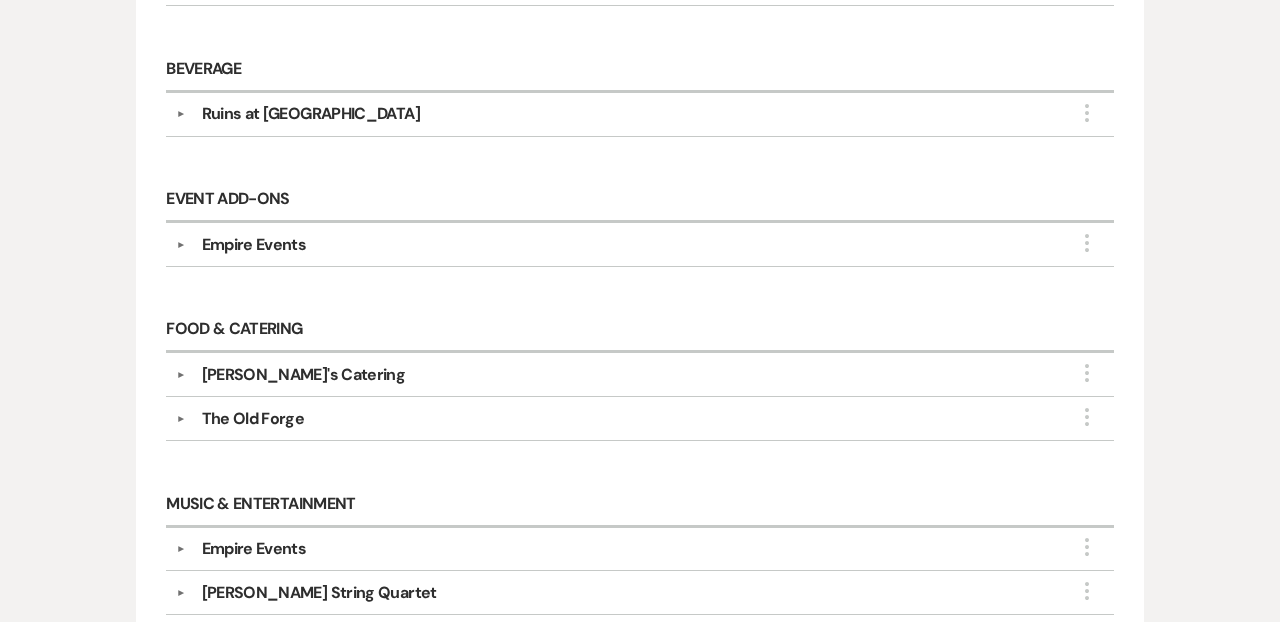 scroll, scrollTop: 1267, scrollLeft: 0, axis: vertical 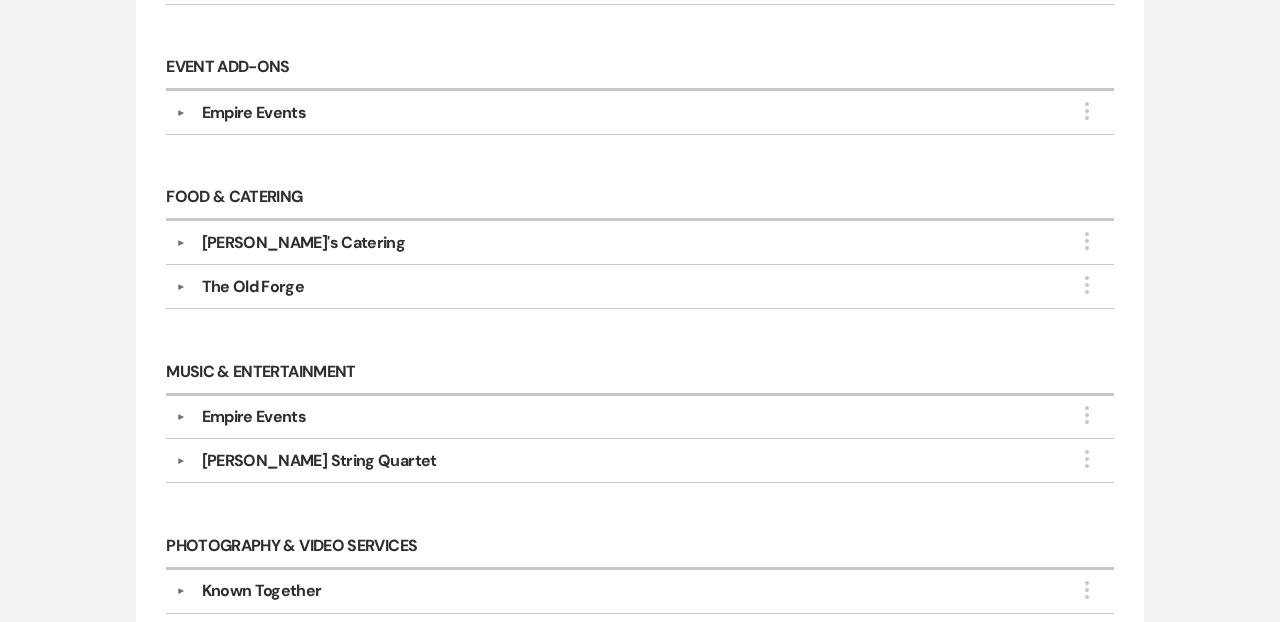 click on "▼" at bounding box center [181, 461] 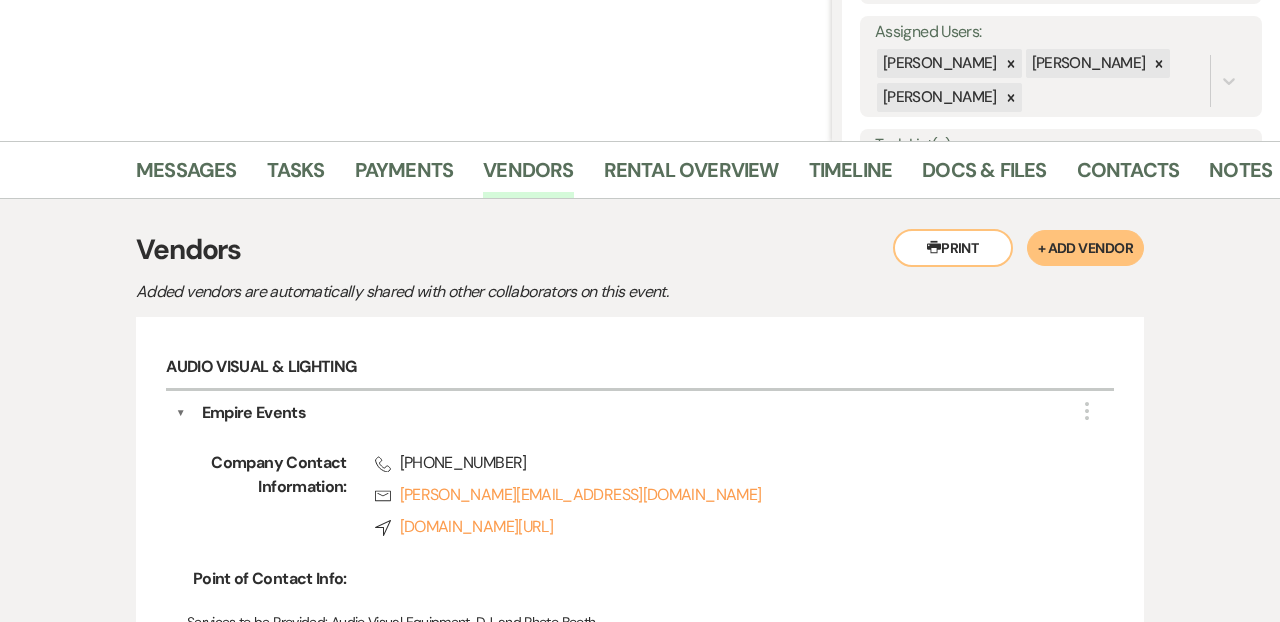 scroll, scrollTop: 0, scrollLeft: 0, axis: both 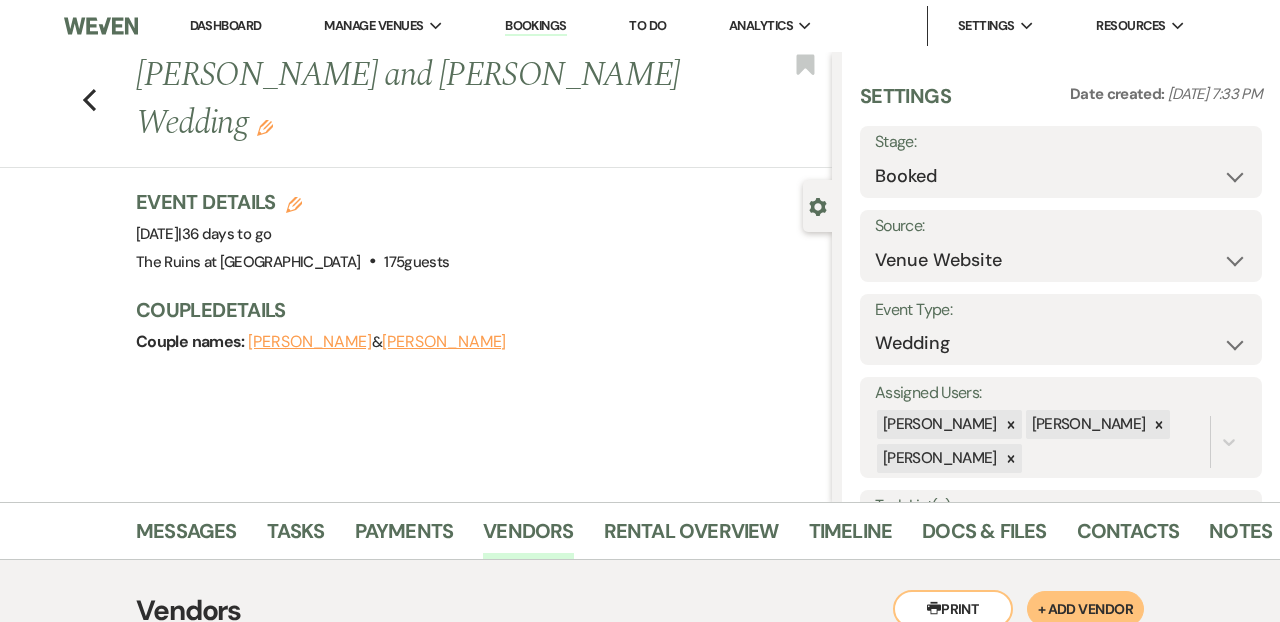 click on "Dashboard" at bounding box center (226, 25) 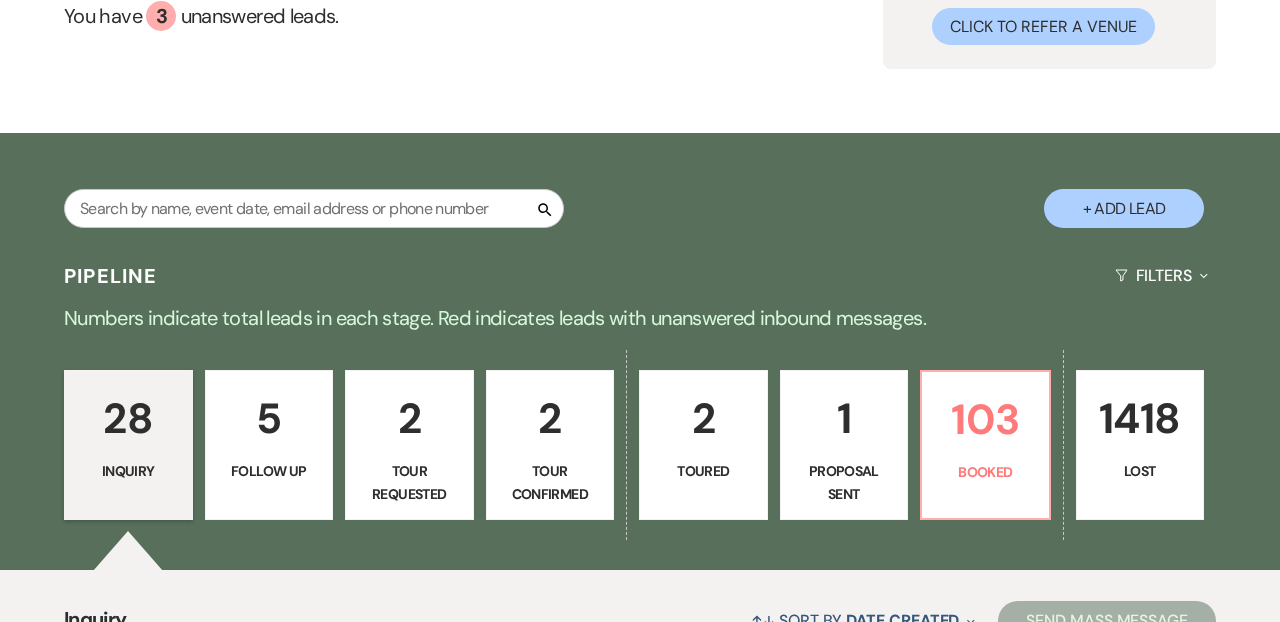 scroll, scrollTop: 202, scrollLeft: 0, axis: vertical 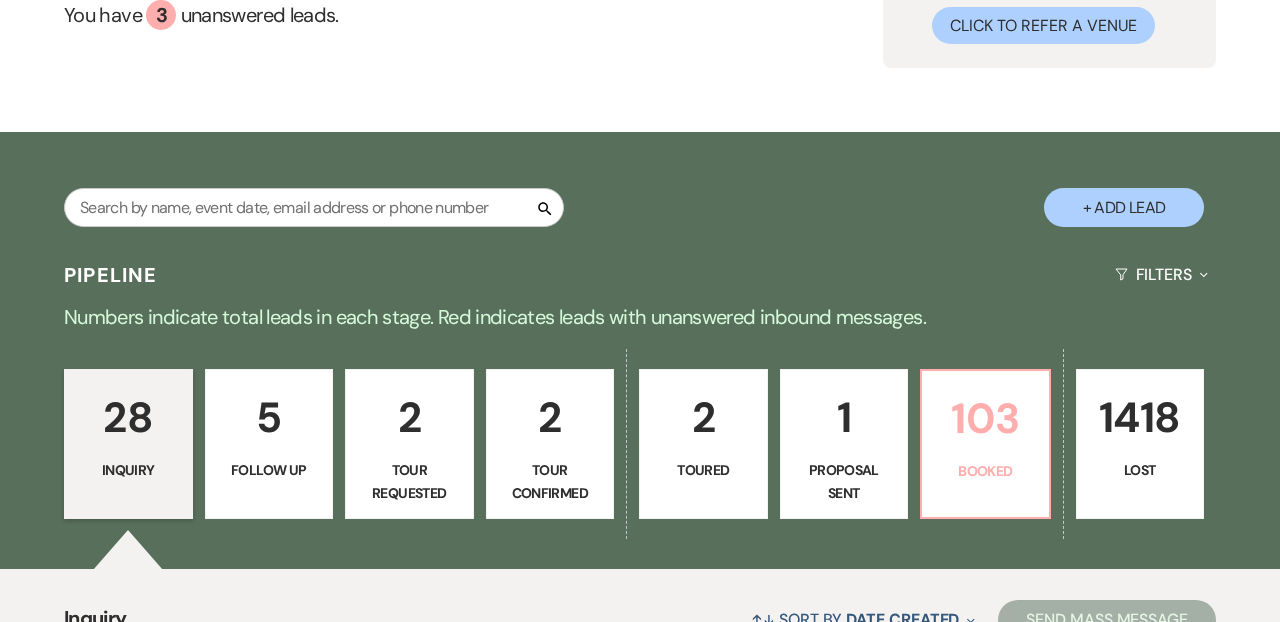 click on "Booked" at bounding box center (985, 471) 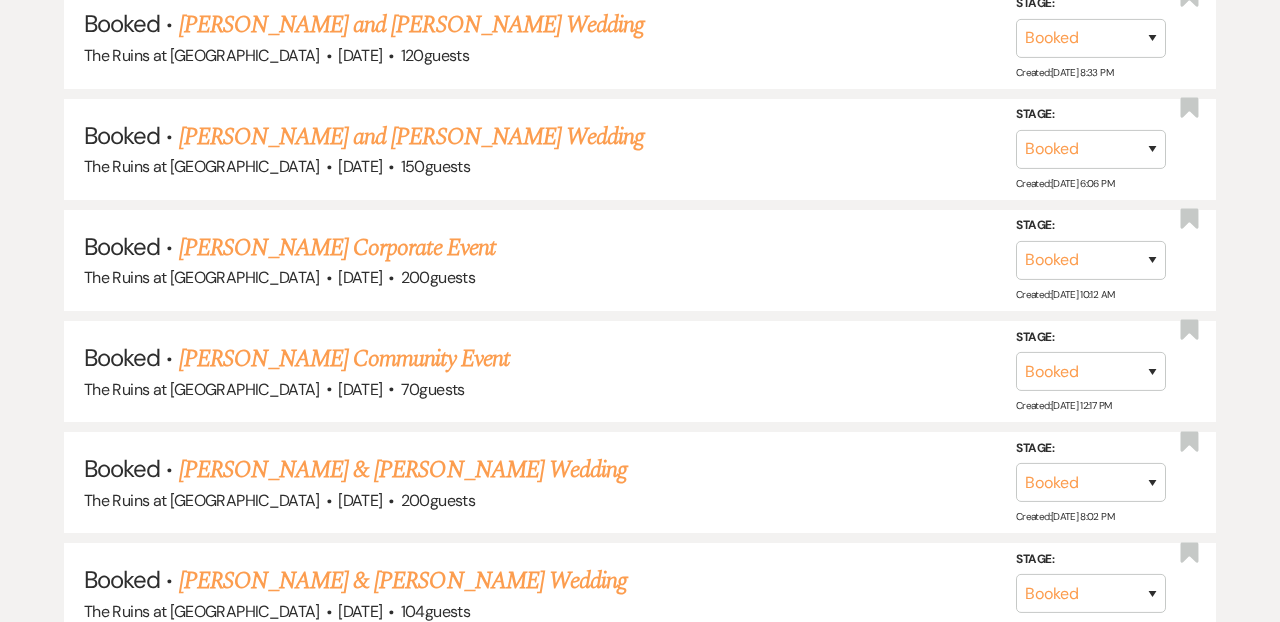 scroll, scrollTop: 9097, scrollLeft: 0, axis: vertical 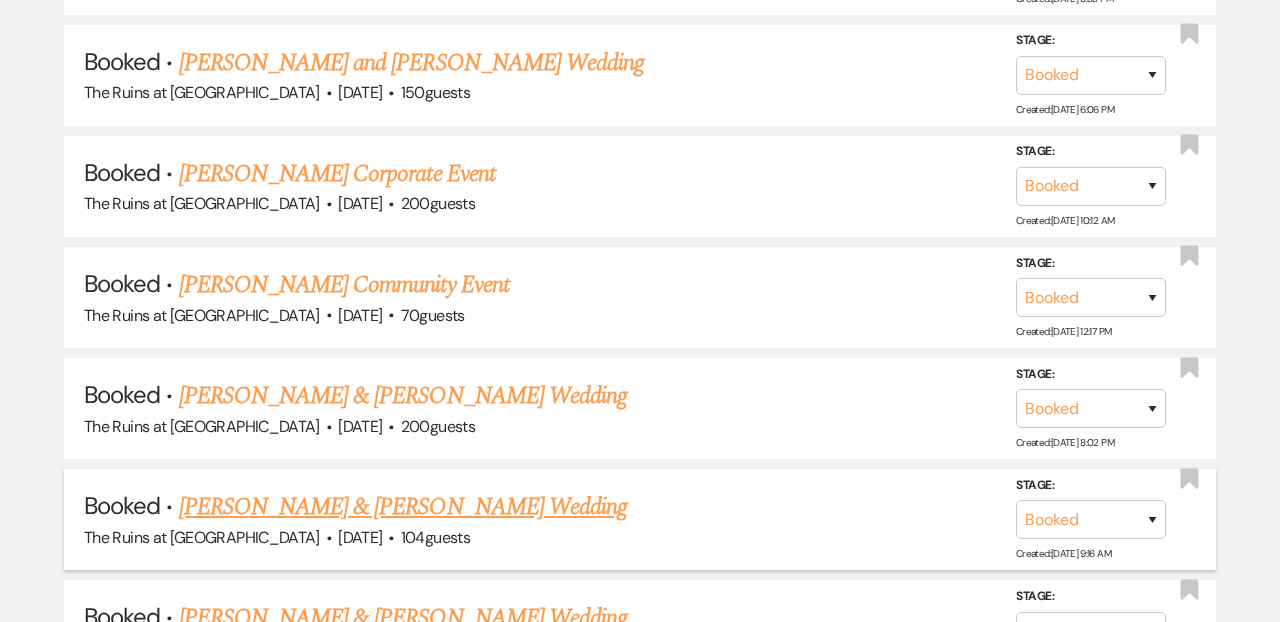 click on "[PERSON_NAME] & [PERSON_NAME] Wedding" at bounding box center [403, 507] 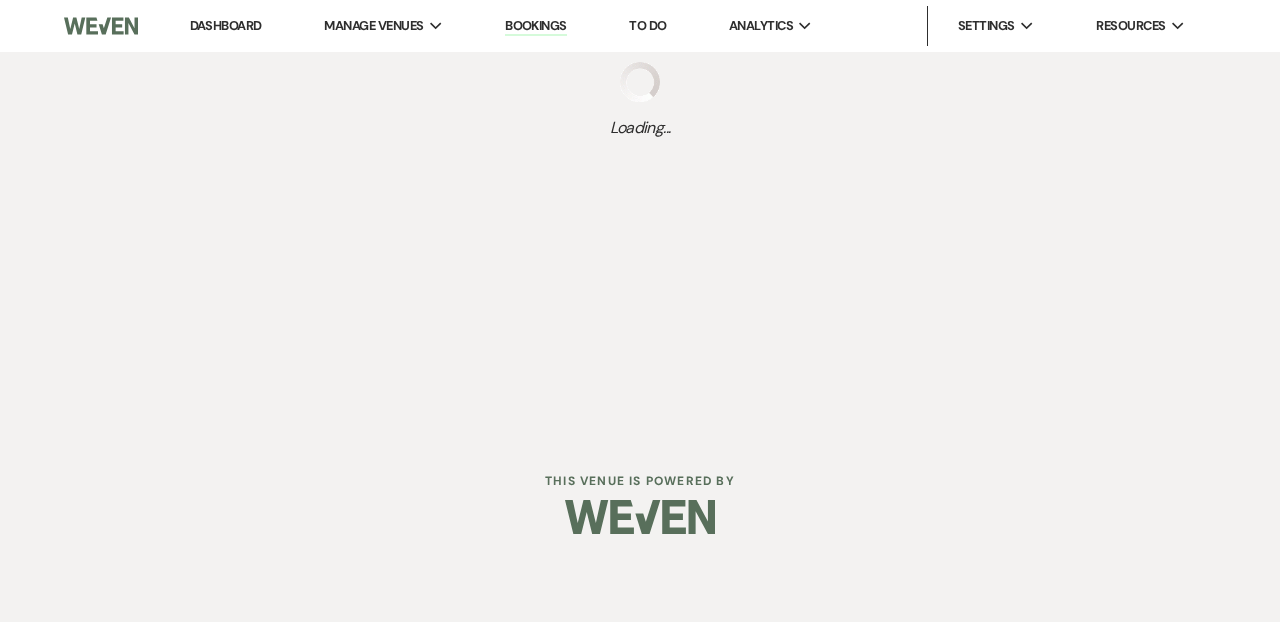 scroll, scrollTop: 0, scrollLeft: 0, axis: both 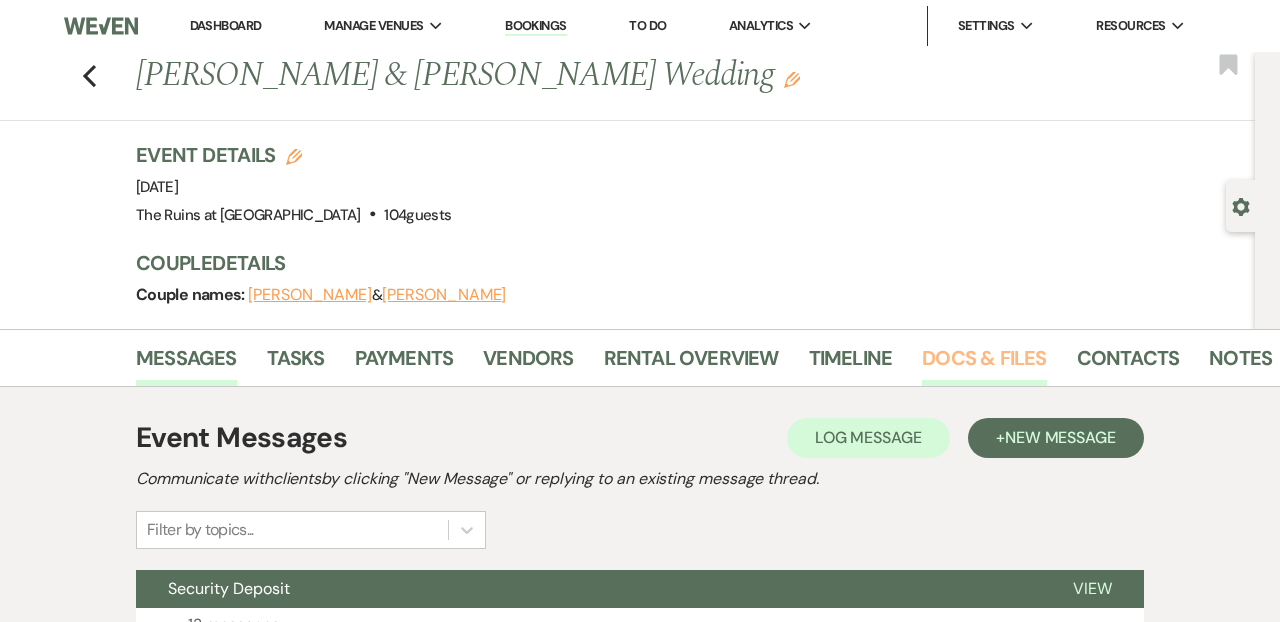 click on "Docs & Files" at bounding box center [984, 364] 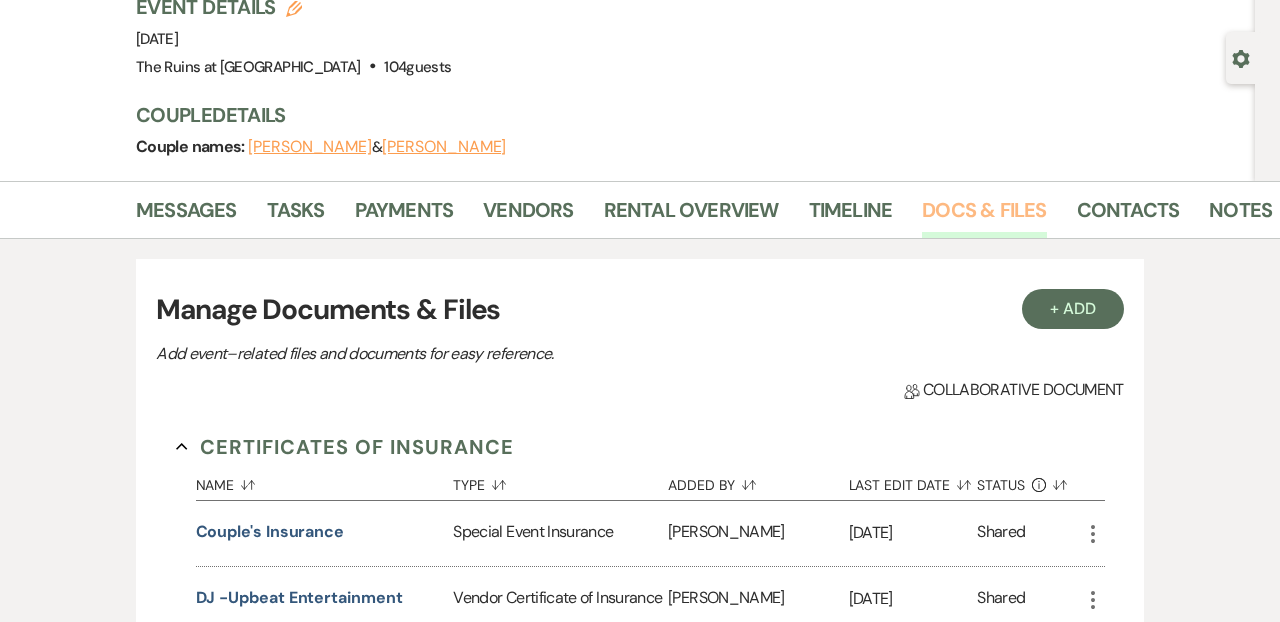 scroll, scrollTop: 0, scrollLeft: 0, axis: both 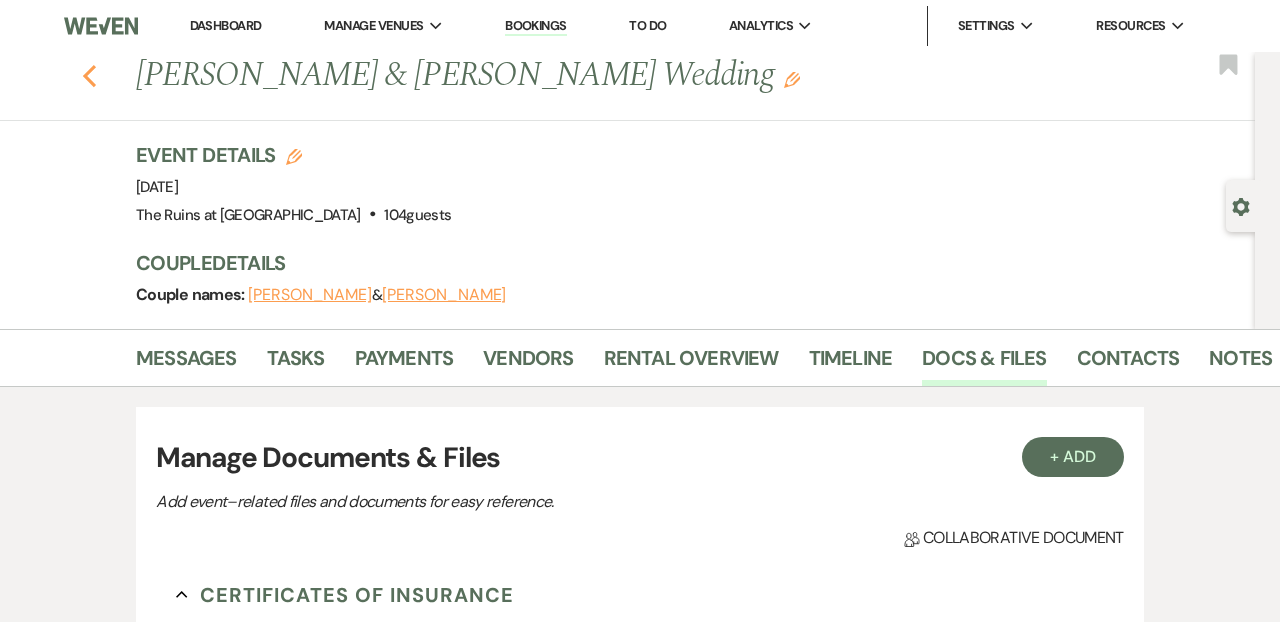 click on "Previous" 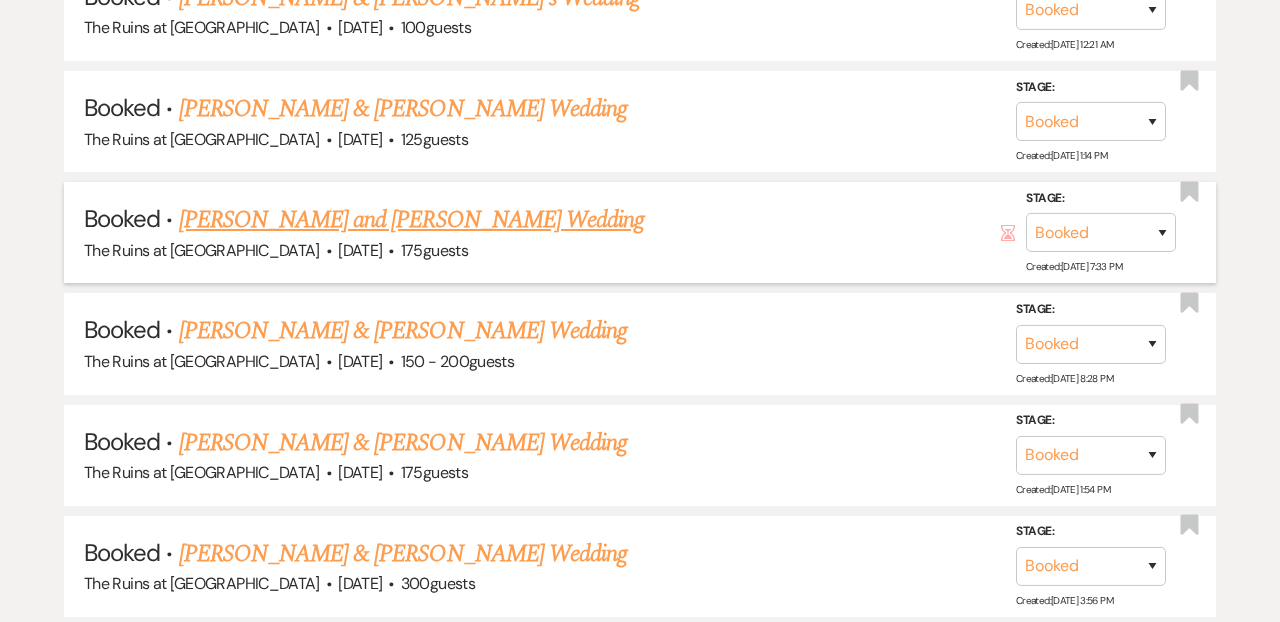 scroll, scrollTop: 1610, scrollLeft: 0, axis: vertical 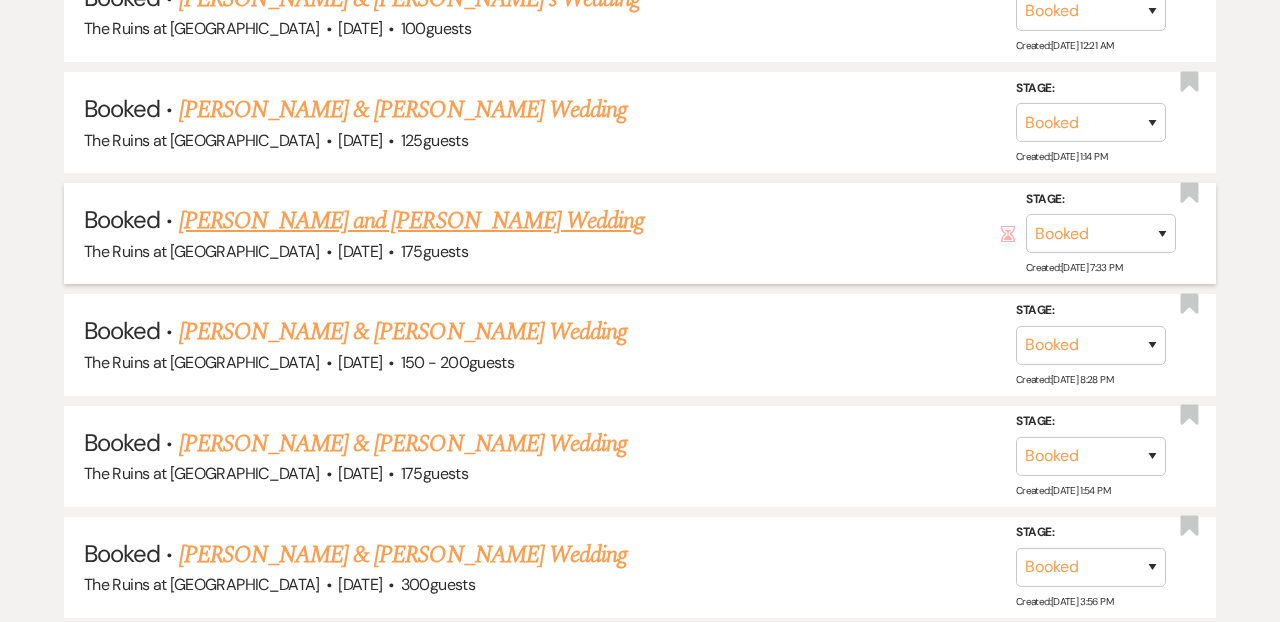 click on "[PERSON_NAME] and [PERSON_NAME] Wedding" at bounding box center (412, 221) 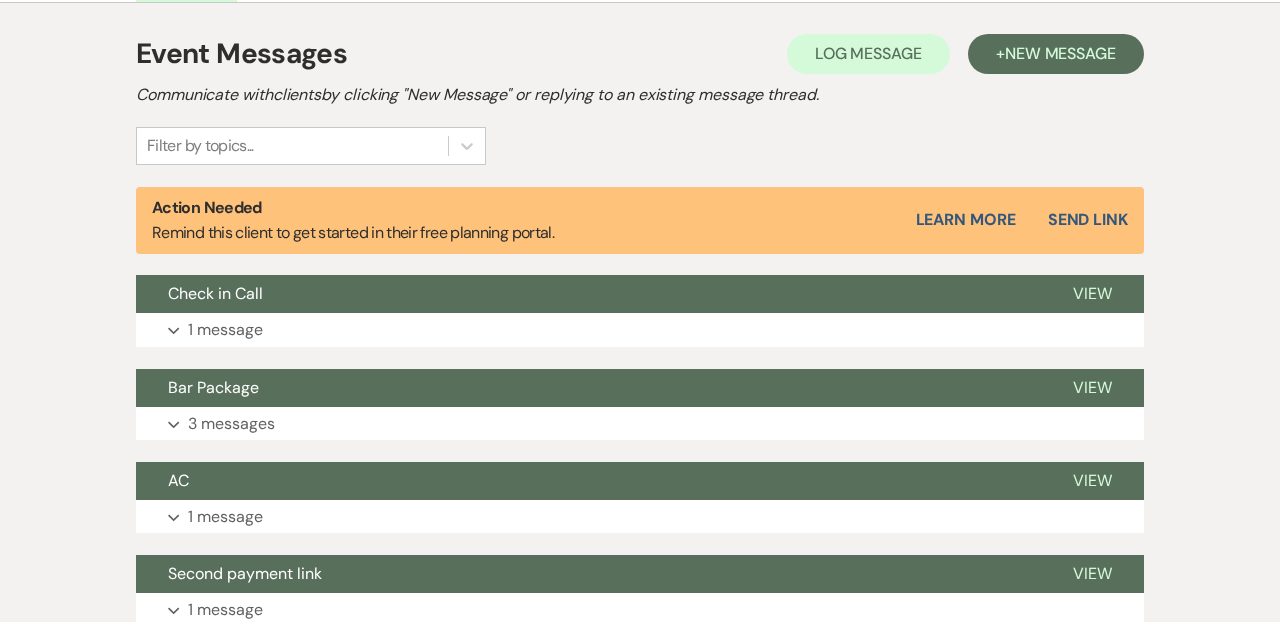 scroll, scrollTop: 391, scrollLeft: 0, axis: vertical 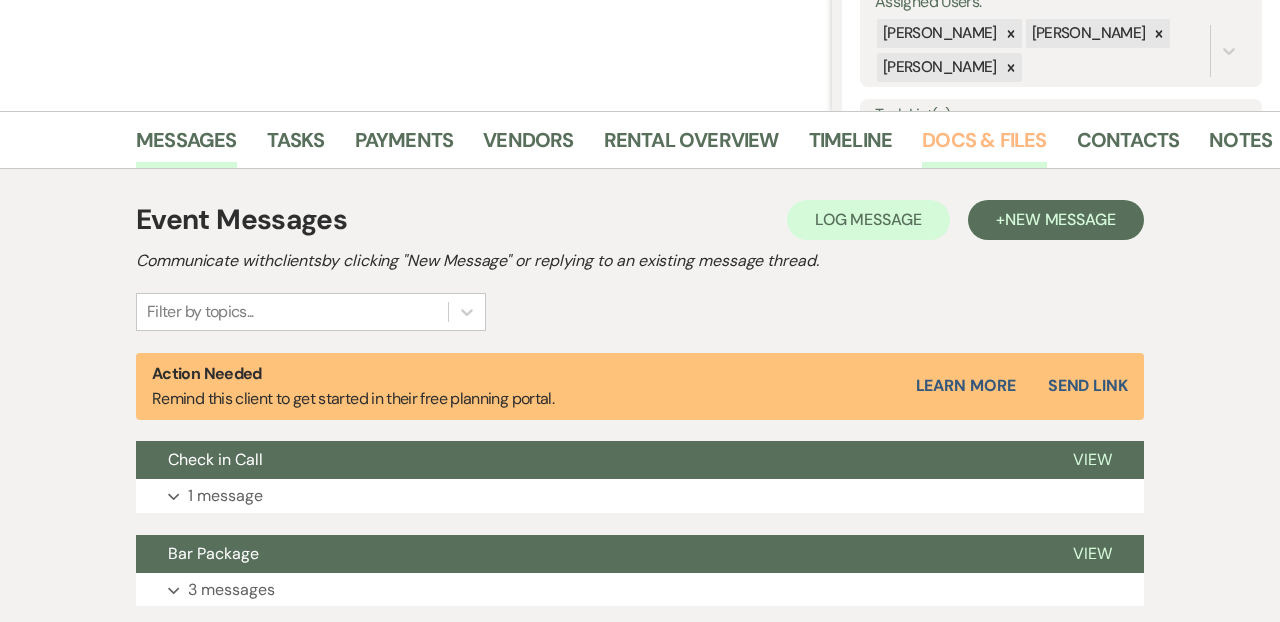 click on "Docs & Files" at bounding box center (984, 146) 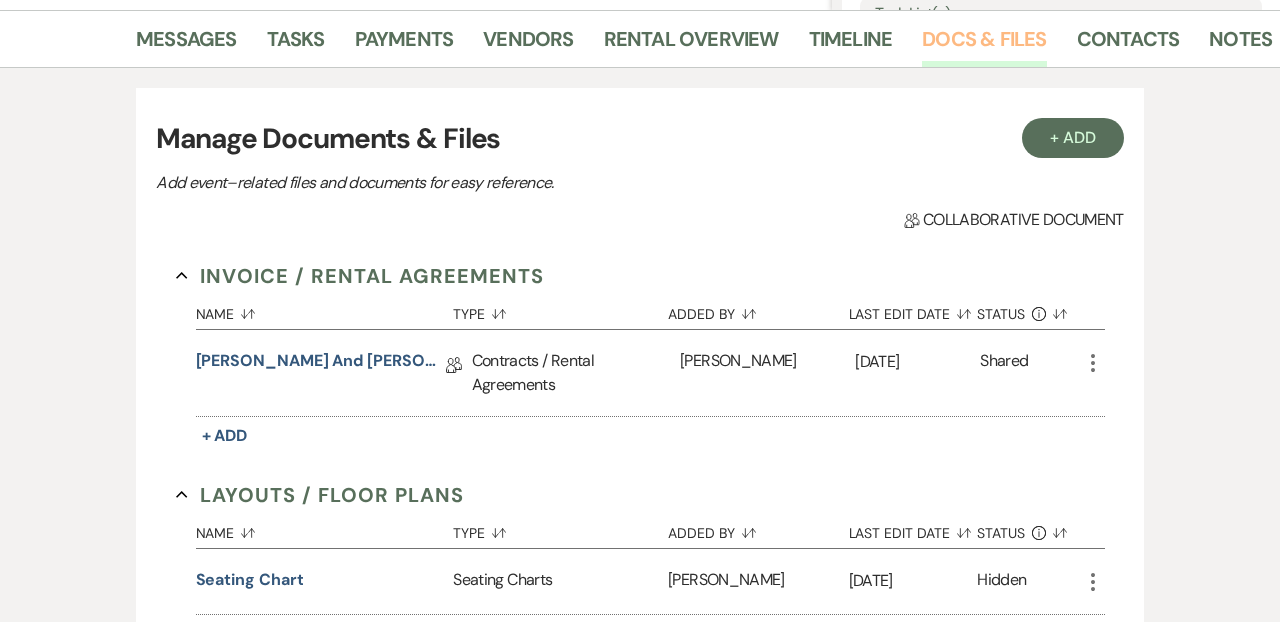 scroll, scrollTop: 521, scrollLeft: 0, axis: vertical 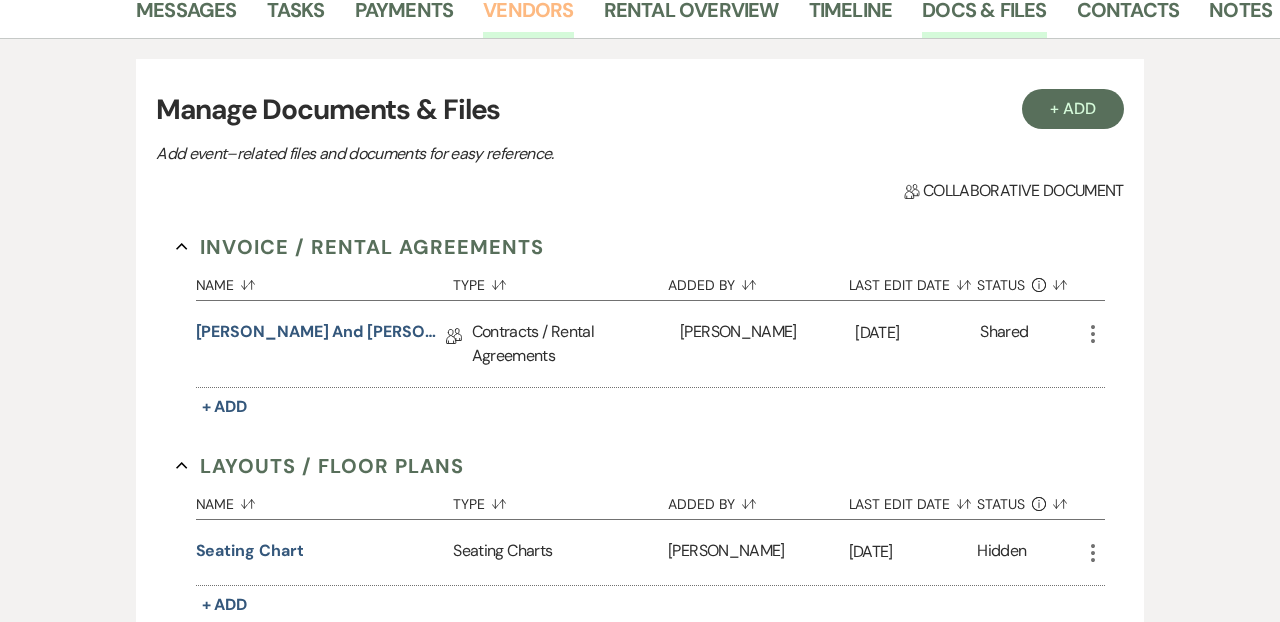 click on "Vendors" at bounding box center [528, 16] 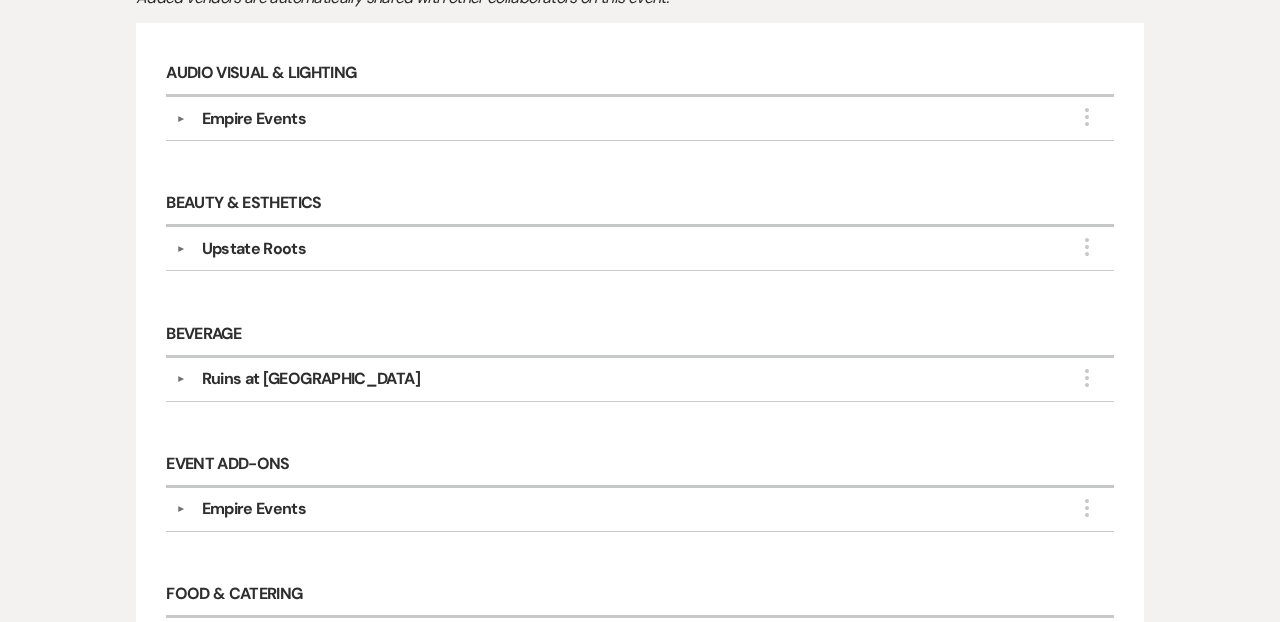 scroll, scrollTop: 679, scrollLeft: 0, axis: vertical 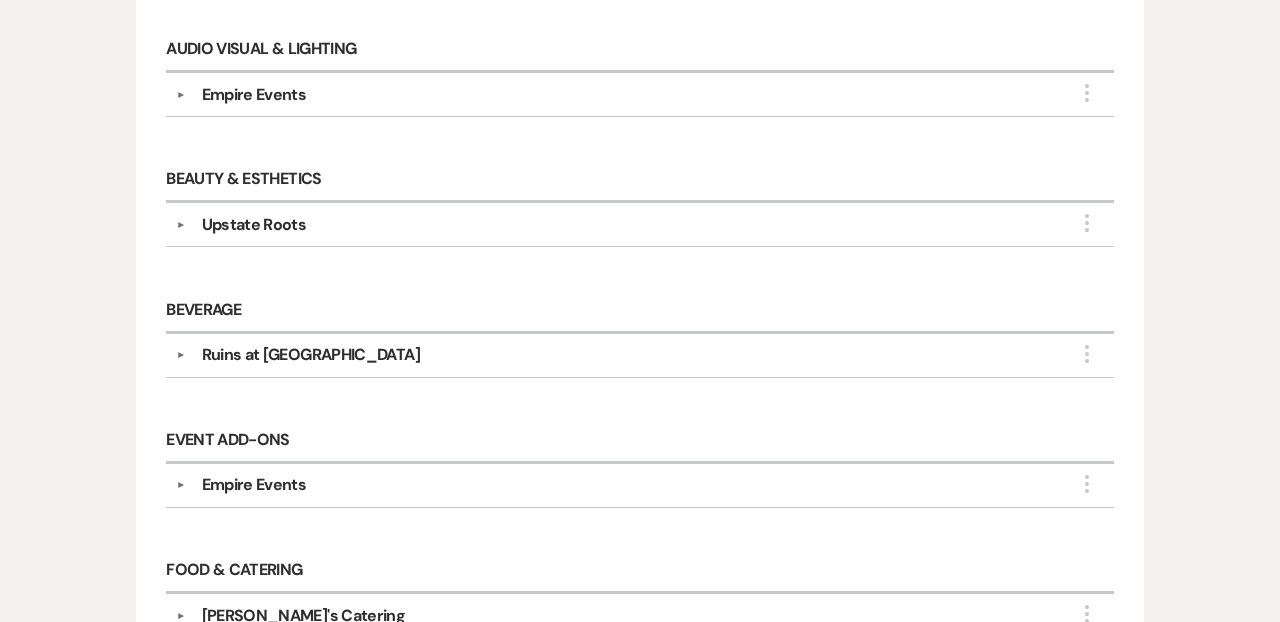 click on "▼" at bounding box center (181, 225) 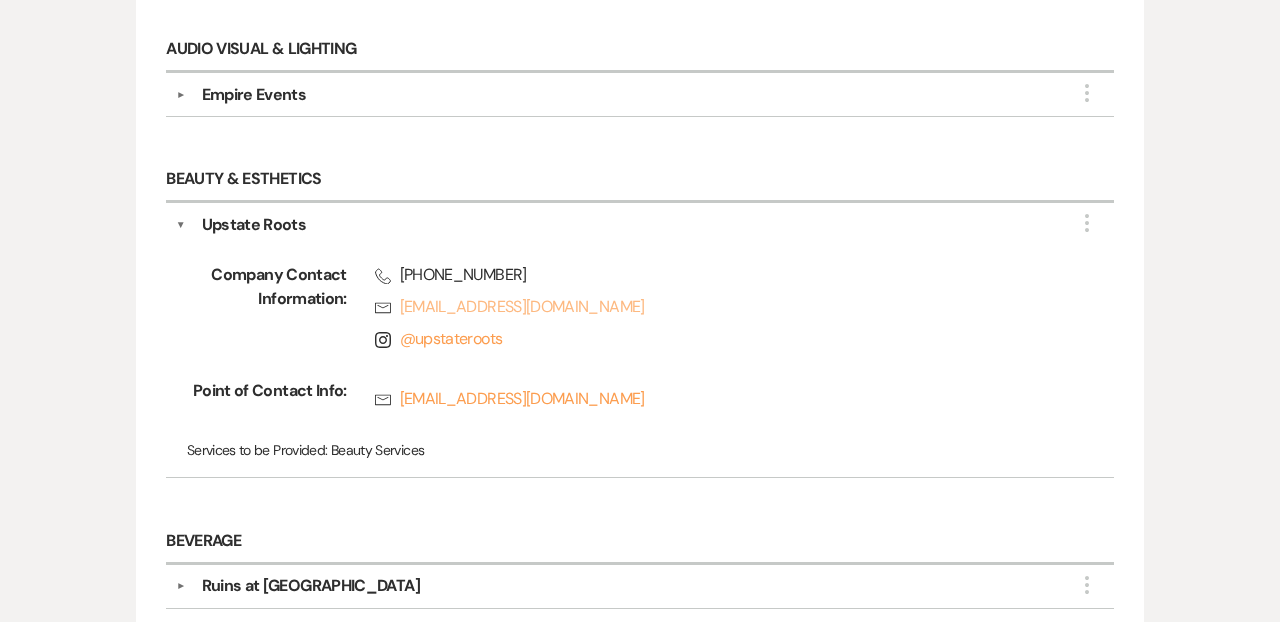 click on "Rsvp   upstateroots.slingerlands@gmail.com" at bounding box center [716, 307] 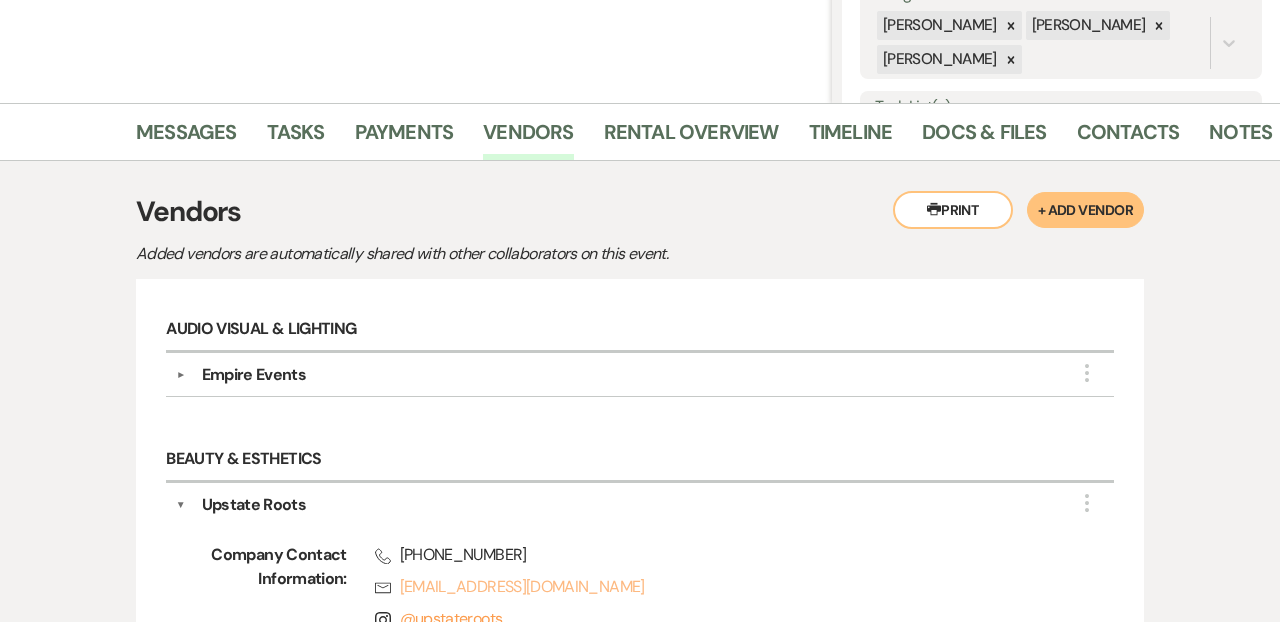 scroll, scrollTop: 0, scrollLeft: 0, axis: both 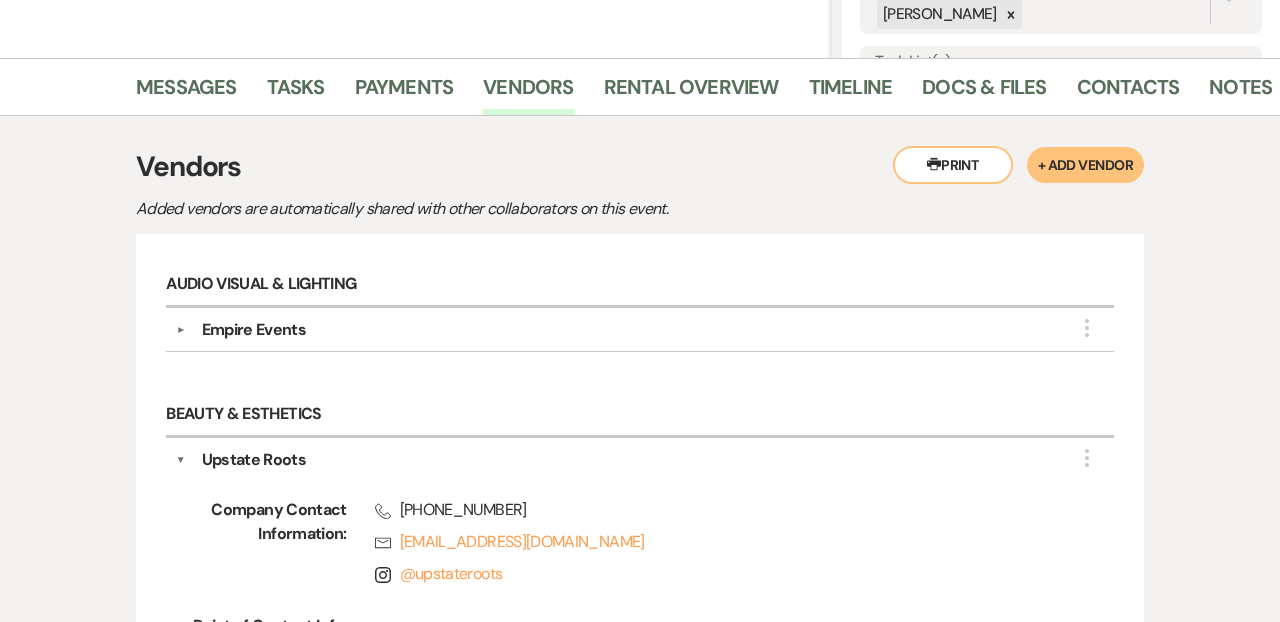 click on "▼" at bounding box center [181, 330] 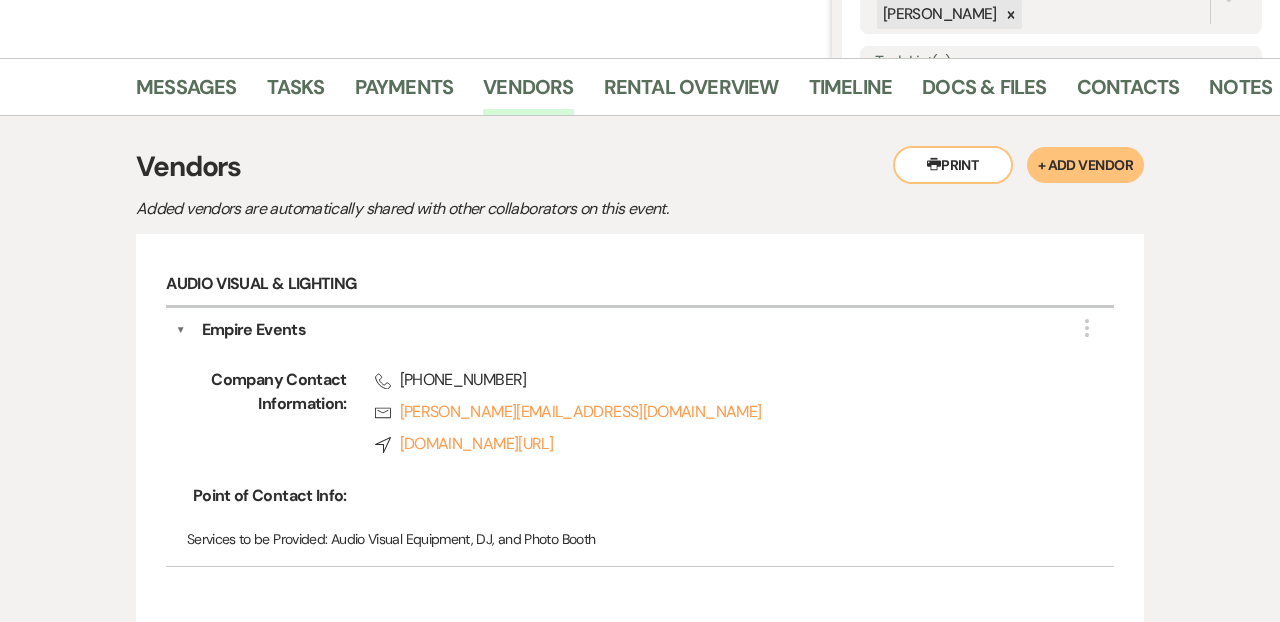 scroll, scrollTop: 0, scrollLeft: 0, axis: both 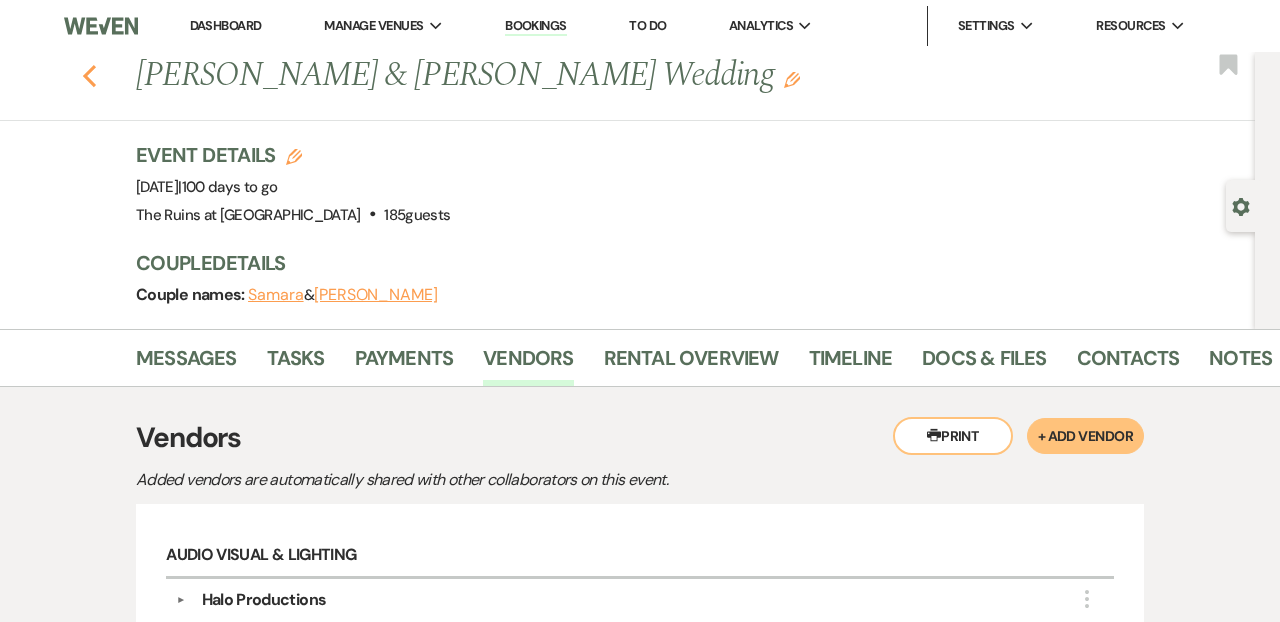 click 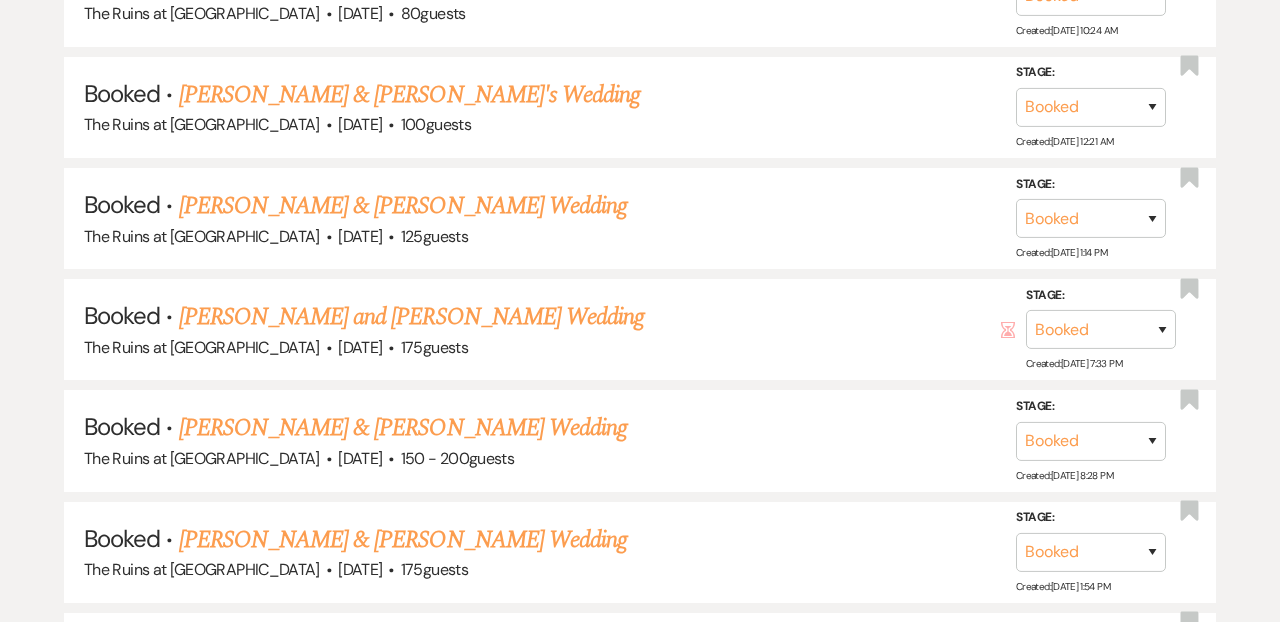 scroll, scrollTop: 1552, scrollLeft: 0, axis: vertical 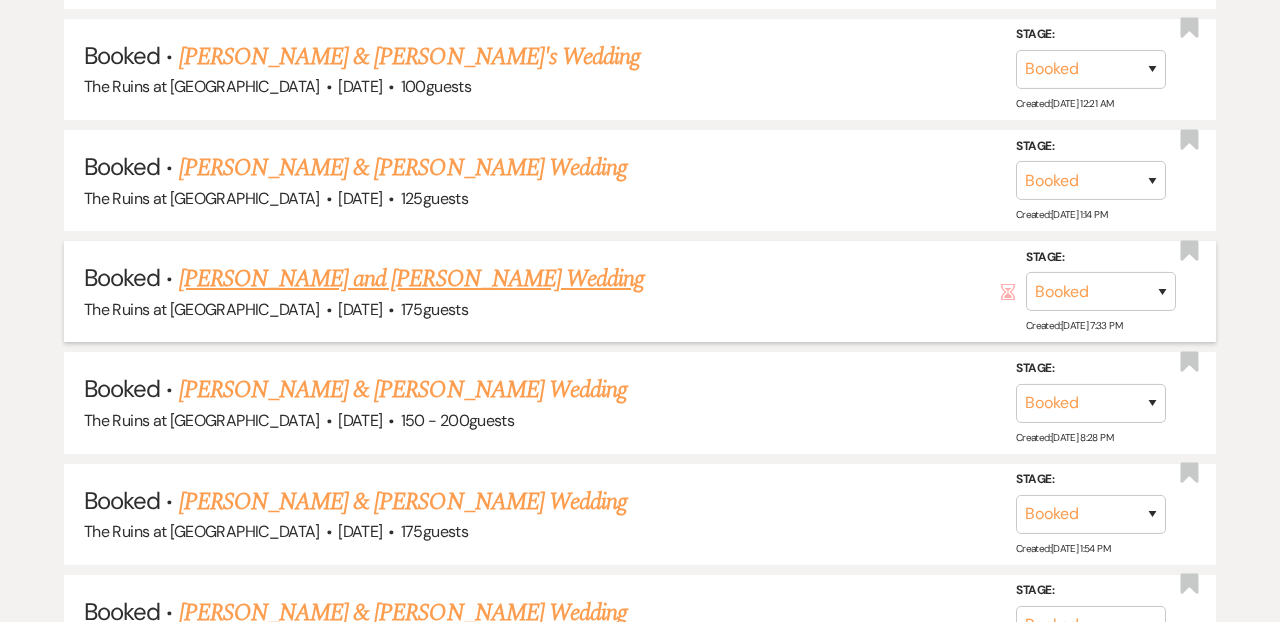 click on "[PERSON_NAME] and [PERSON_NAME] Wedding" at bounding box center (412, 279) 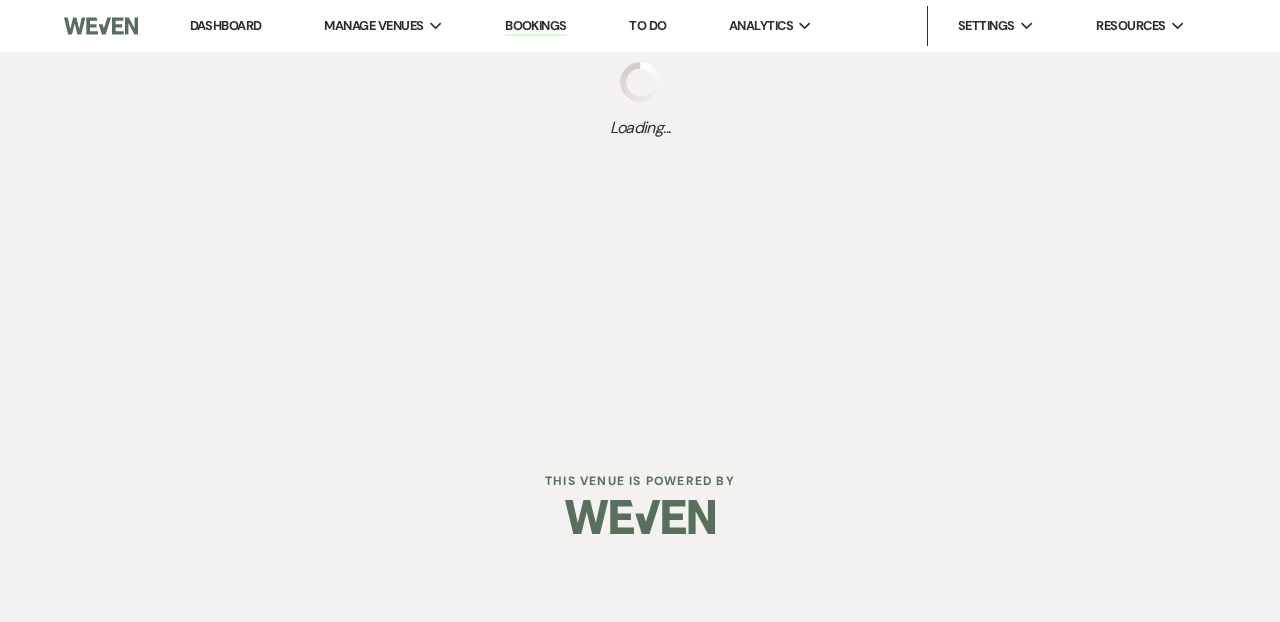 scroll, scrollTop: 0, scrollLeft: 0, axis: both 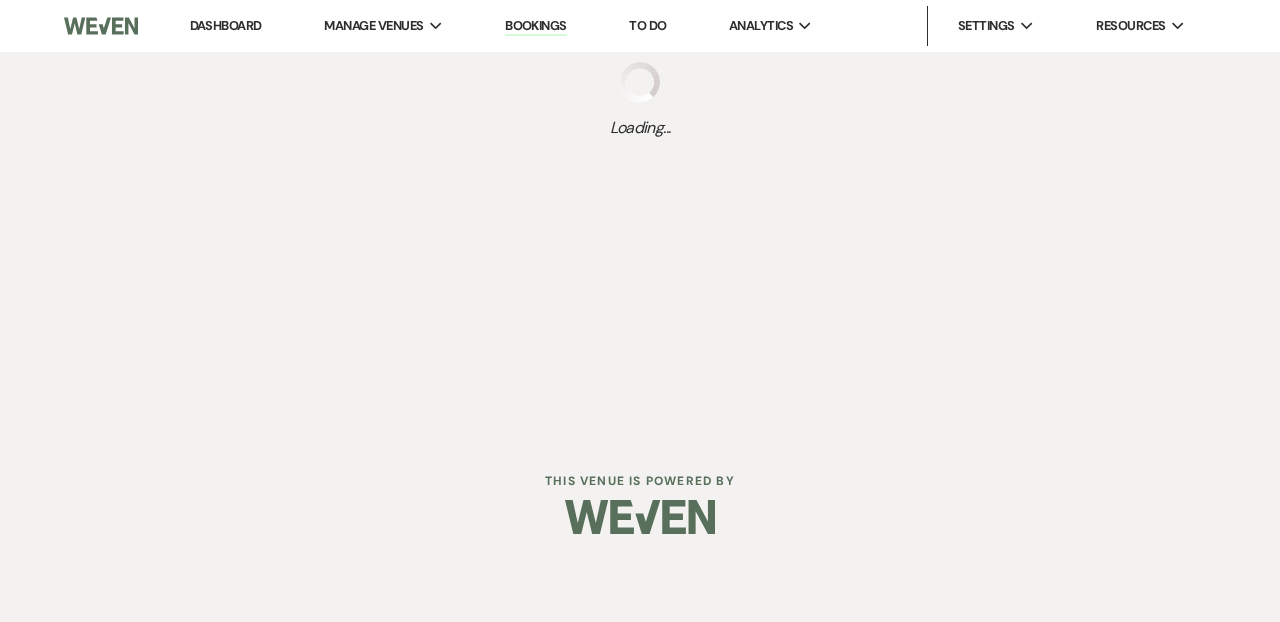 select on "5" 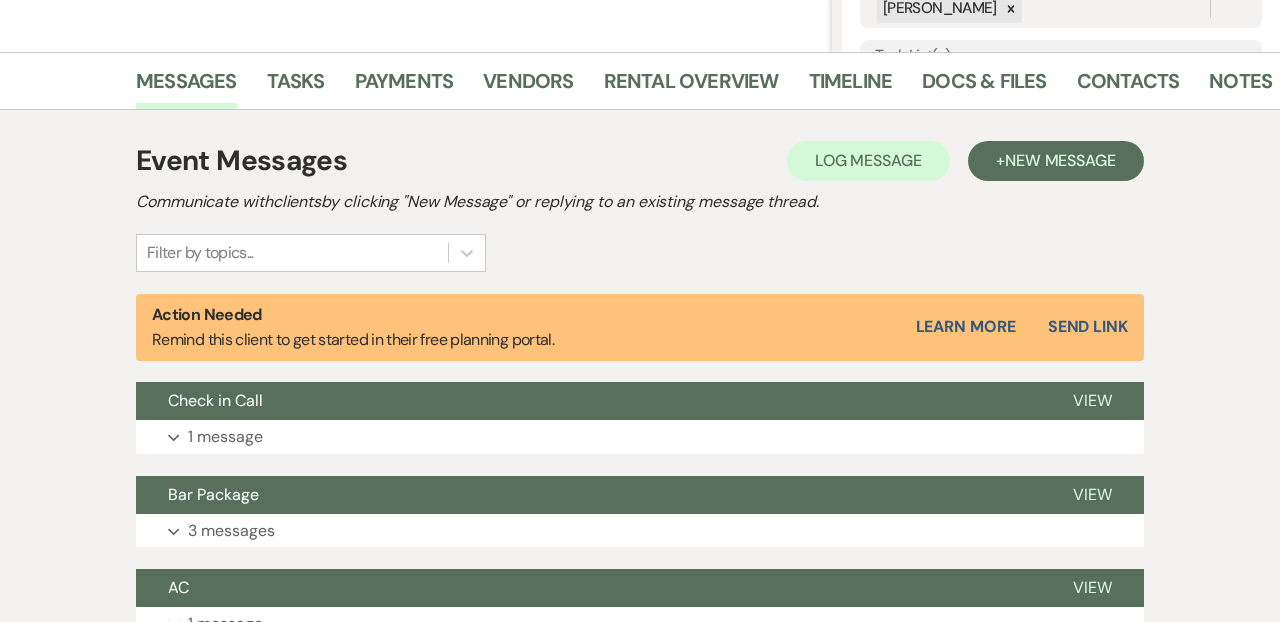 scroll, scrollTop: 521, scrollLeft: 0, axis: vertical 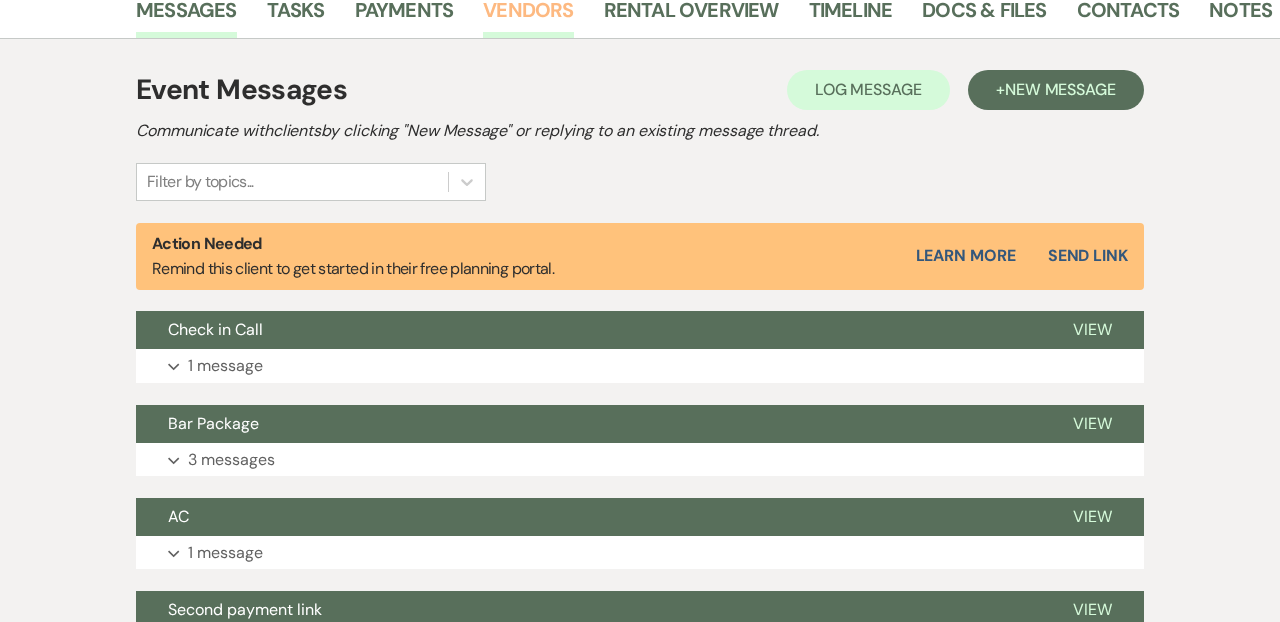 click on "Vendors" at bounding box center (528, 16) 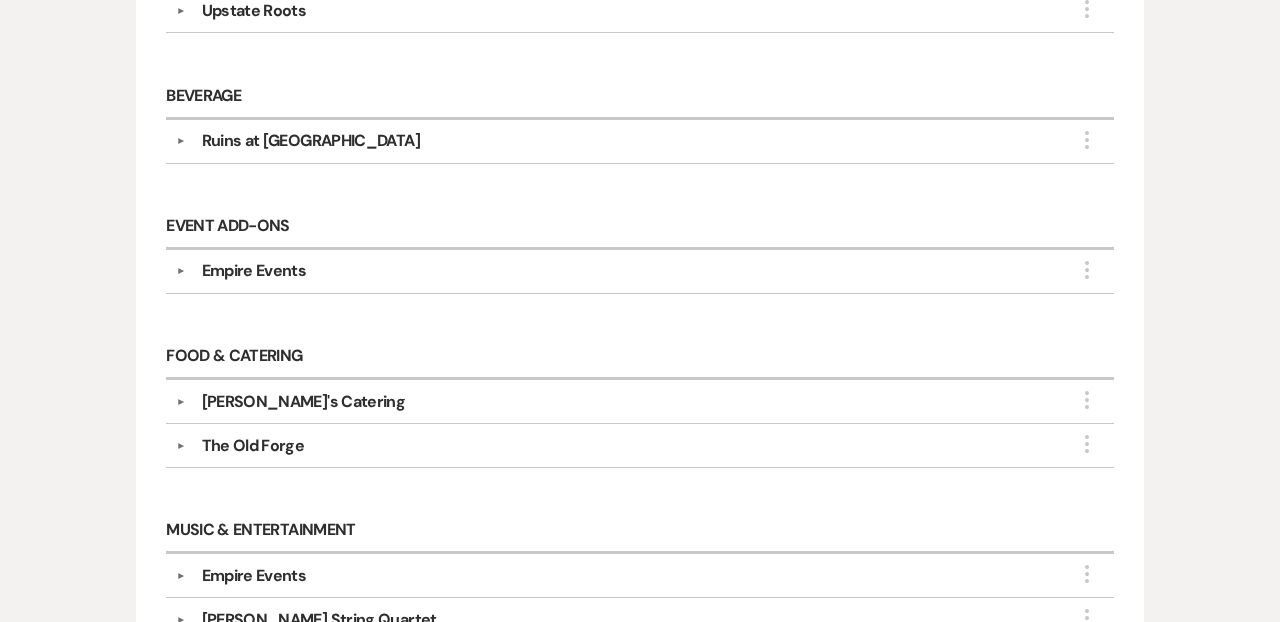 scroll, scrollTop: 911, scrollLeft: 0, axis: vertical 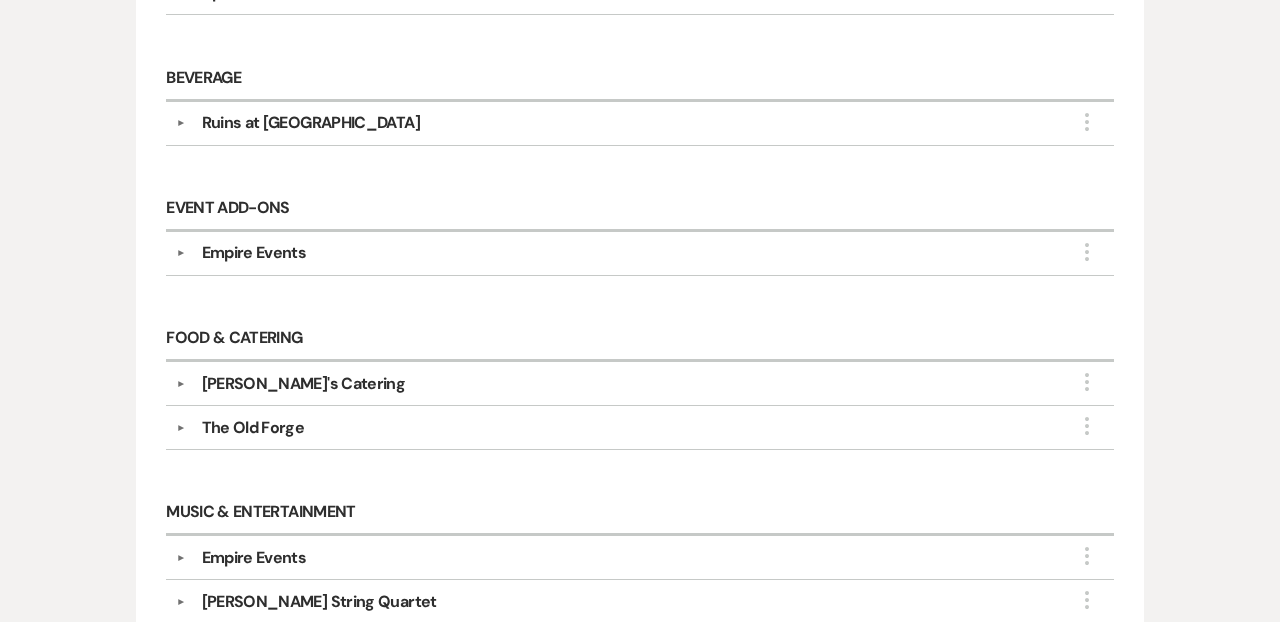 click on "▼" at bounding box center (181, 428) 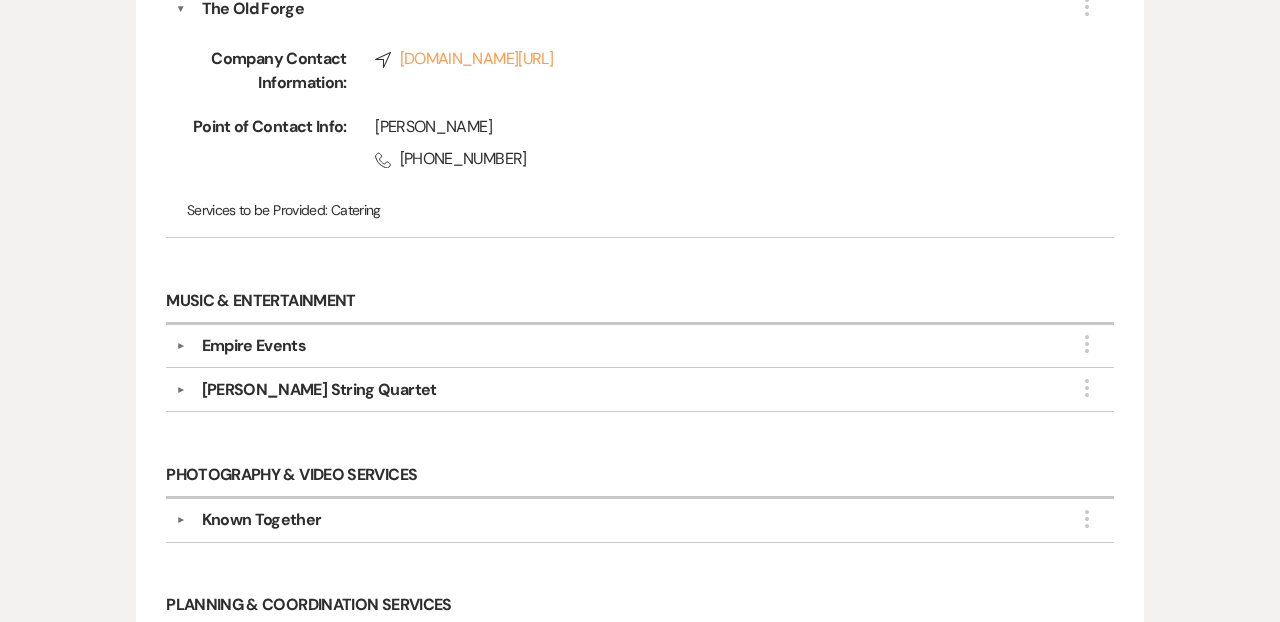 scroll, scrollTop: 1334, scrollLeft: 0, axis: vertical 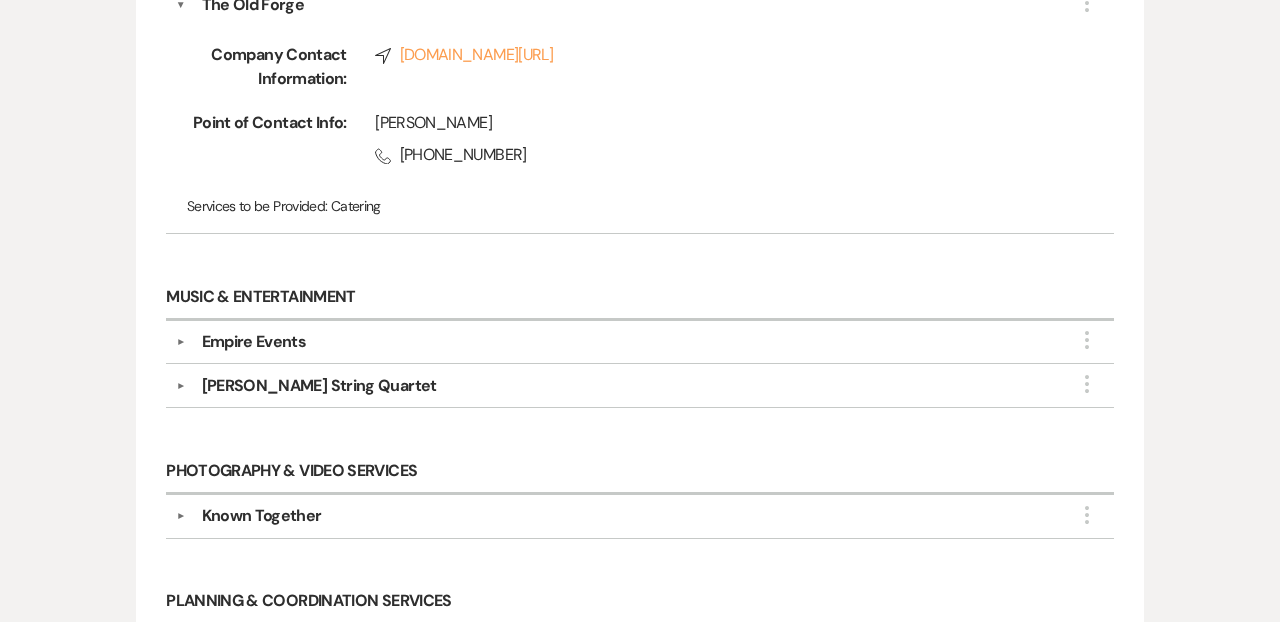 click on "▼" at bounding box center (181, 386) 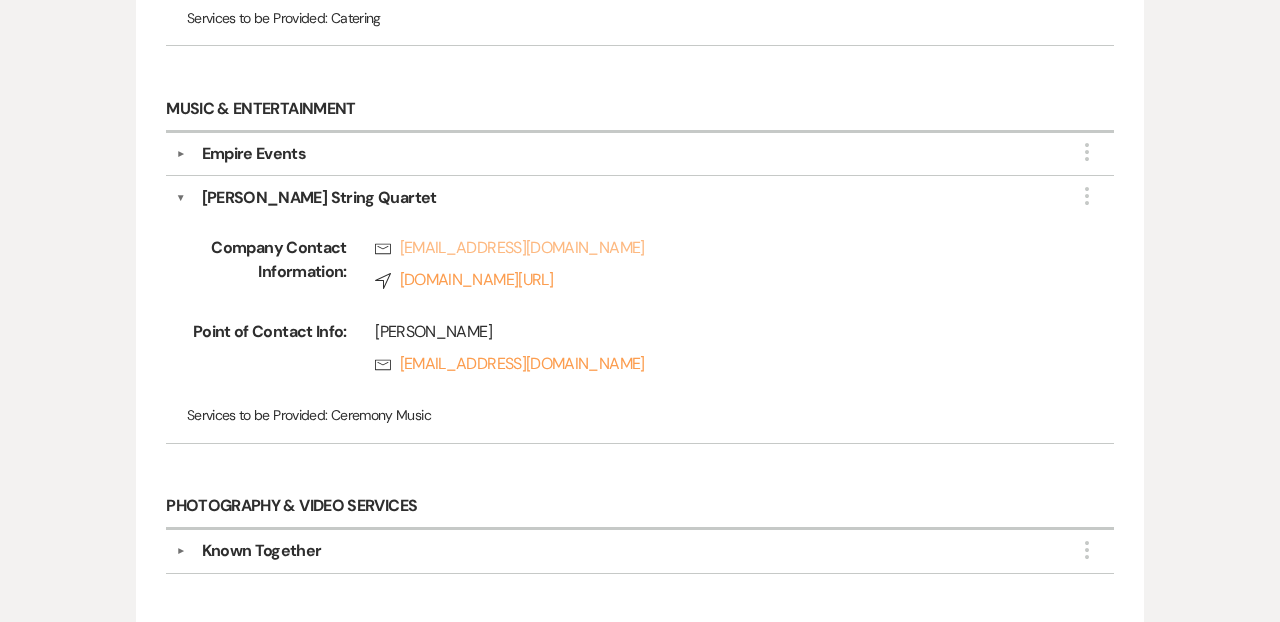 scroll, scrollTop: 1600, scrollLeft: 0, axis: vertical 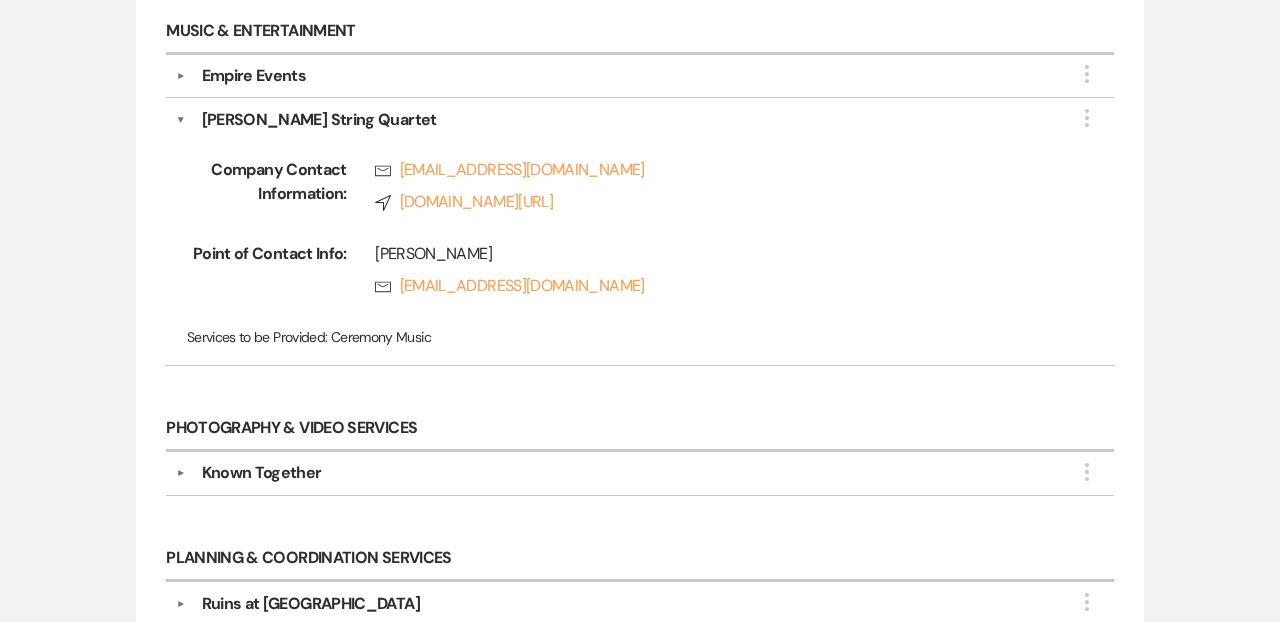 click on "▼" at bounding box center [181, 473] 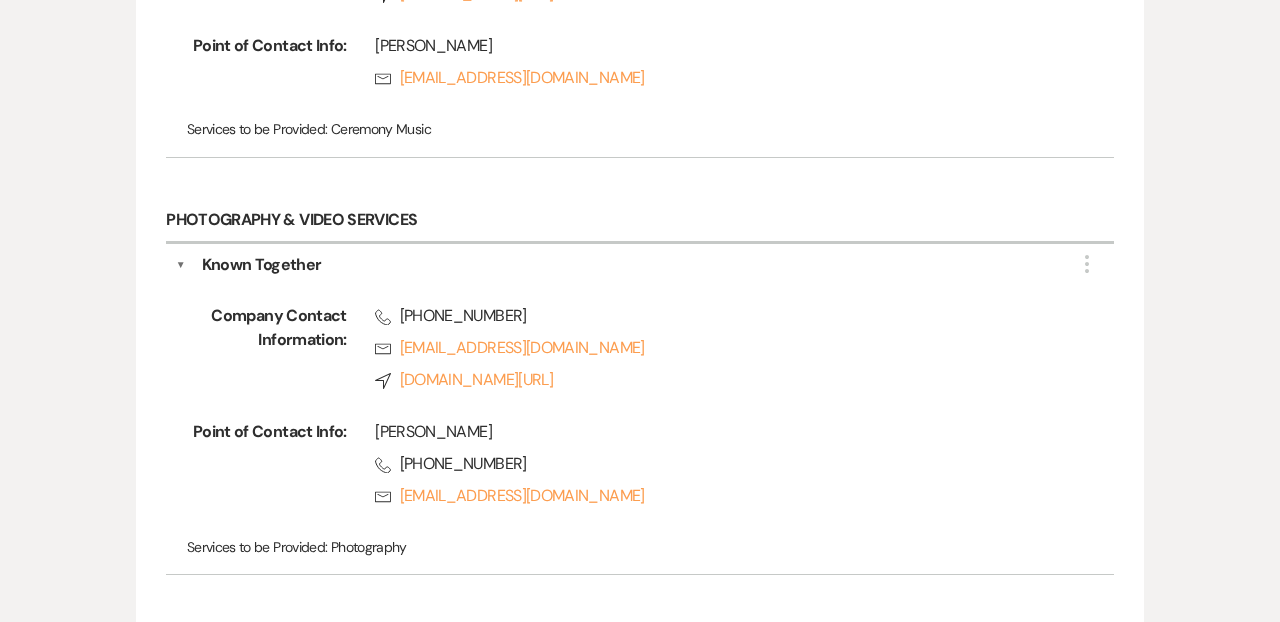 scroll, scrollTop: 1843, scrollLeft: 0, axis: vertical 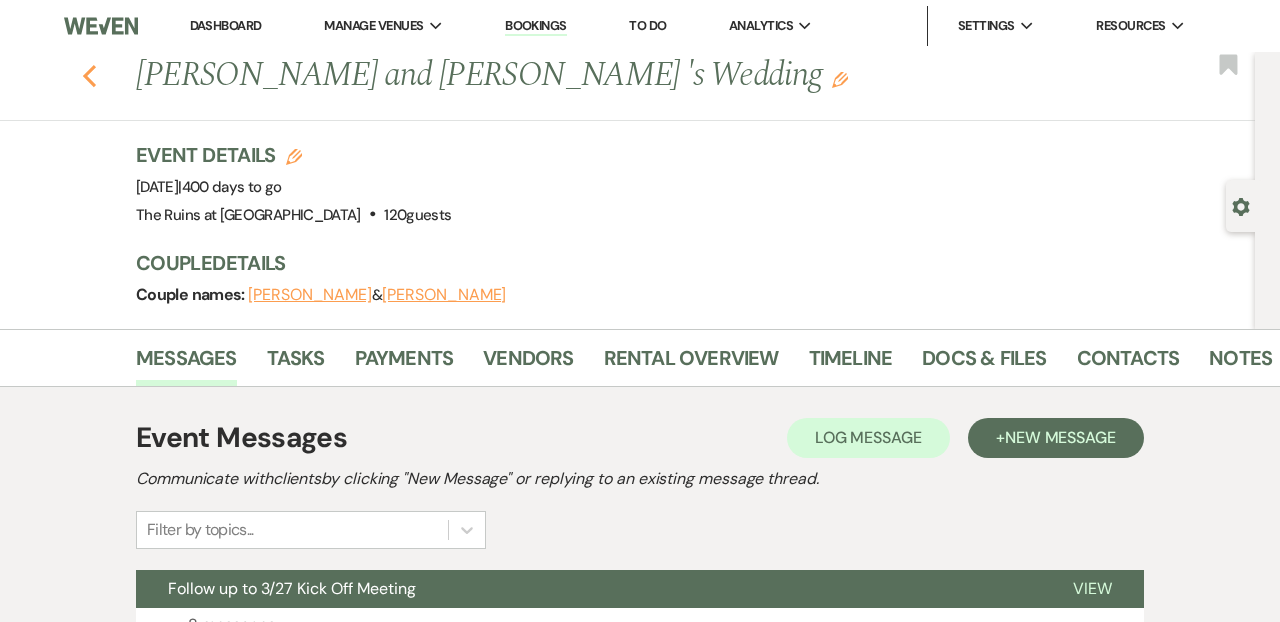click on "Previous" 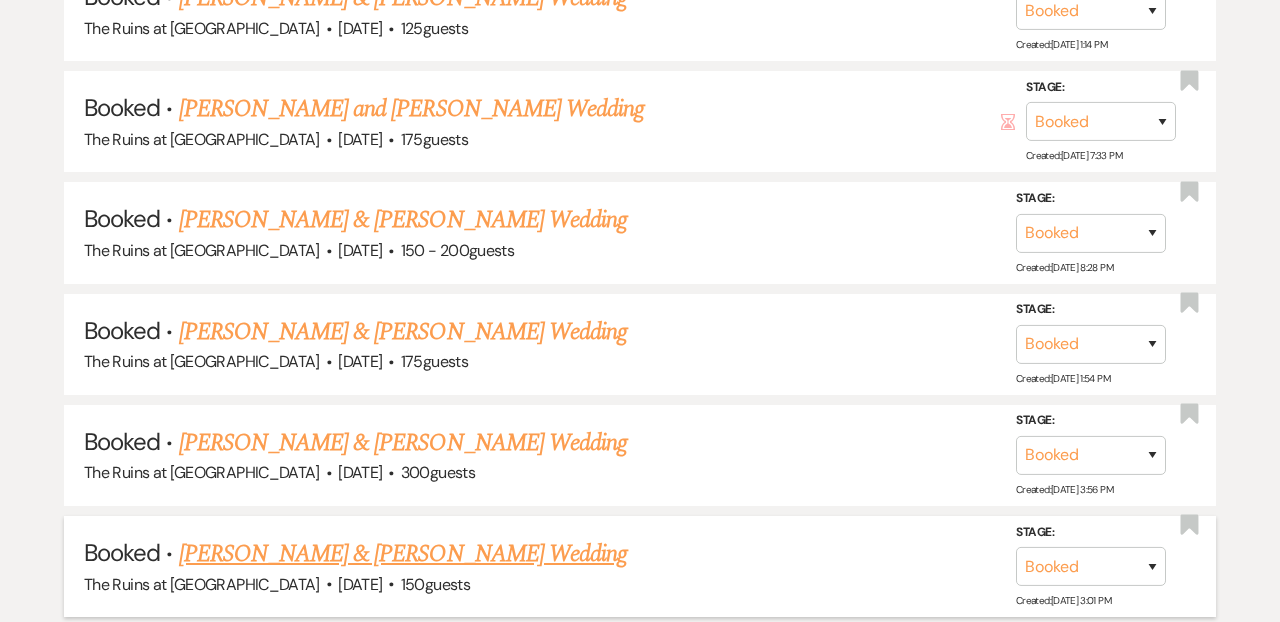 scroll, scrollTop: 1712, scrollLeft: 0, axis: vertical 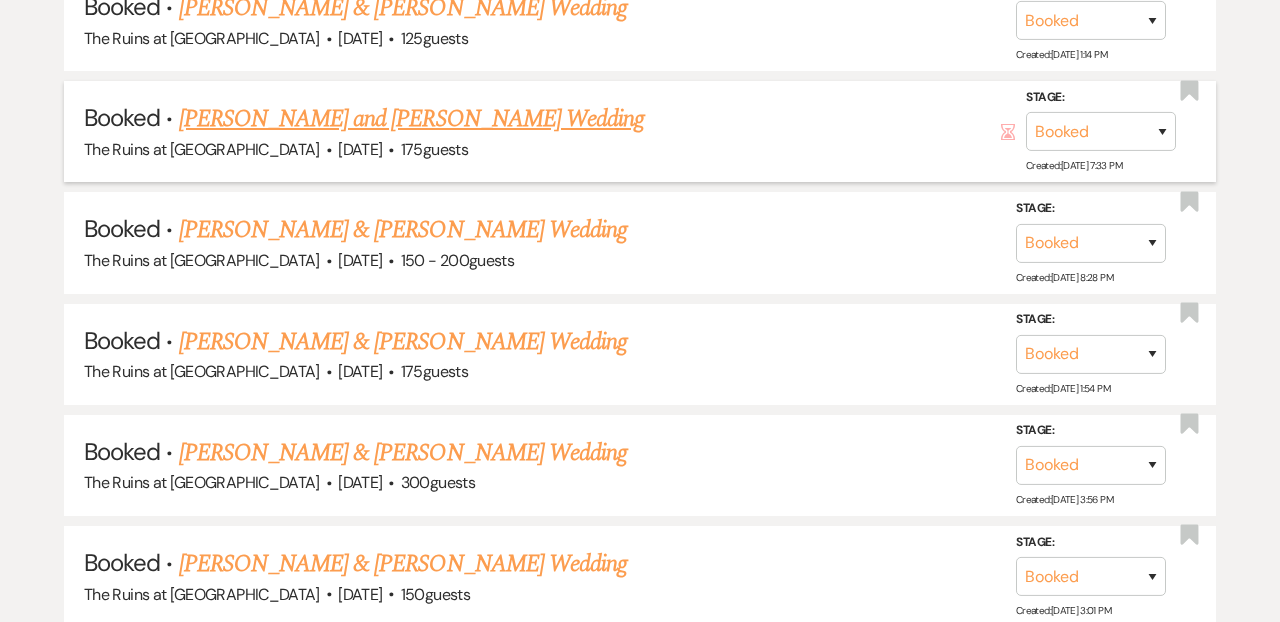 click on "[PERSON_NAME] and [PERSON_NAME] Wedding" at bounding box center (412, 119) 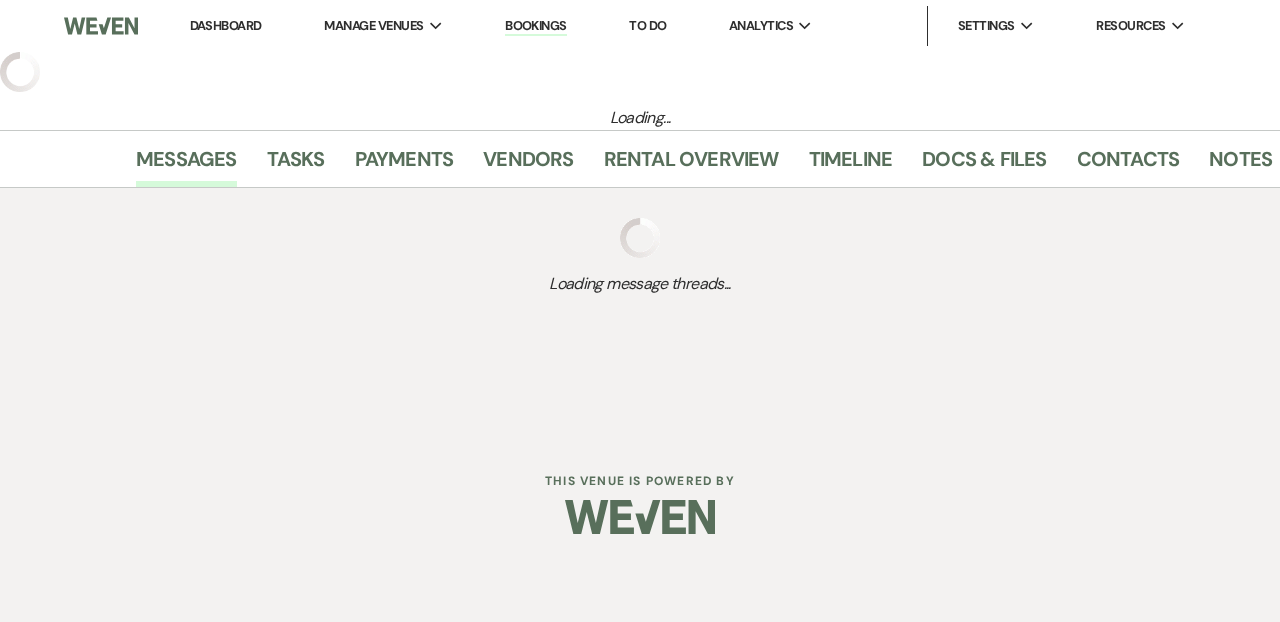 scroll, scrollTop: 0, scrollLeft: 0, axis: both 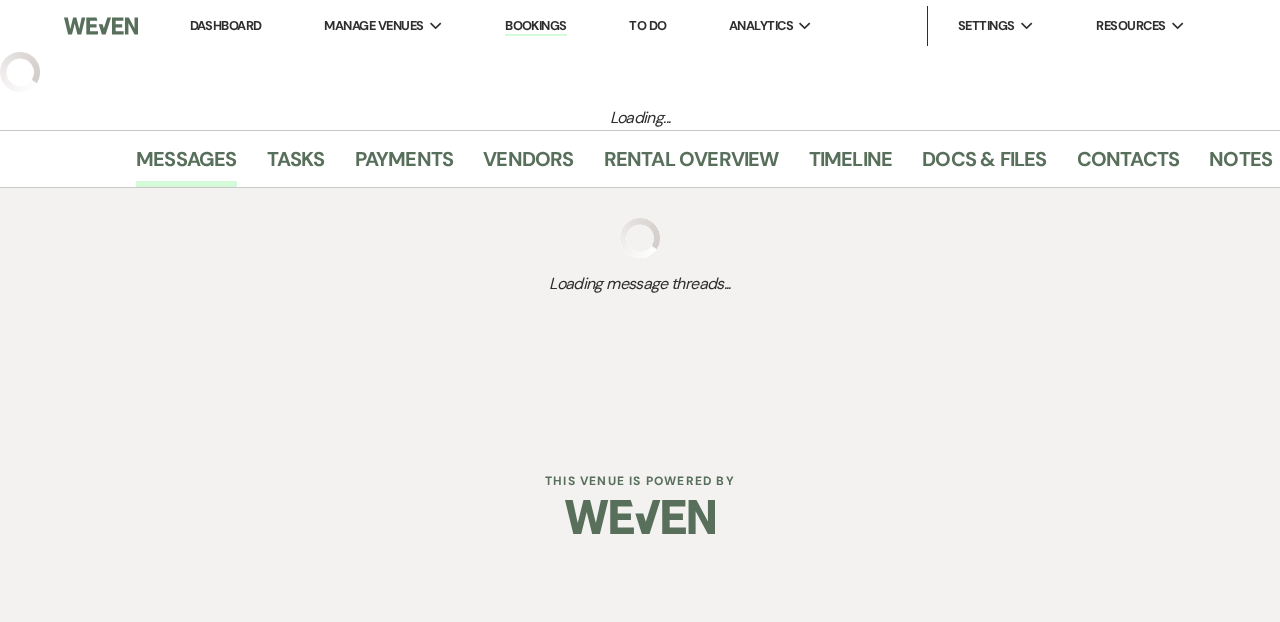 select on "5" 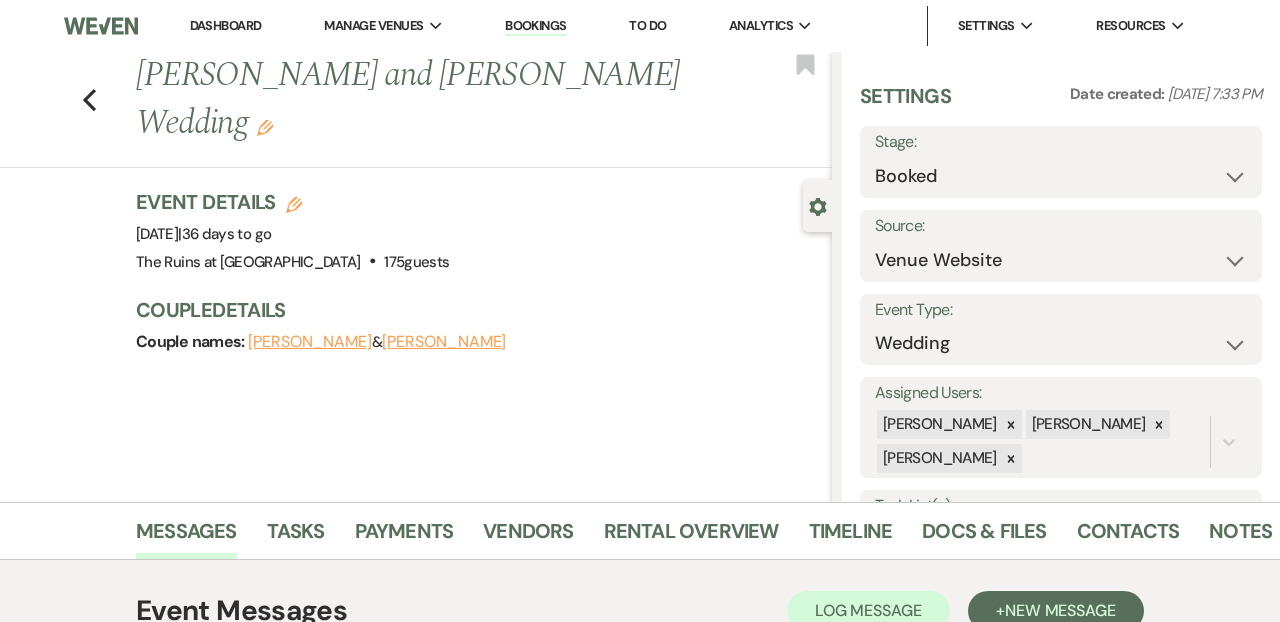 scroll, scrollTop: 246, scrollLeft: 0, axis: vertical 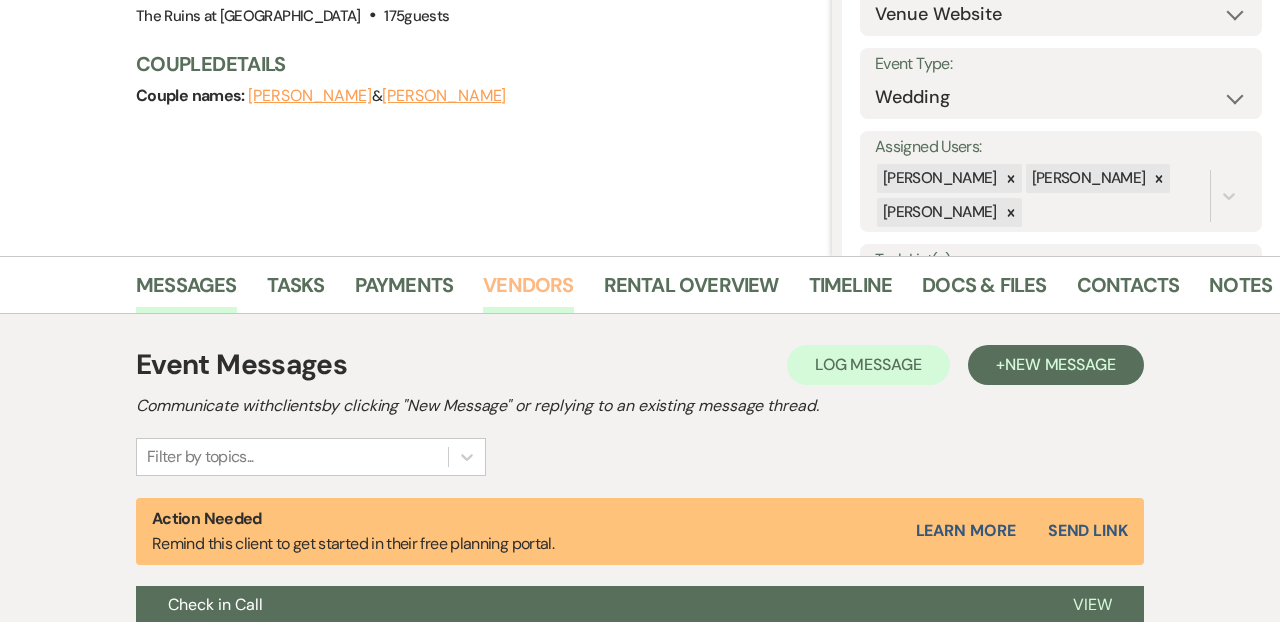 click on "Vendors" at bounding box center (528, 291) 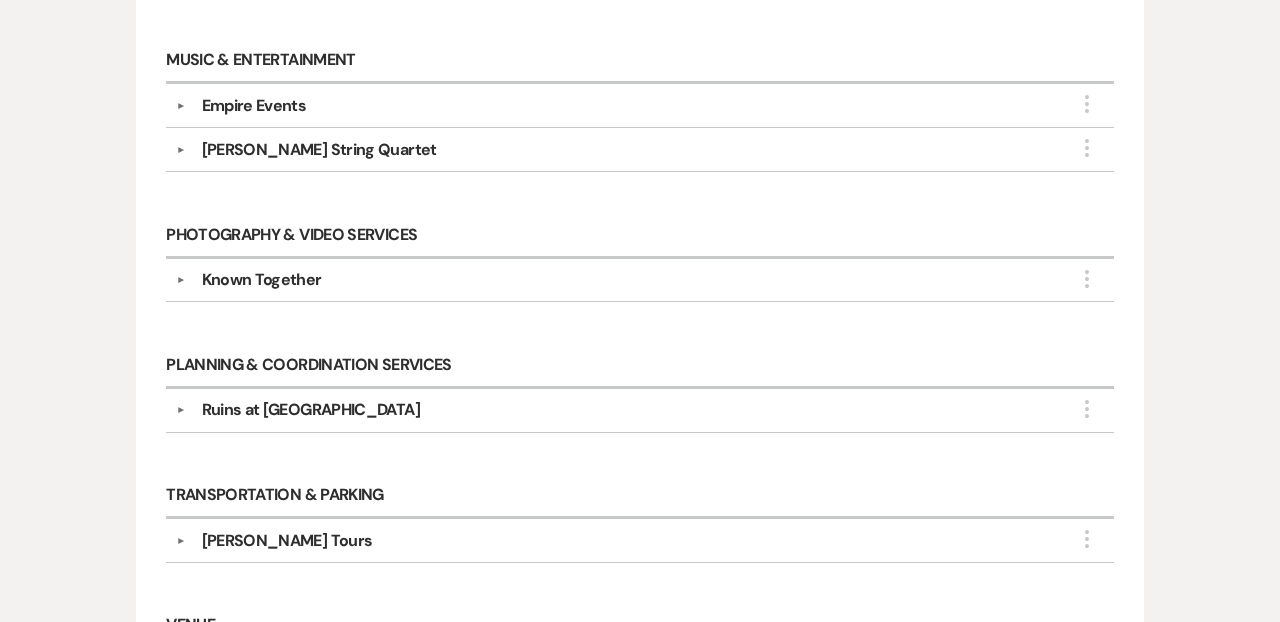scroll, scrollTop: 1249, scrollLeft: 0, axis: vertical 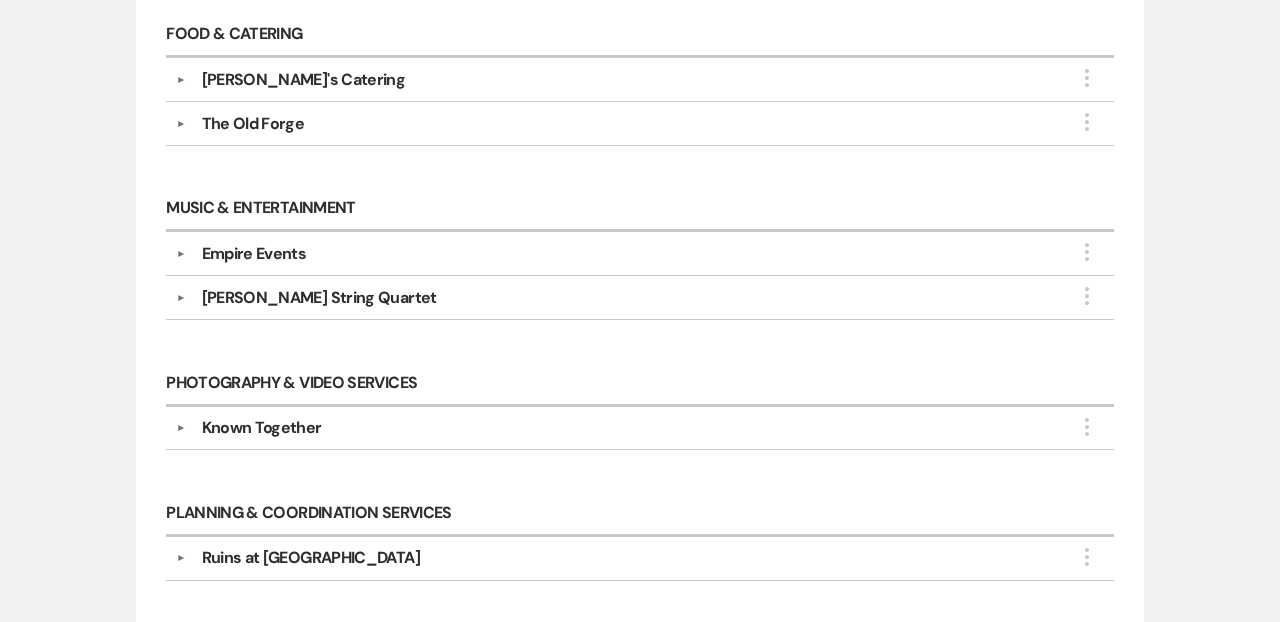 click on "The Old Forge" at bounding box center (645, 124) 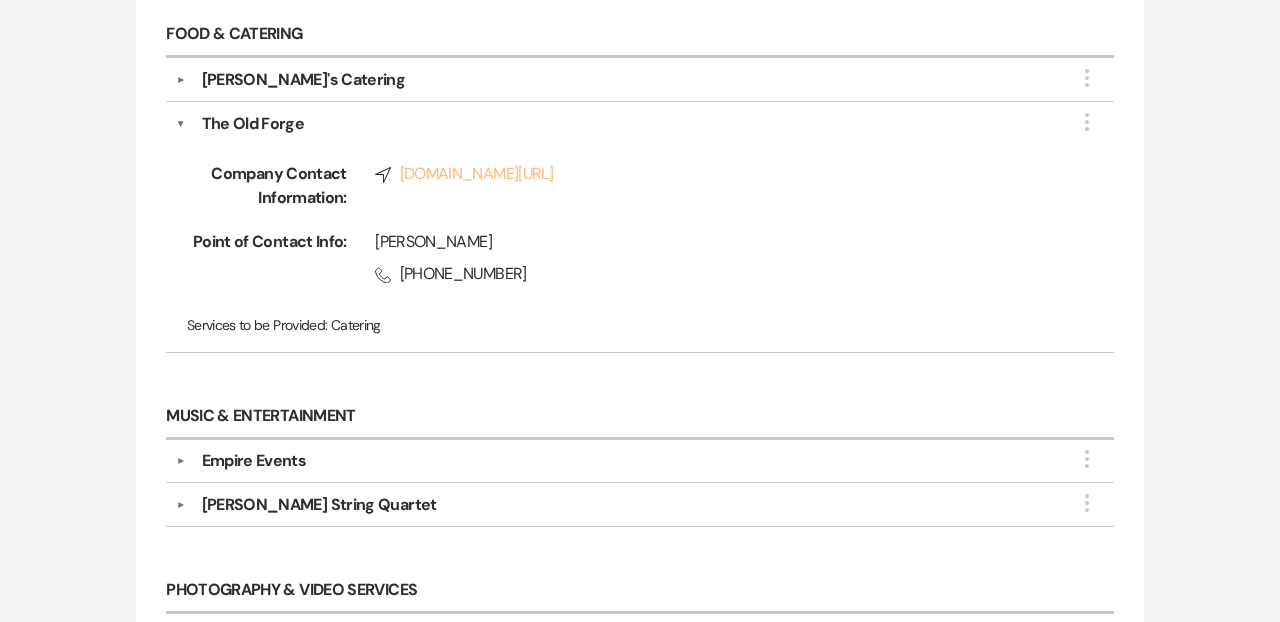 click on "Compass   www.yeoldeforge.com/" at bounding box center [716, 174] 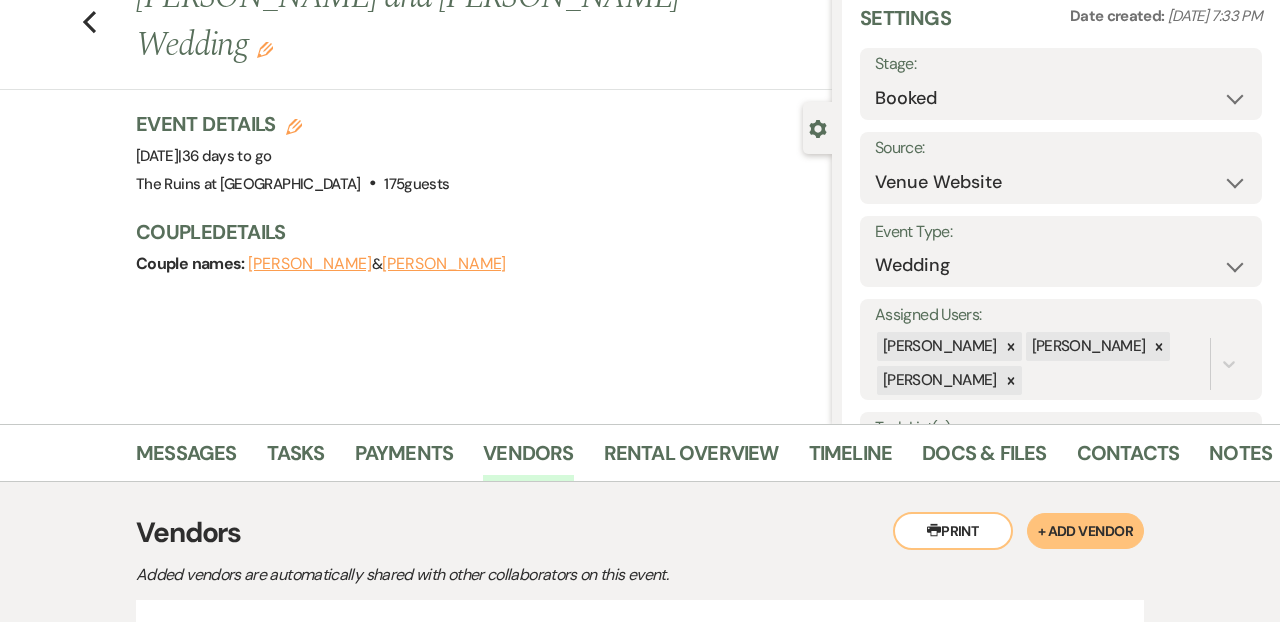 scroll, scrollTop: 0, scrollLeft: 0, axis: both 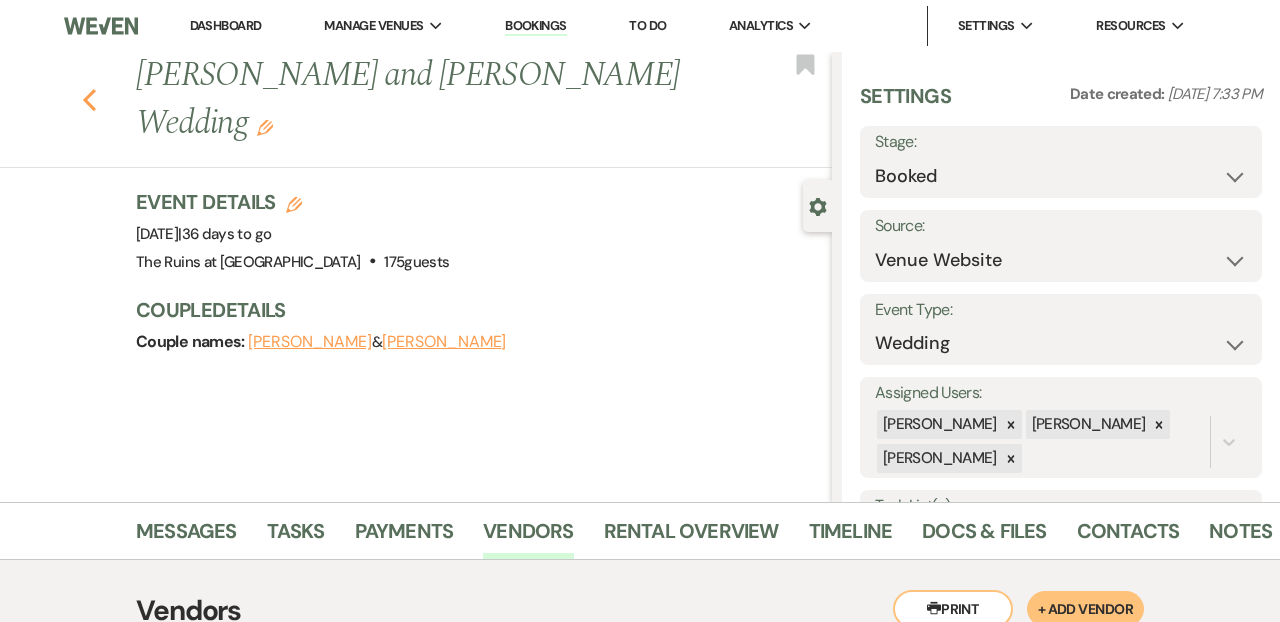 click 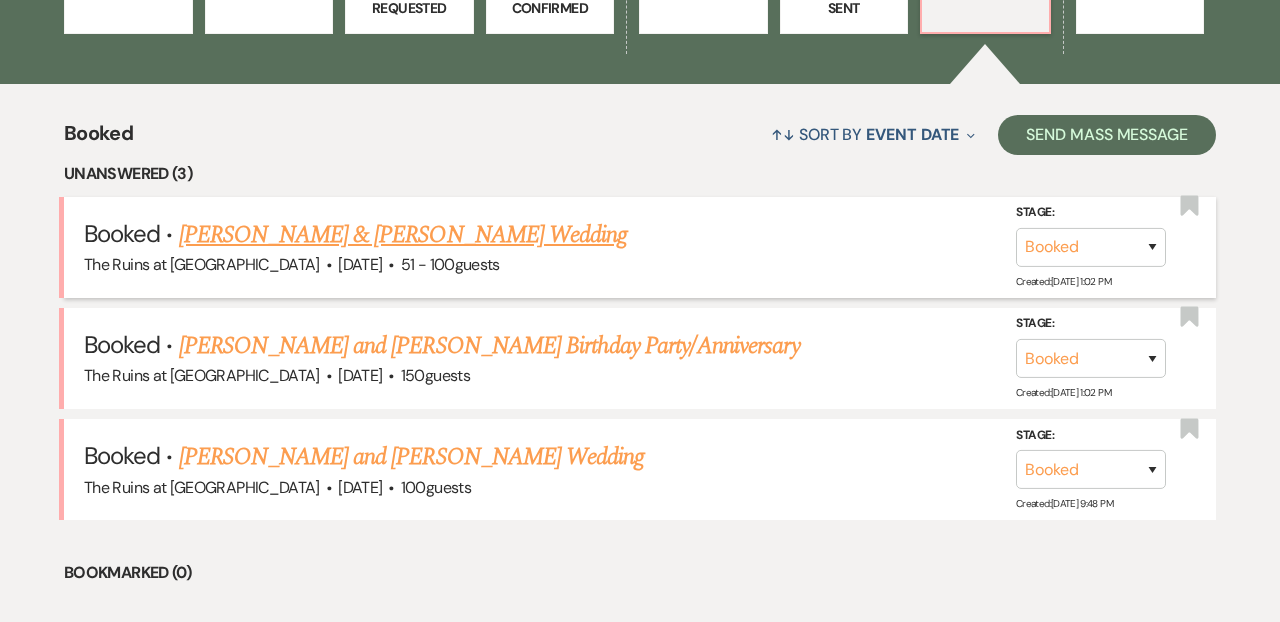 scroll, scrollTop: 396, scrollLeft: 0, axis: vertical 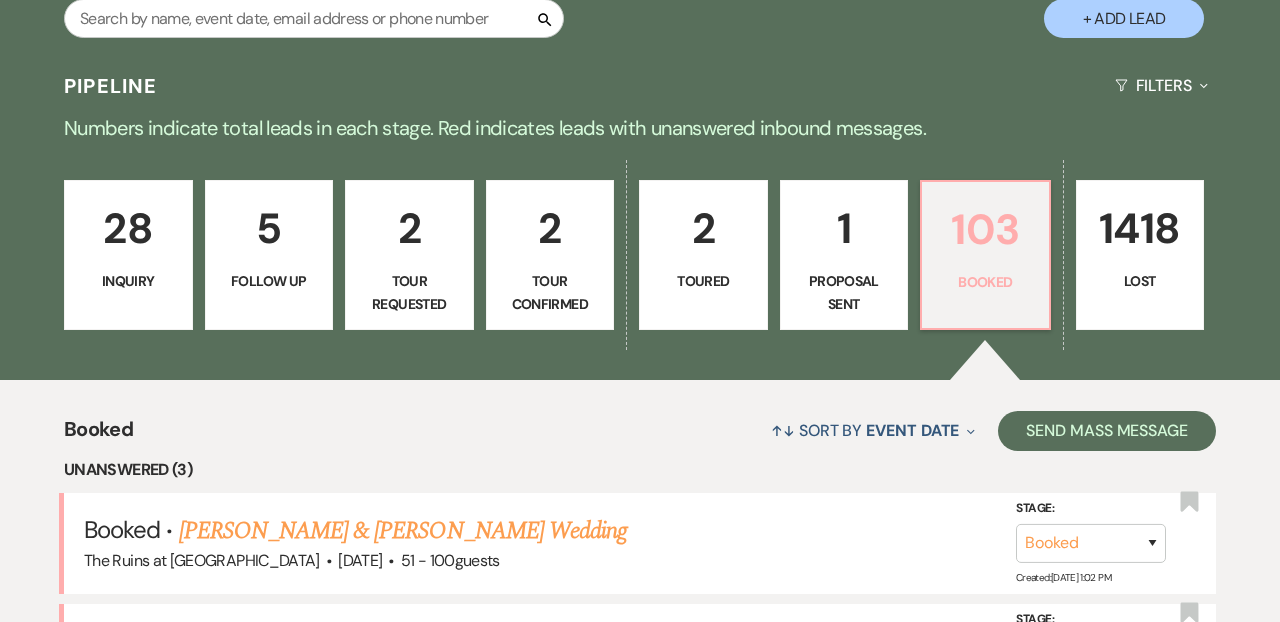 click on "103" at bounding box center [985, 229] 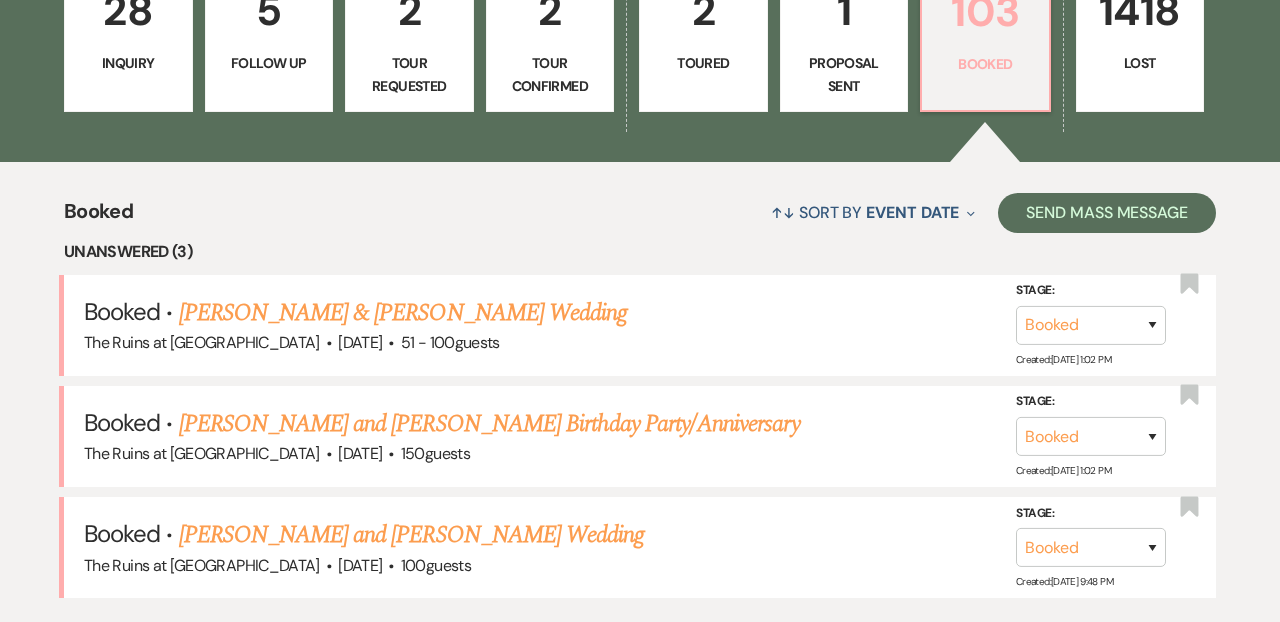 scroll, scrollTop: 919, scrollLeft: 0, axis: vertical 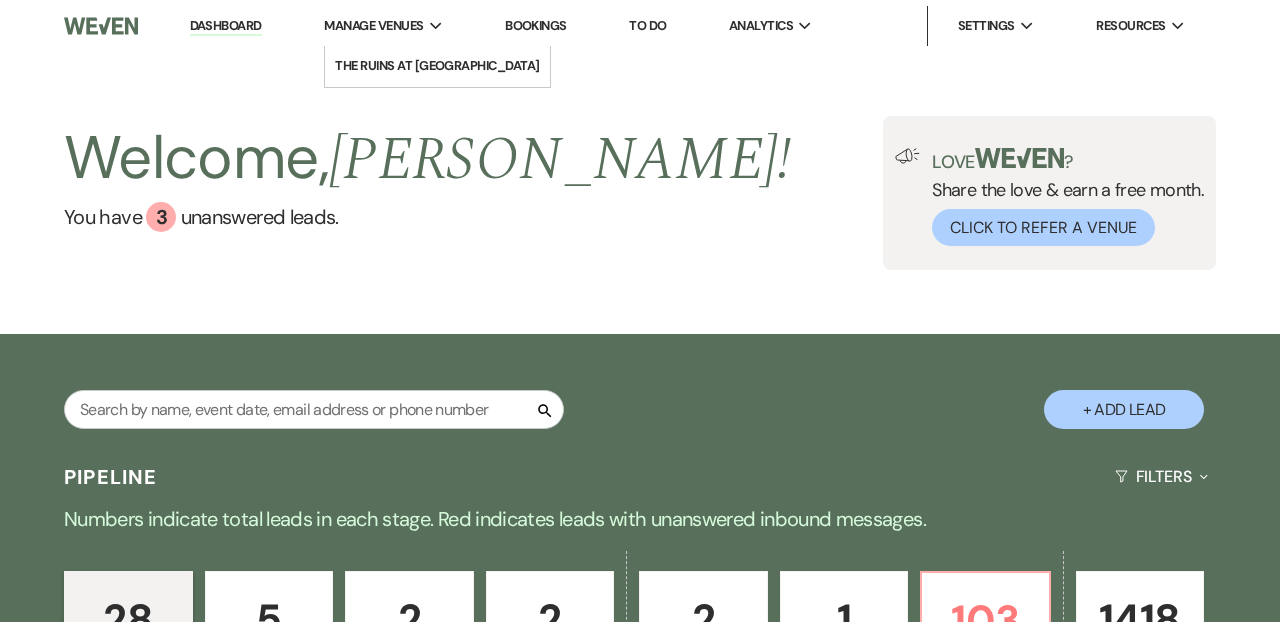 click on "Manage Venues" at bounding box center (373, 26) 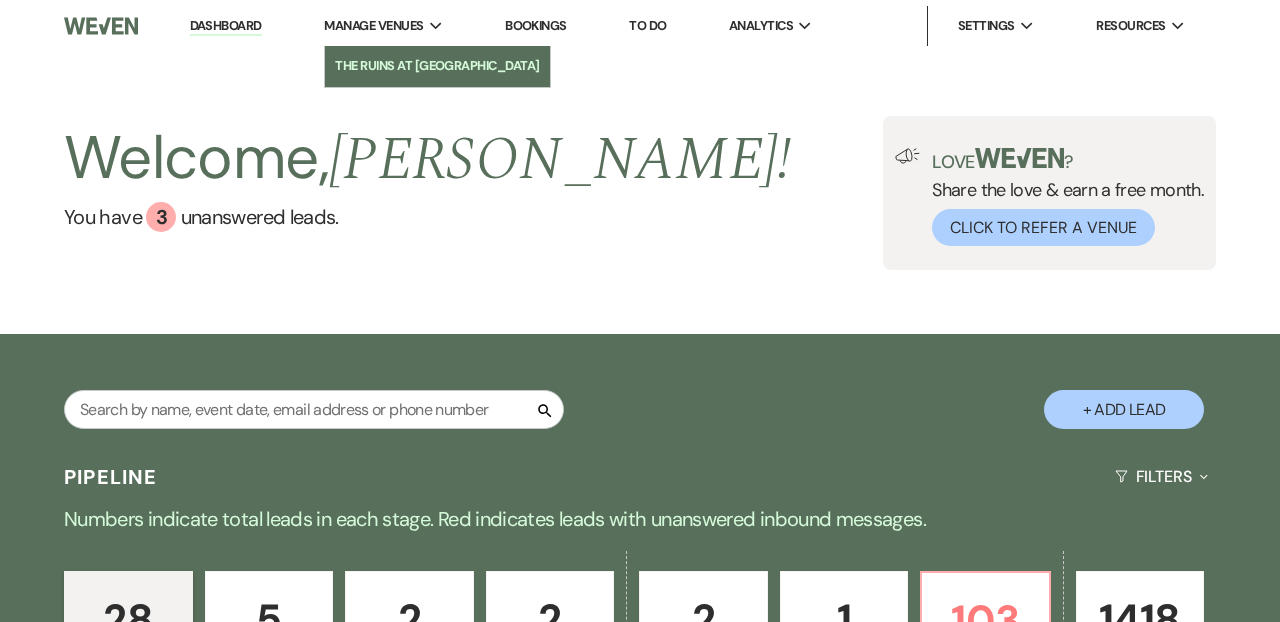 click on "The Ruins at [GEOGRAPHIC_DATA]" at bounding box center [437, 66] 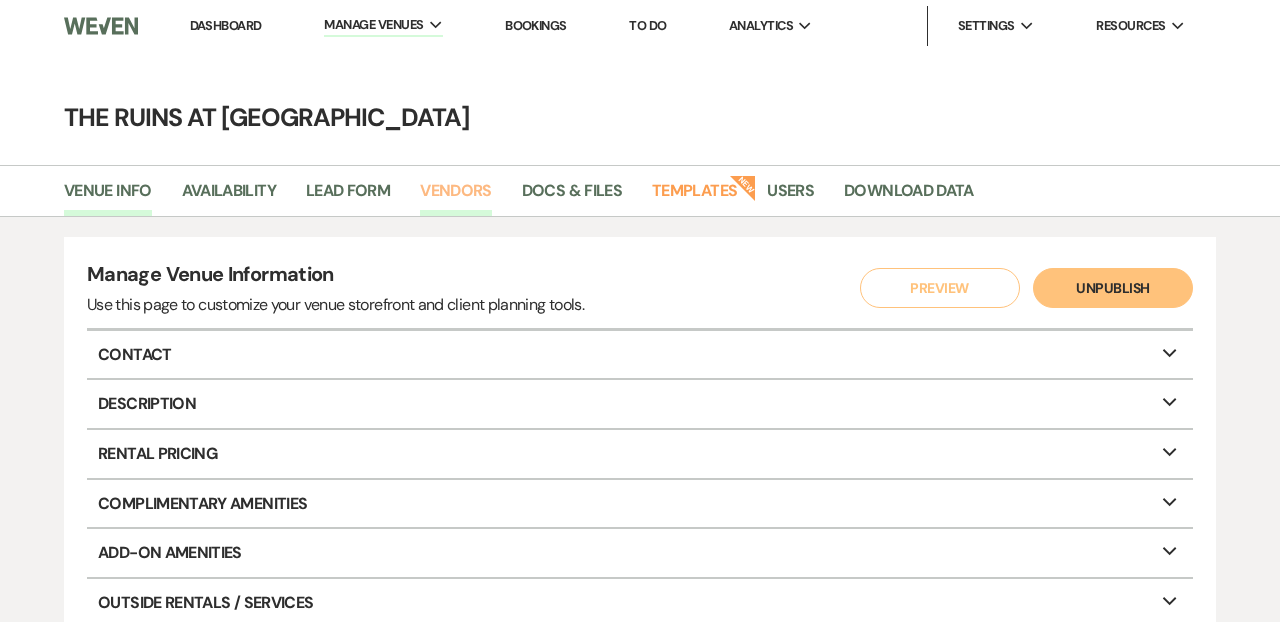 click on "Vendors" at bounding box center [456, 197] 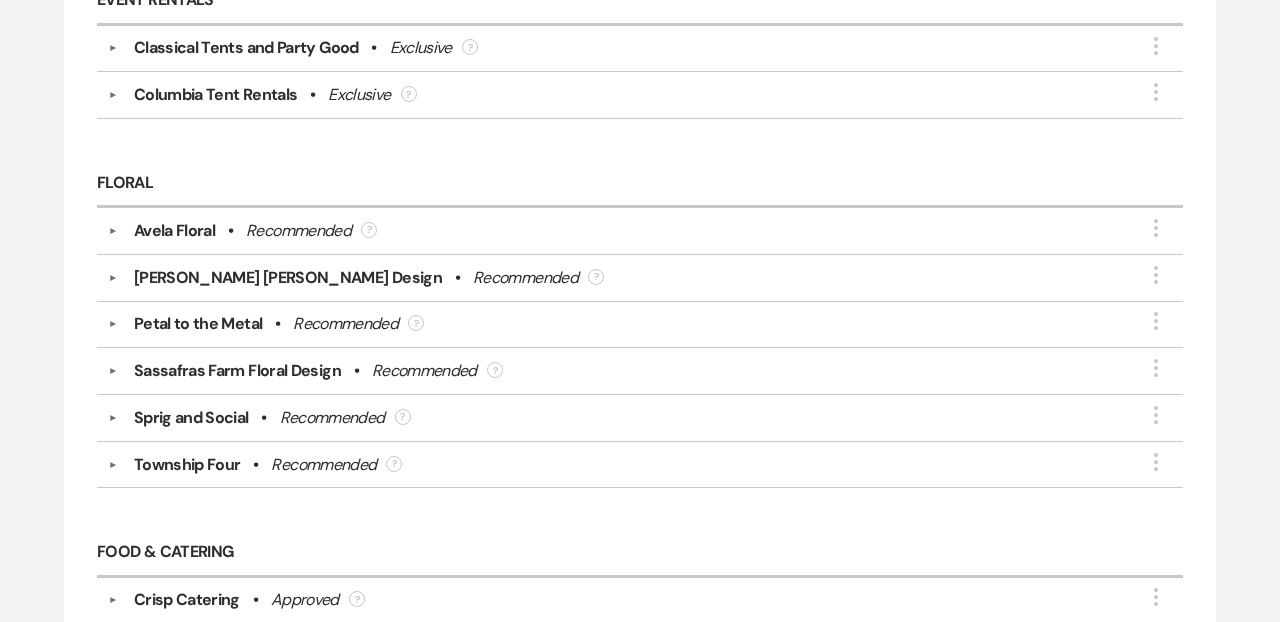 scroll, scrollTop: 1154, scrollLeft: 0, axis: vertical 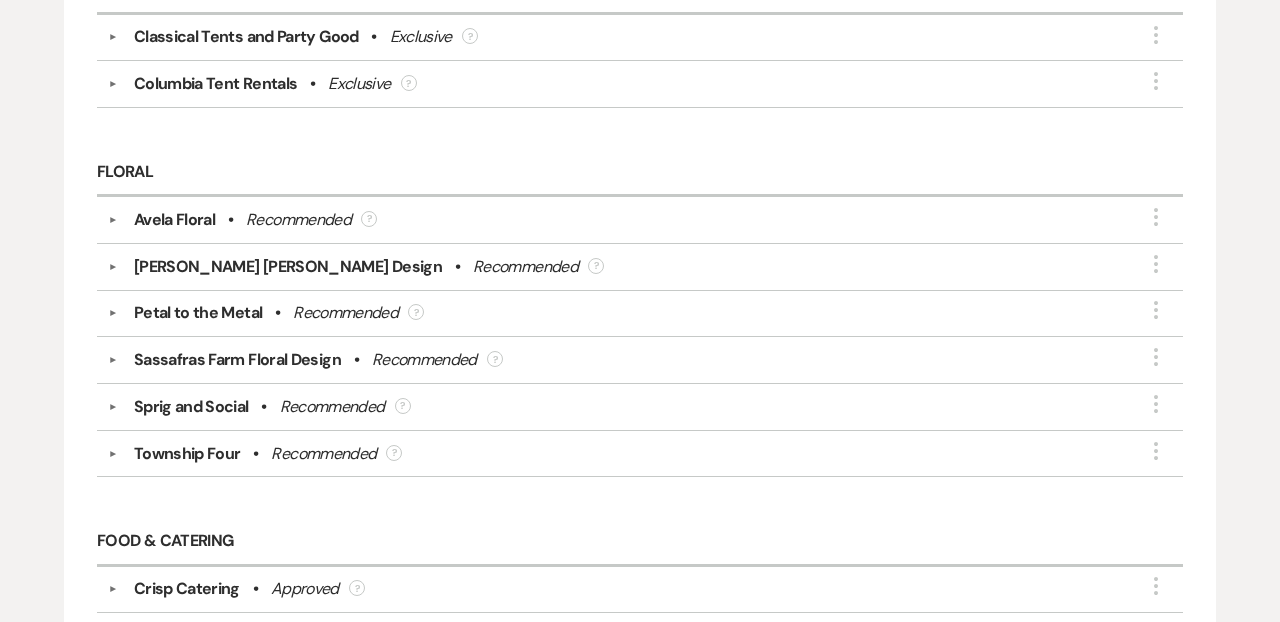 click on "▼" at bounding box center [113, 360] 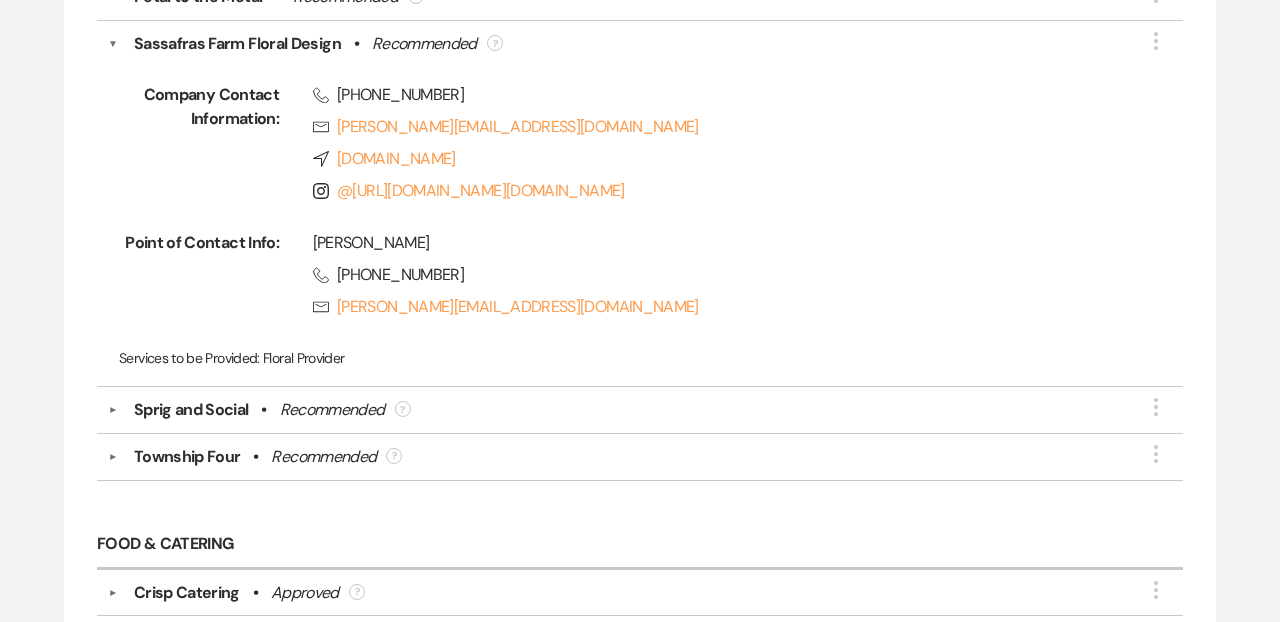 scroll, scrollTop: 1471, scrollLeft: 0, axis: vertical 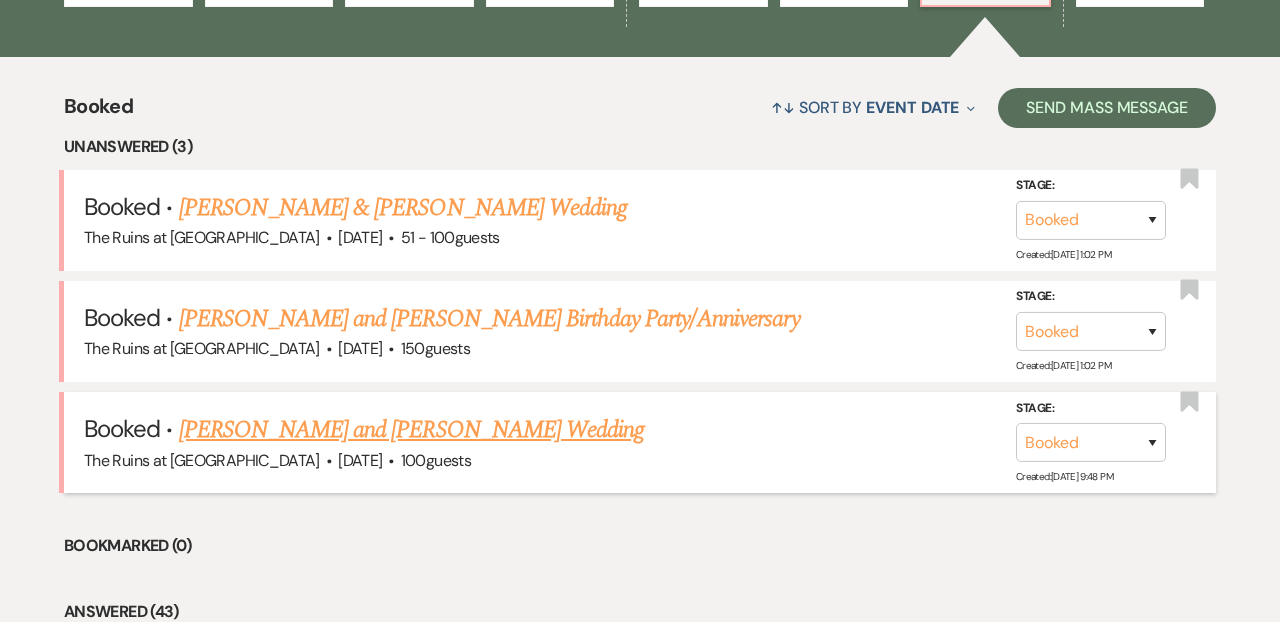 click on "[PERSON_NAME] and [PERSON_NAME] Wedding" at bounding box center [412, 430] 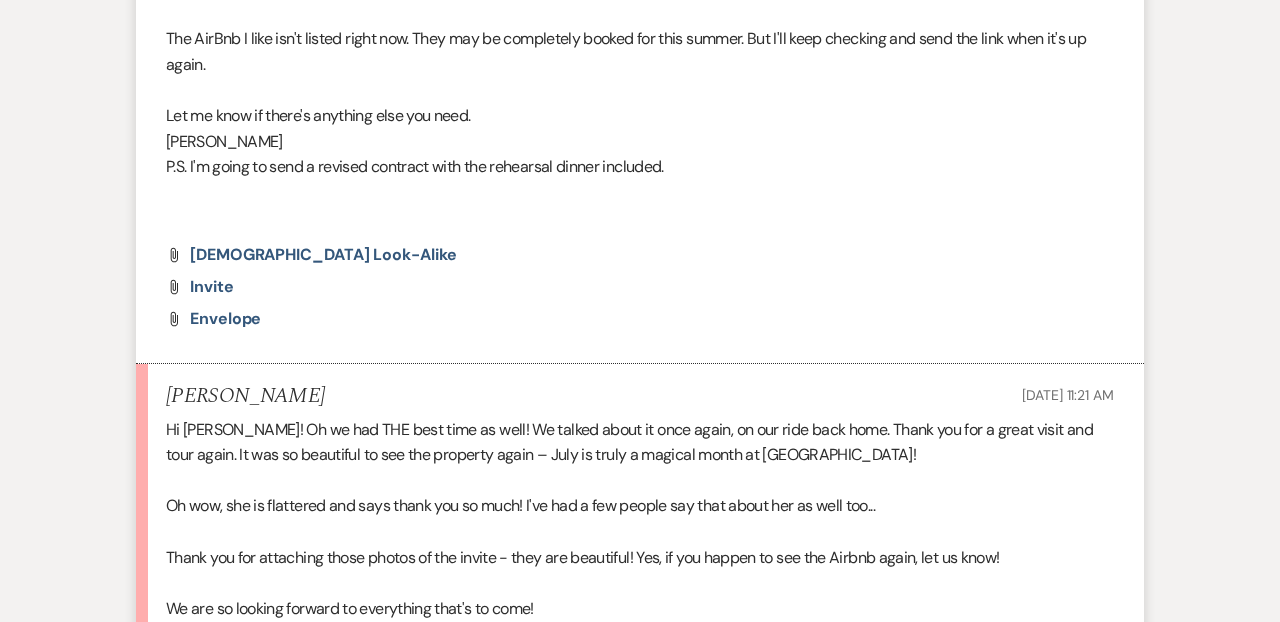 scroll, scrollTop: 712, scrollLeft: 0, axis: vertical 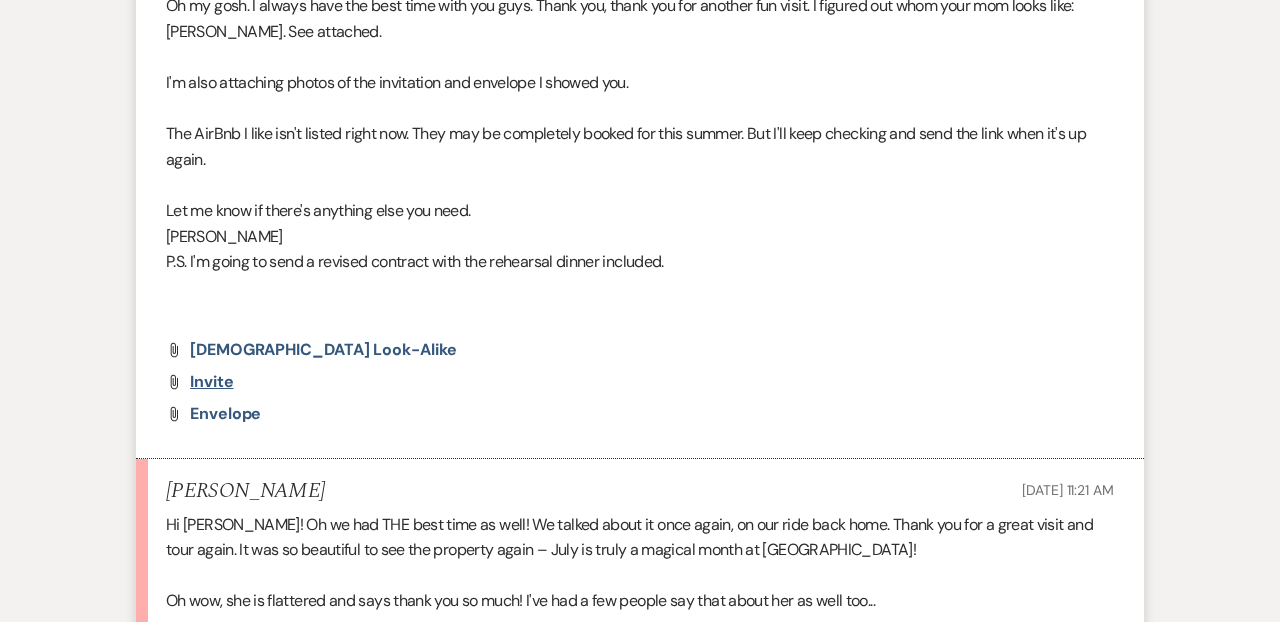 click on "Invite" at bounding box center (212, 381) 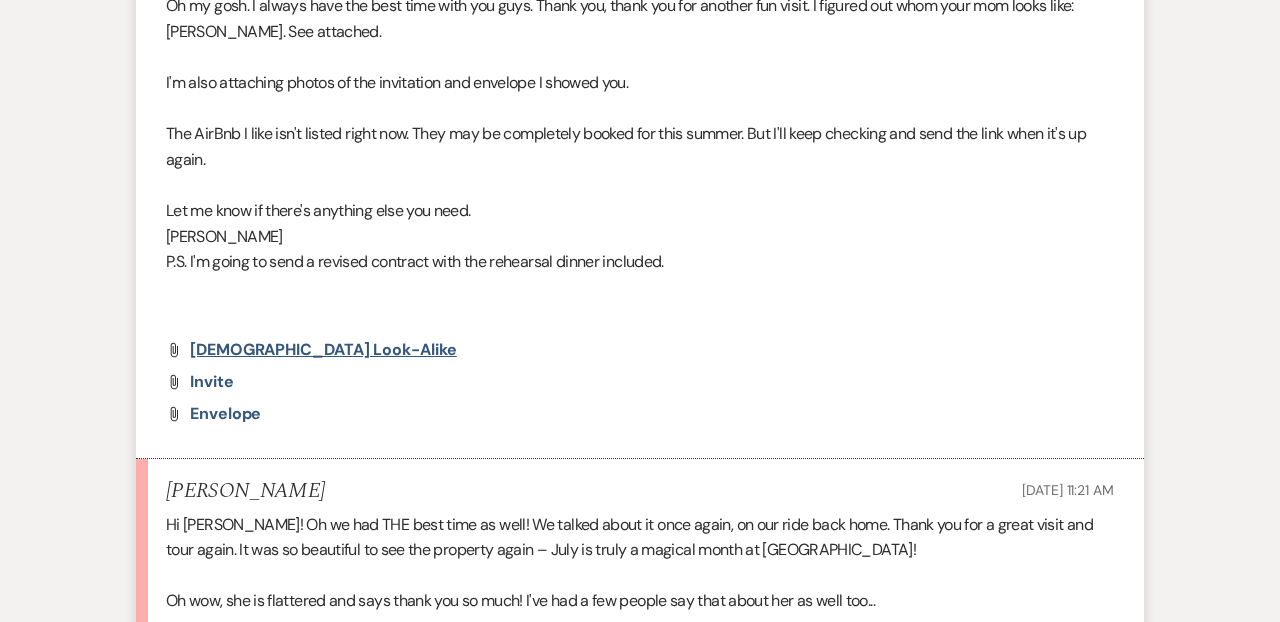 click on "[DEMOGRAPHIC_DATA] look-alike" at bounding box center (323, 349) 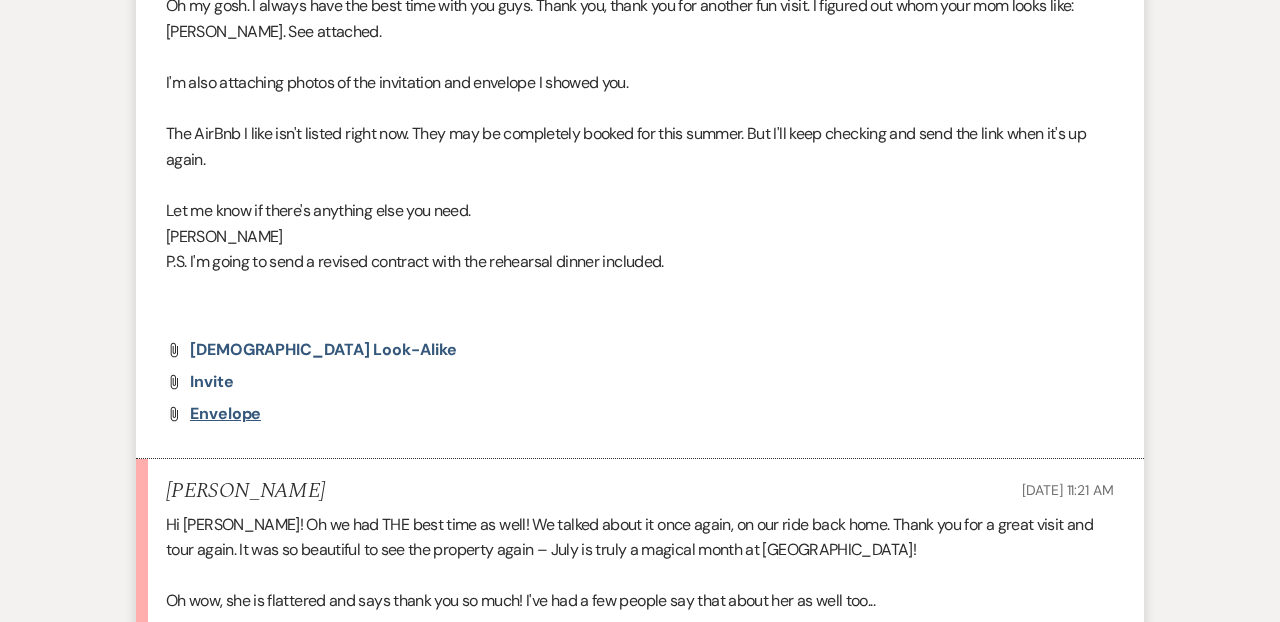 click on "Envelope" at bounding box center (225, 413) 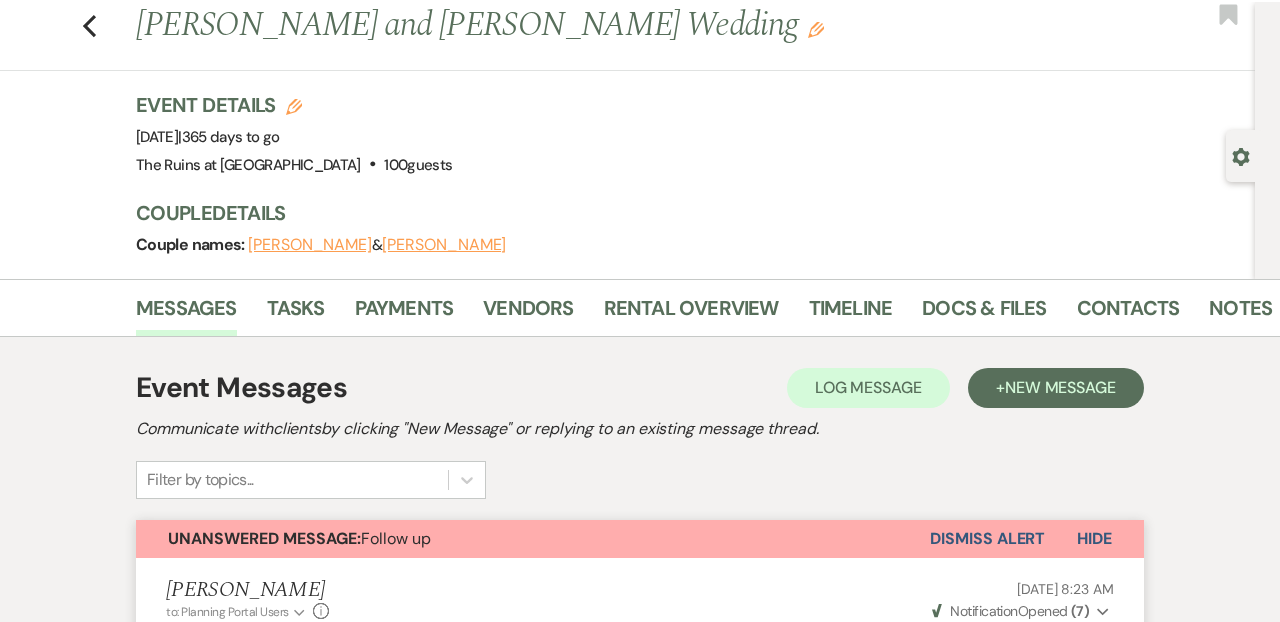 scroll, scrollTop: 0, scrollLeft: 0, axis: both 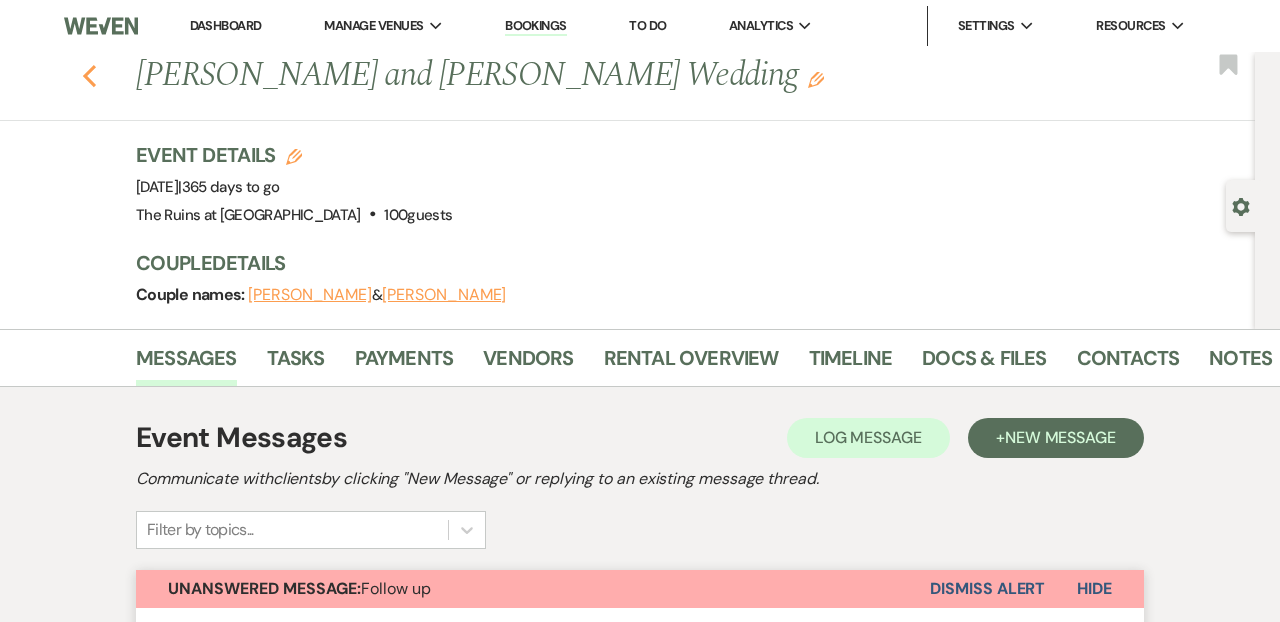 click 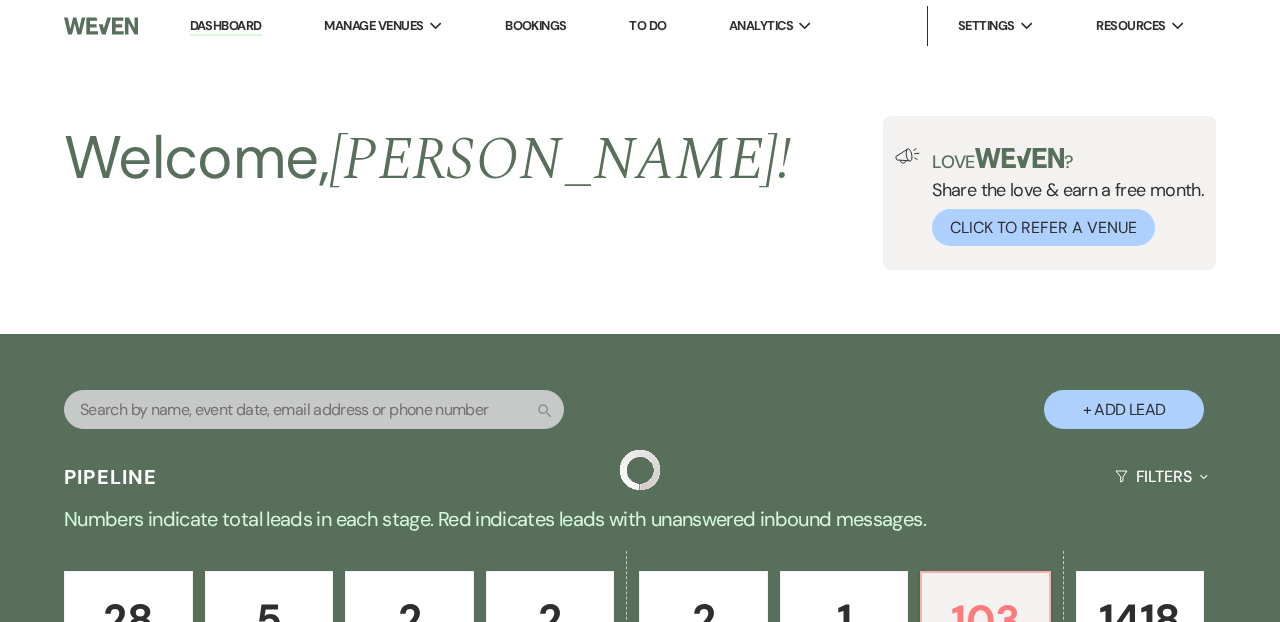 scroll, scrollTop: 714, scrollLeft: 0, axis: vertical 